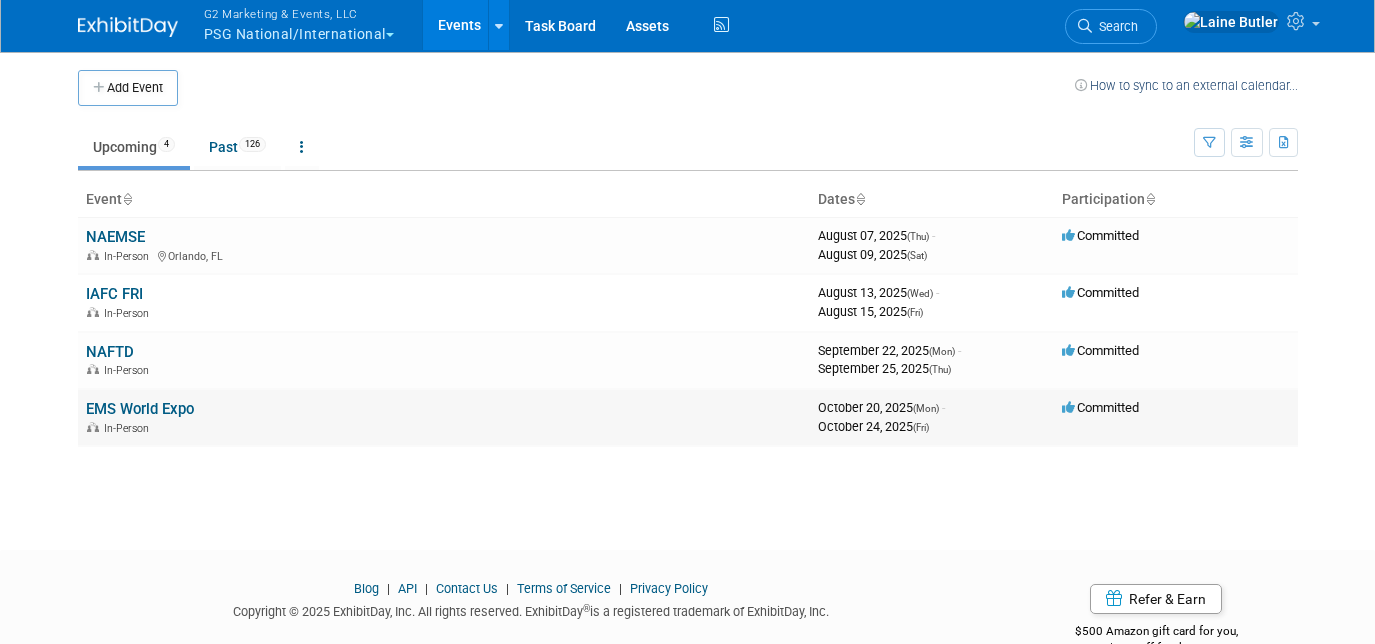 scroll, scrollTop: 0, scrollLeft: 0, axis: both 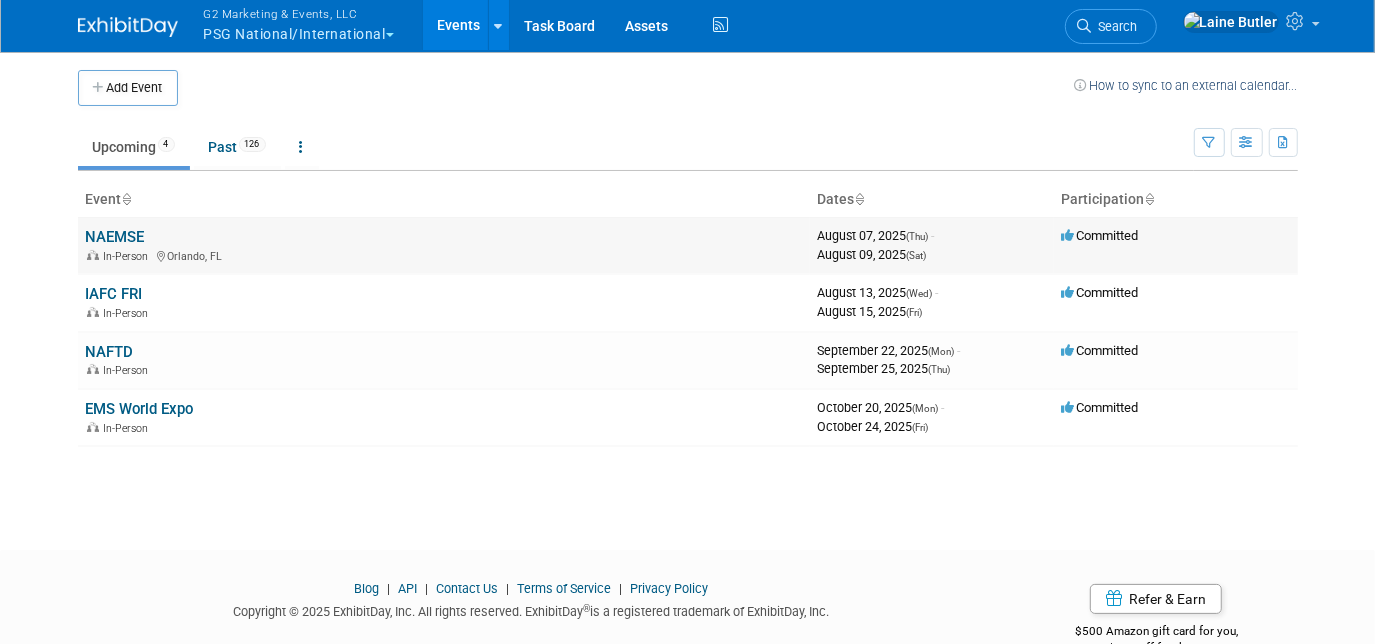 click on "NAEMSE" at bounding box center [115, 237] 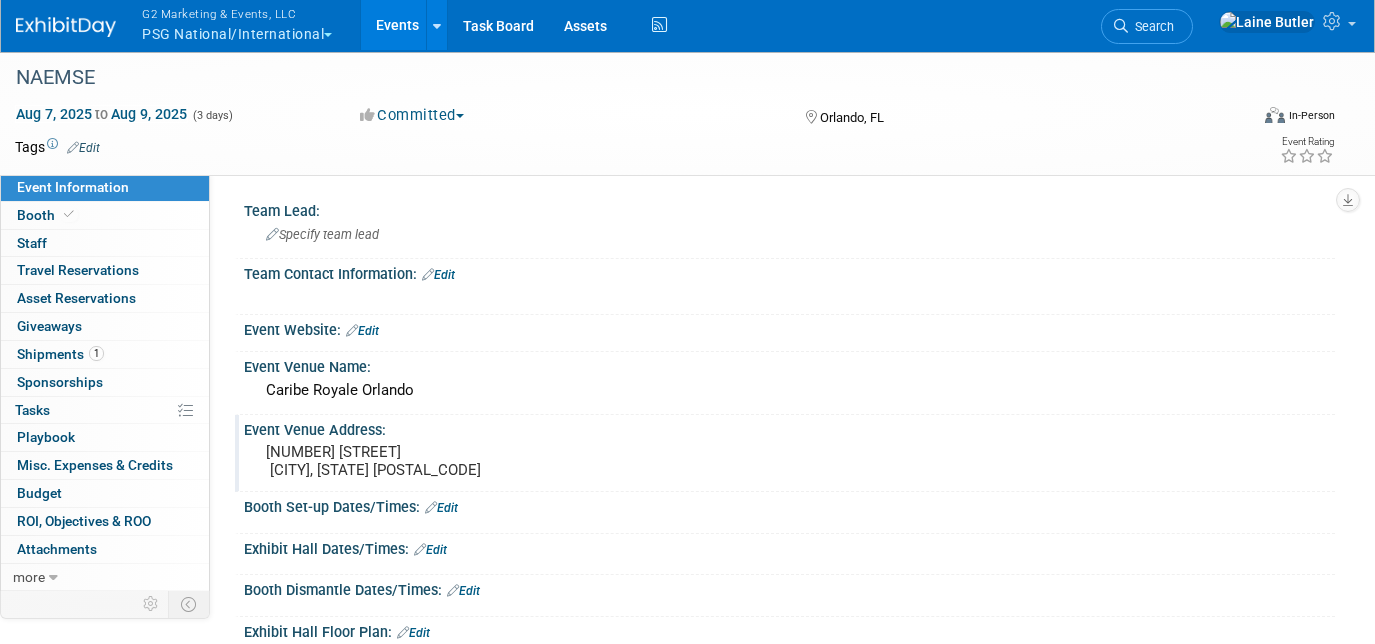scroll, scrollTop: 0, scrollLeft: 0, axis: both 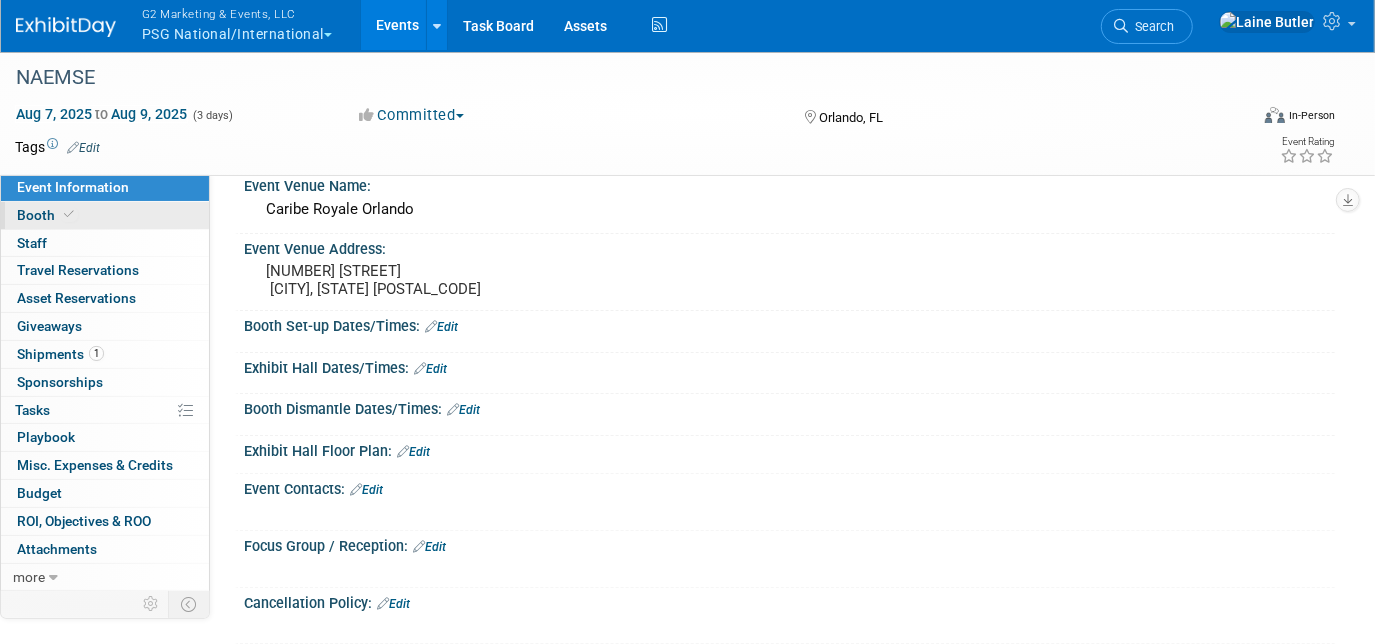 click on "Booth" at bounding box center [105, 215] 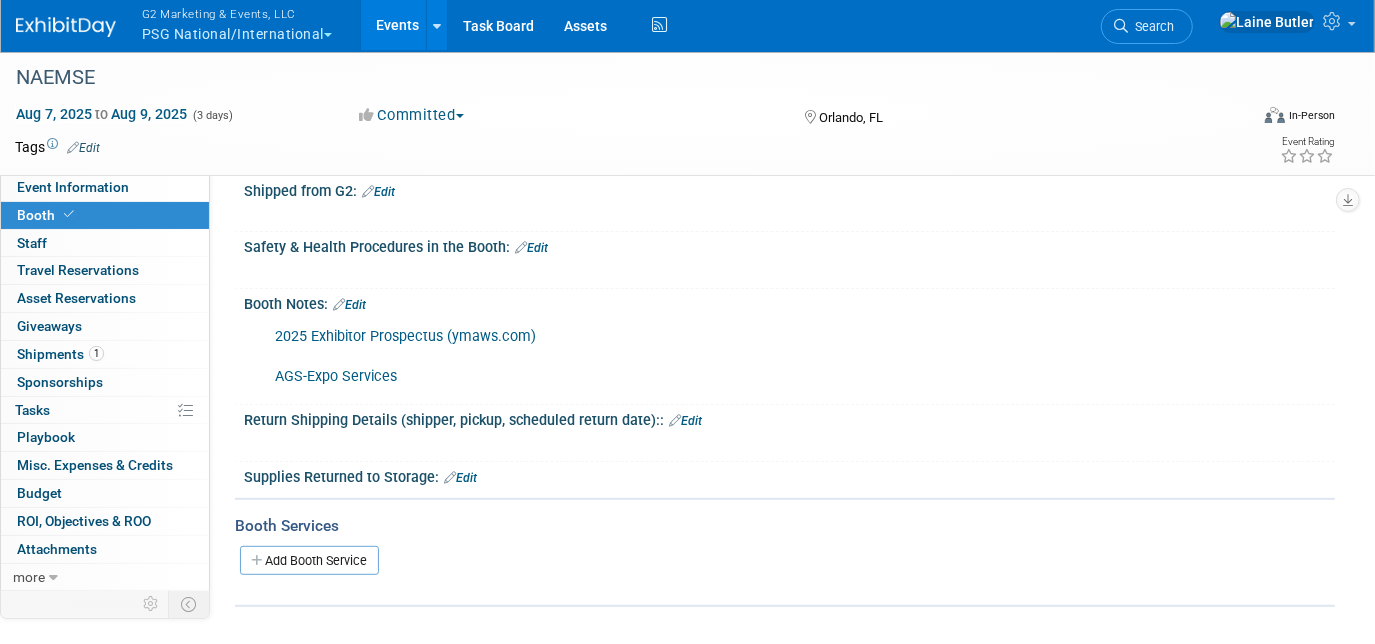 scroll, scrollTop: 363, scrollLeft: 0, axis: vertical 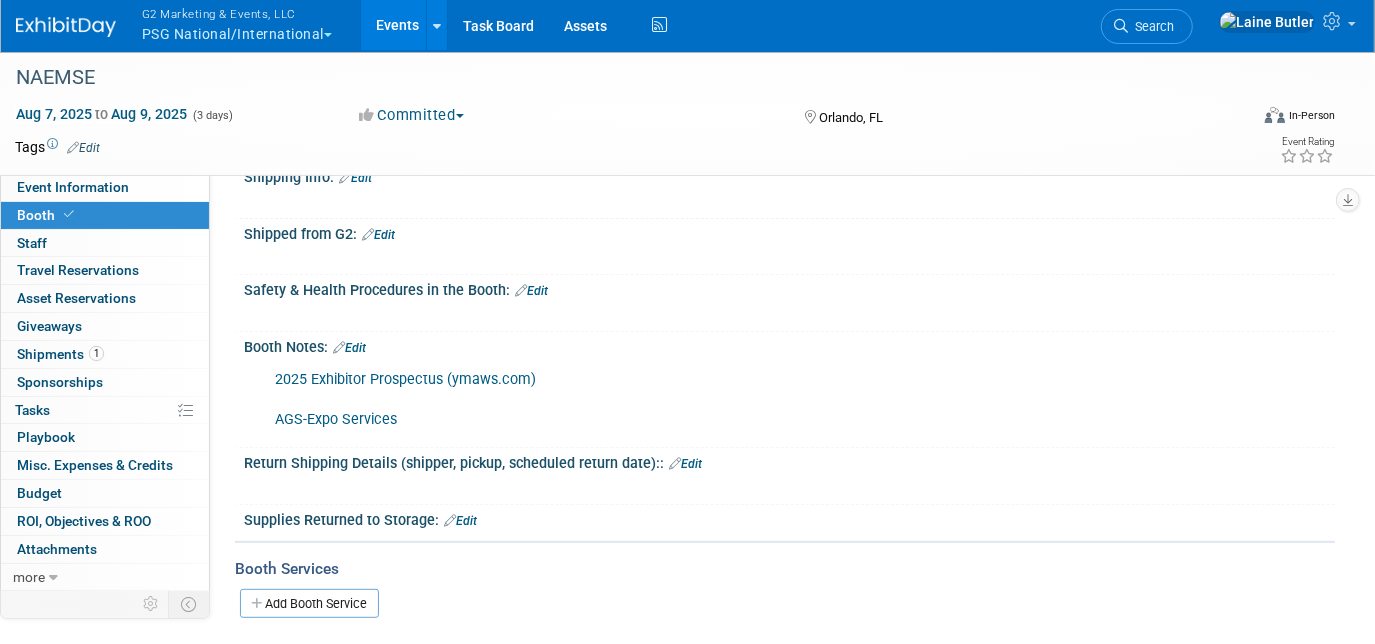 click on "AGS-Expo Services" at bounding box center (336, 419) 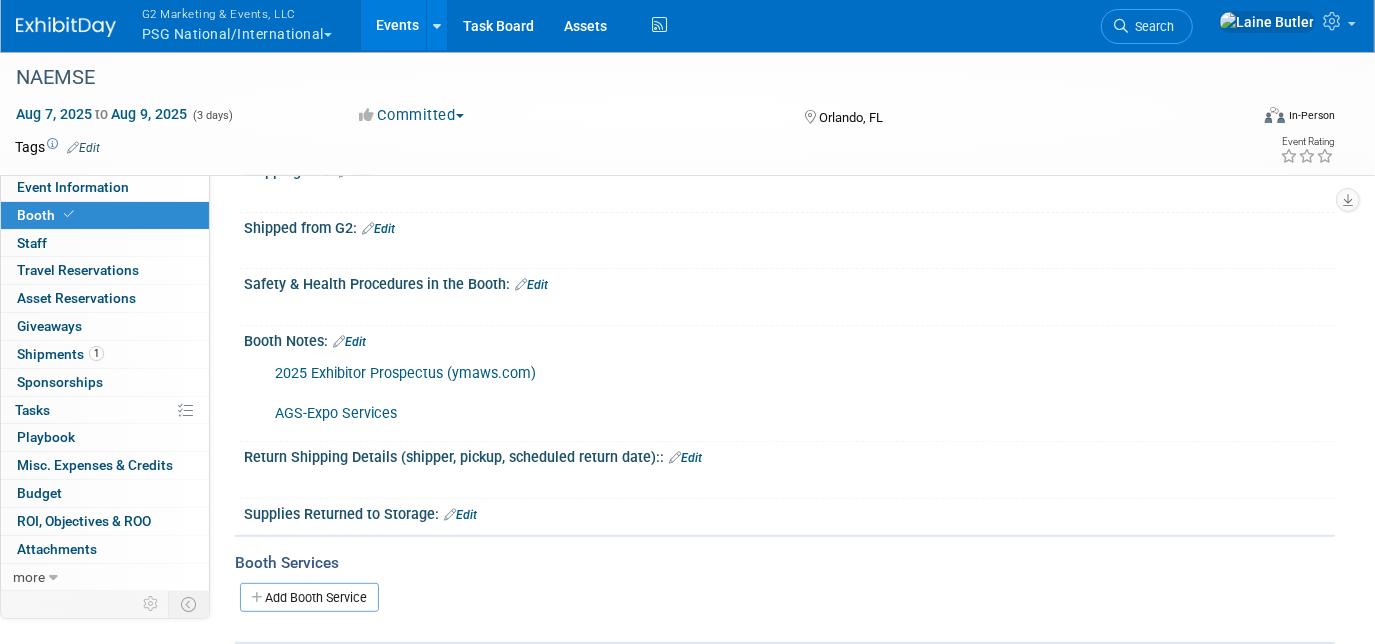 scroll, scrollTop: 545, scrollLeft: 0, axis: vertical 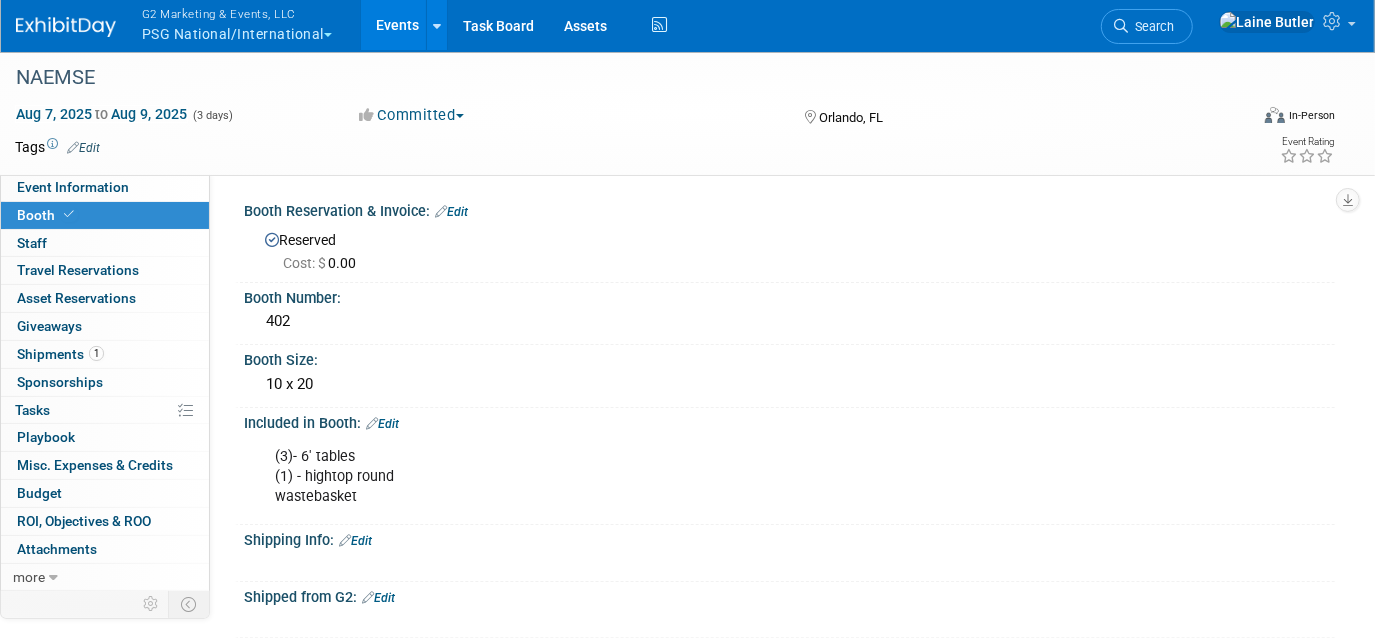 click on "Booth" at bounding box center (105, 215) 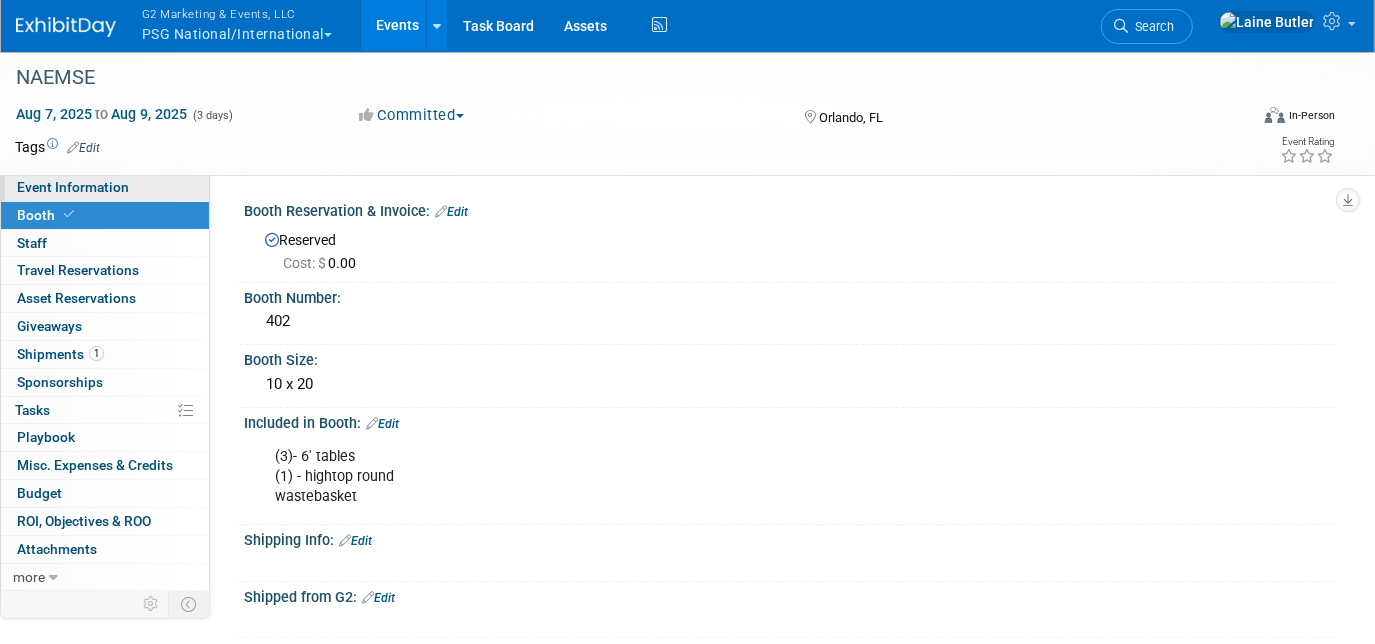 click on "Event Information" at bounding box center [73, 187] 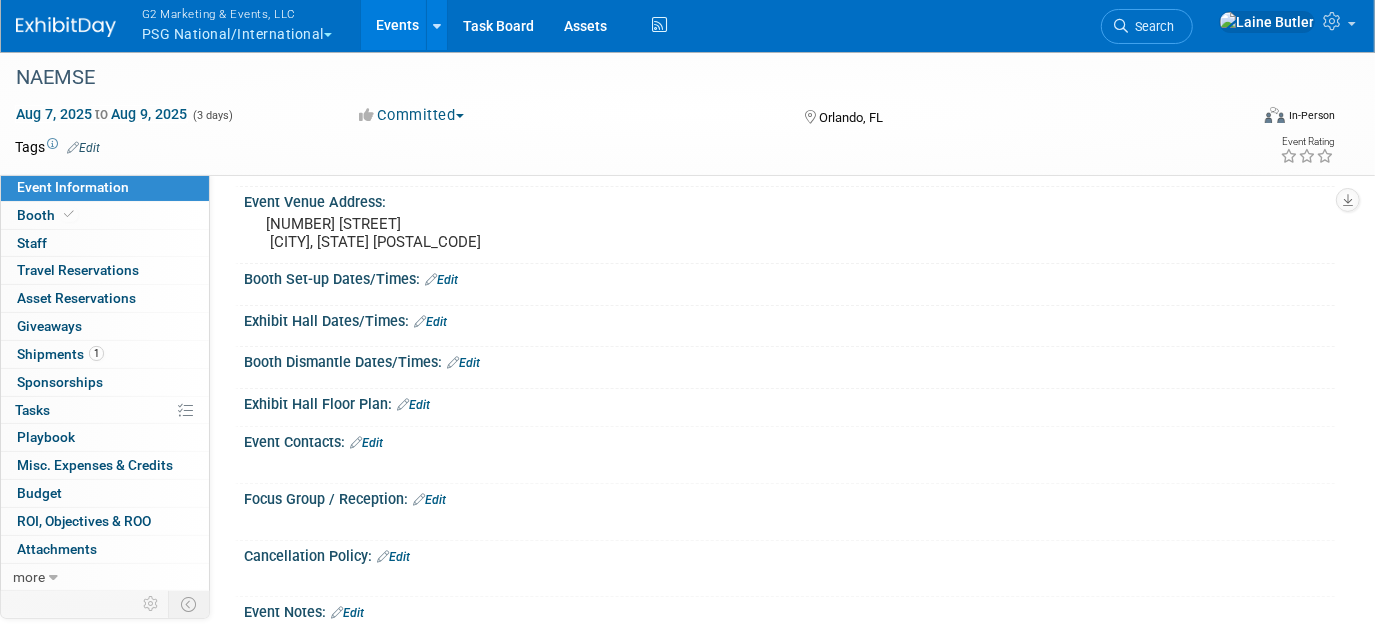 scroll, scrollTop: 272, scrollLeft: 0, axis: vertical 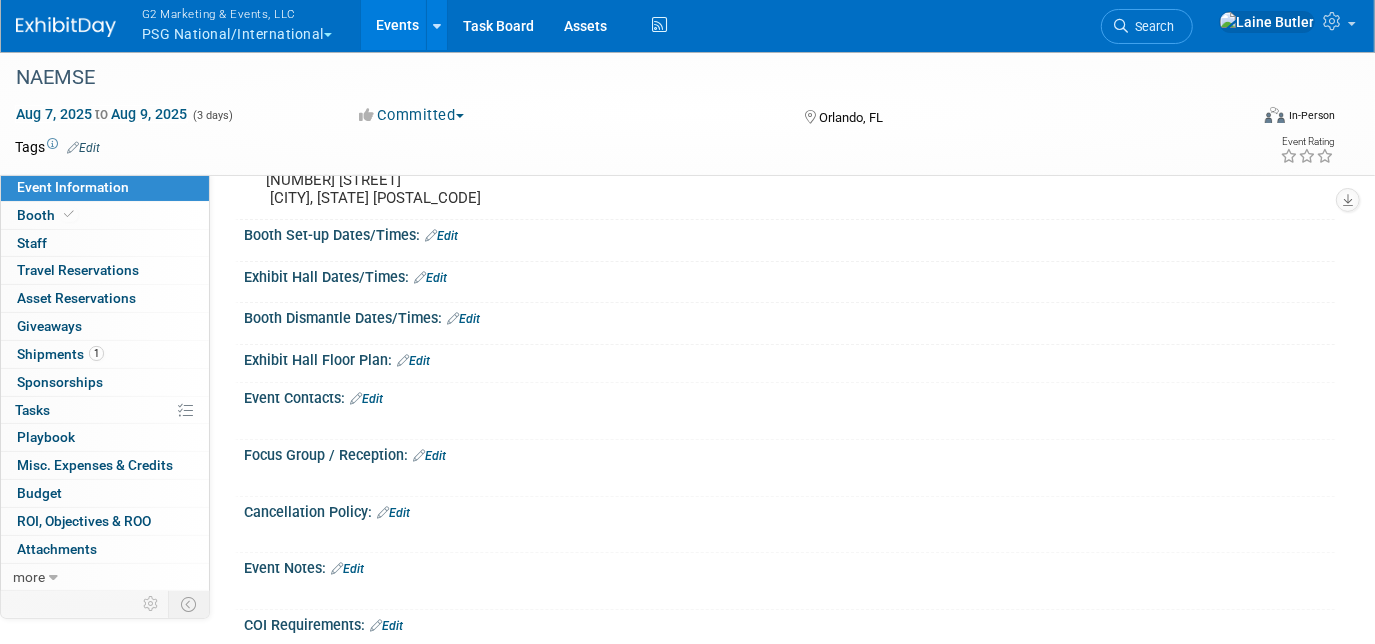 click on "Edit" at bounding box center [441, 236] 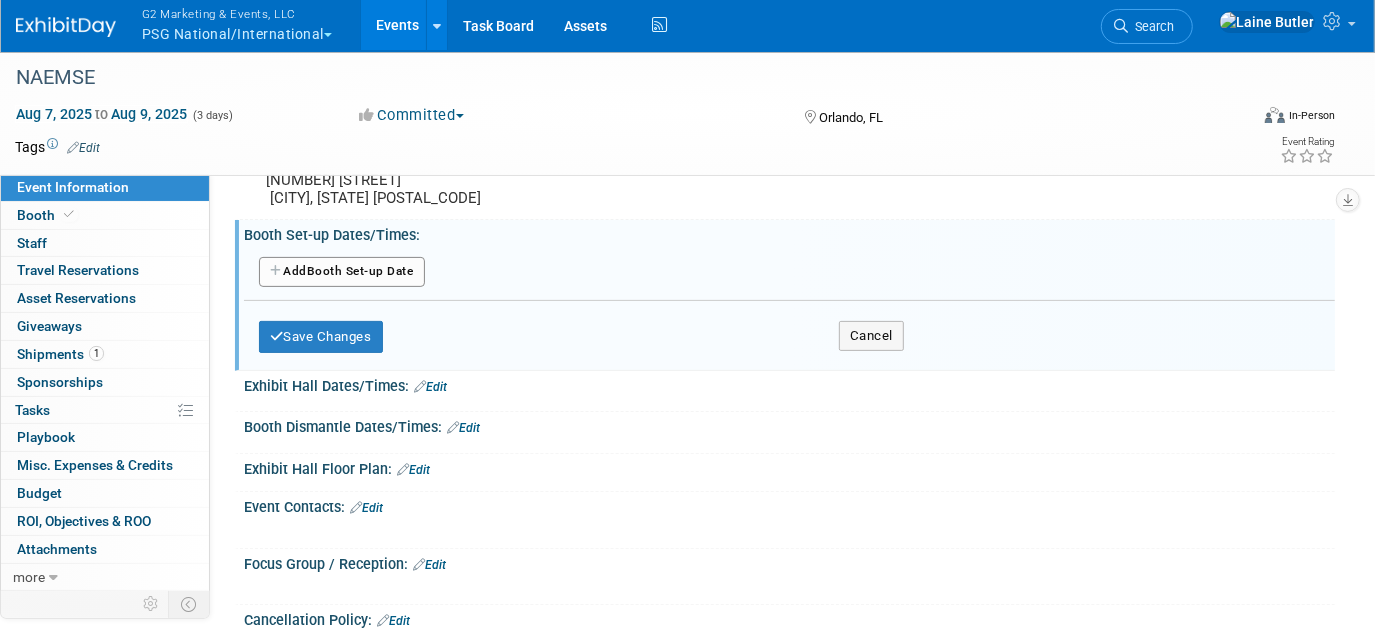 click on "Add  Another  Booth Set-up Date" at bounding box center [342, 272] 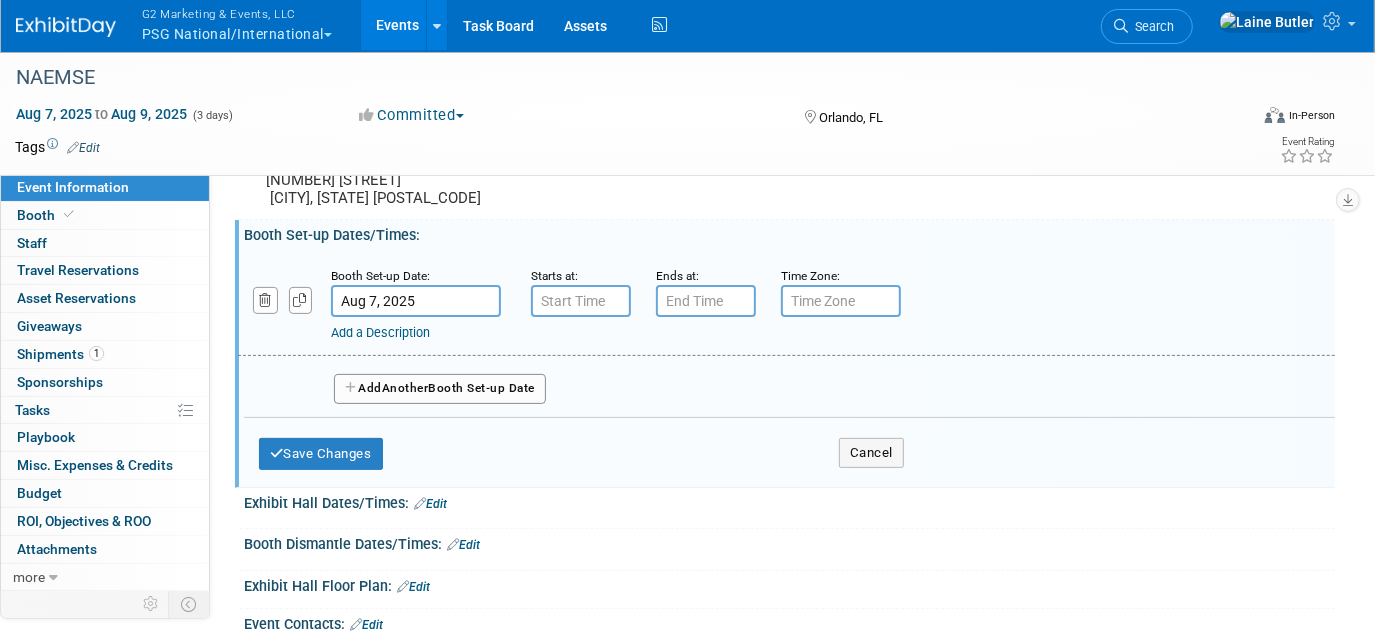 click on "Another" at bounding box center [405, 388] 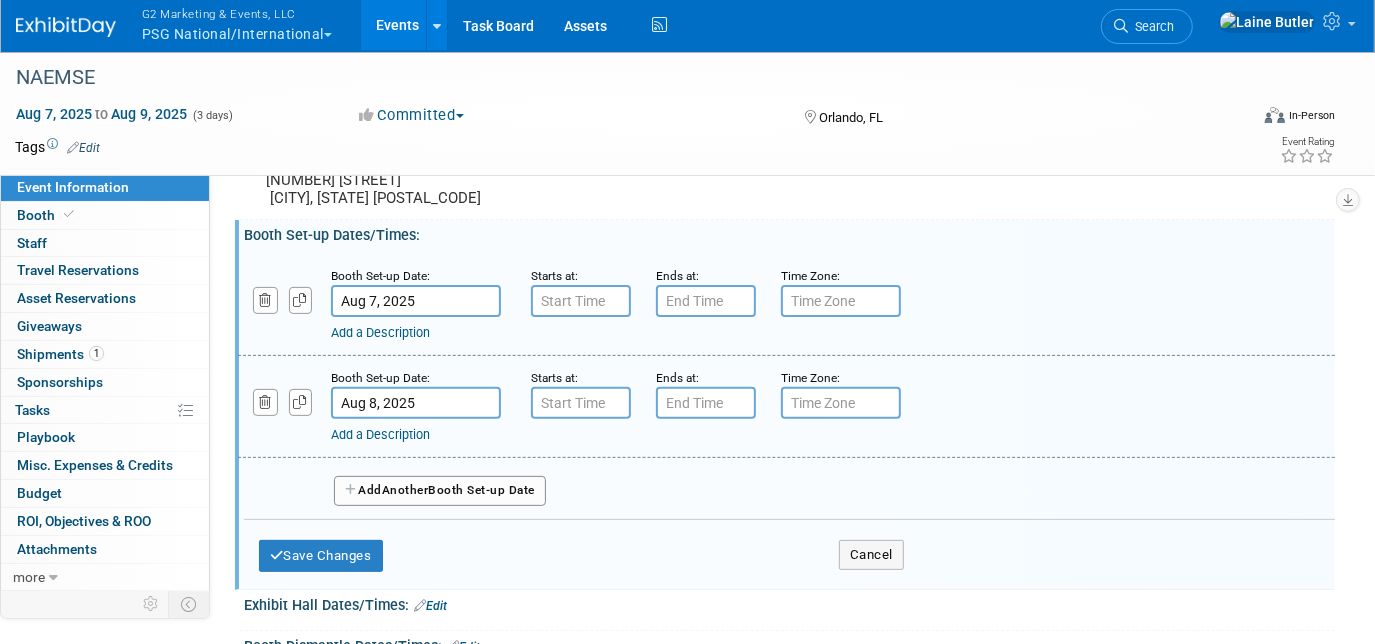 click on "Aug 7, 2025" at bounding box center [416, 301] 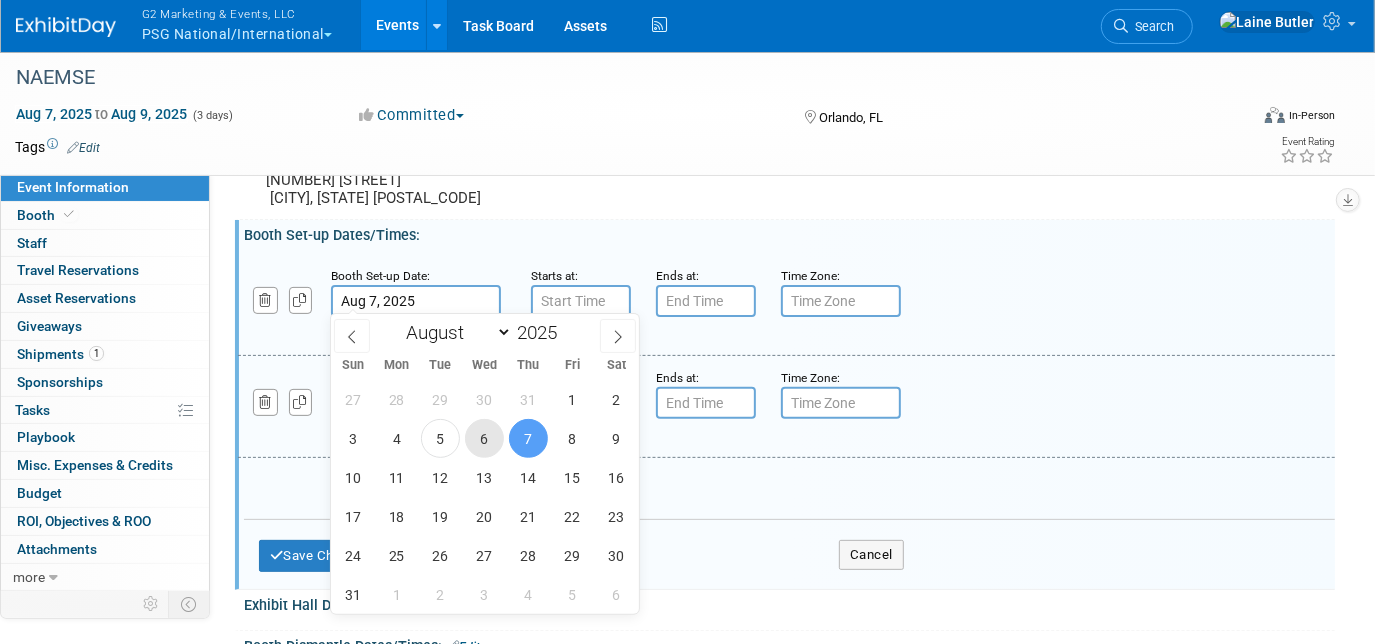 click on "6" at bounding box center [484, 438] 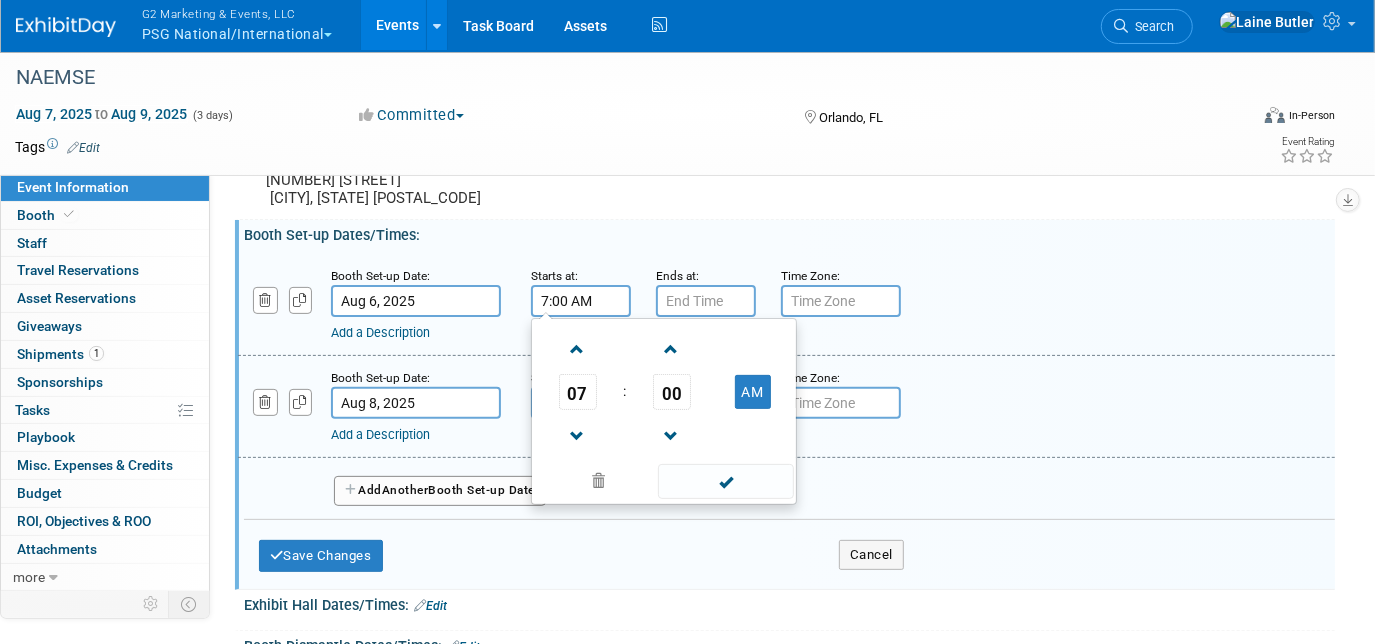 click on "7:00 AM" at bounding box center [581, 301] 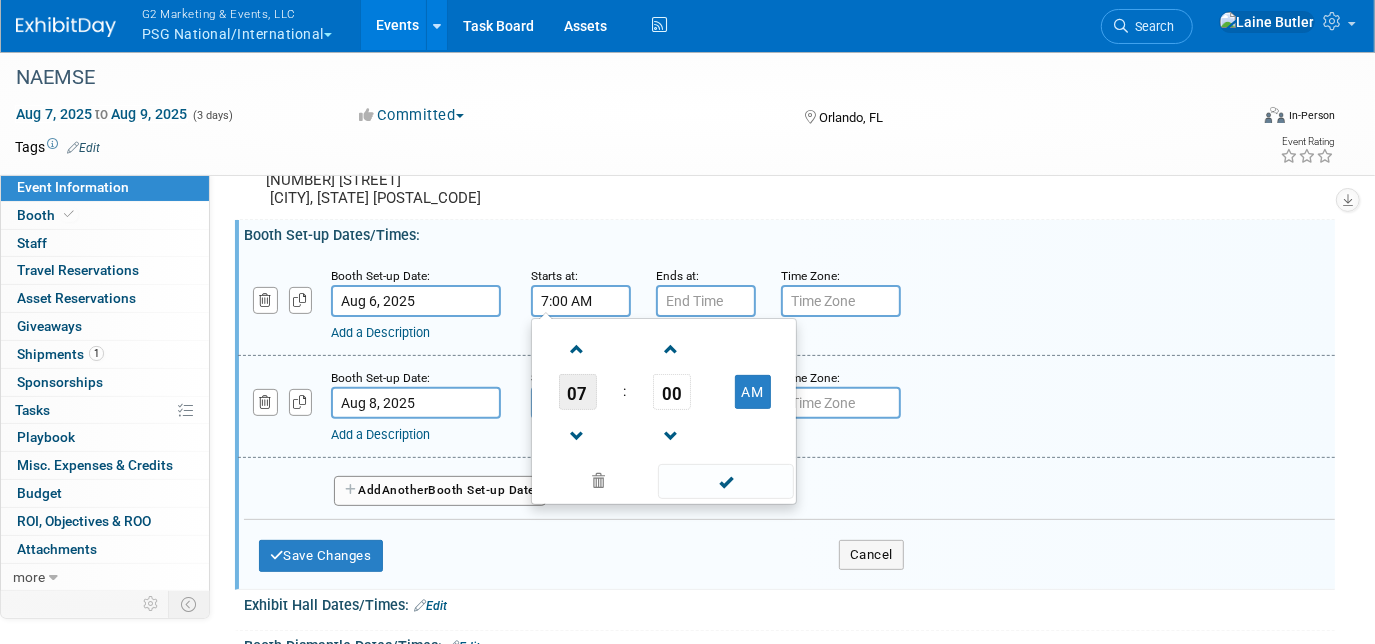click on "07" at bounding box center (578, 392) 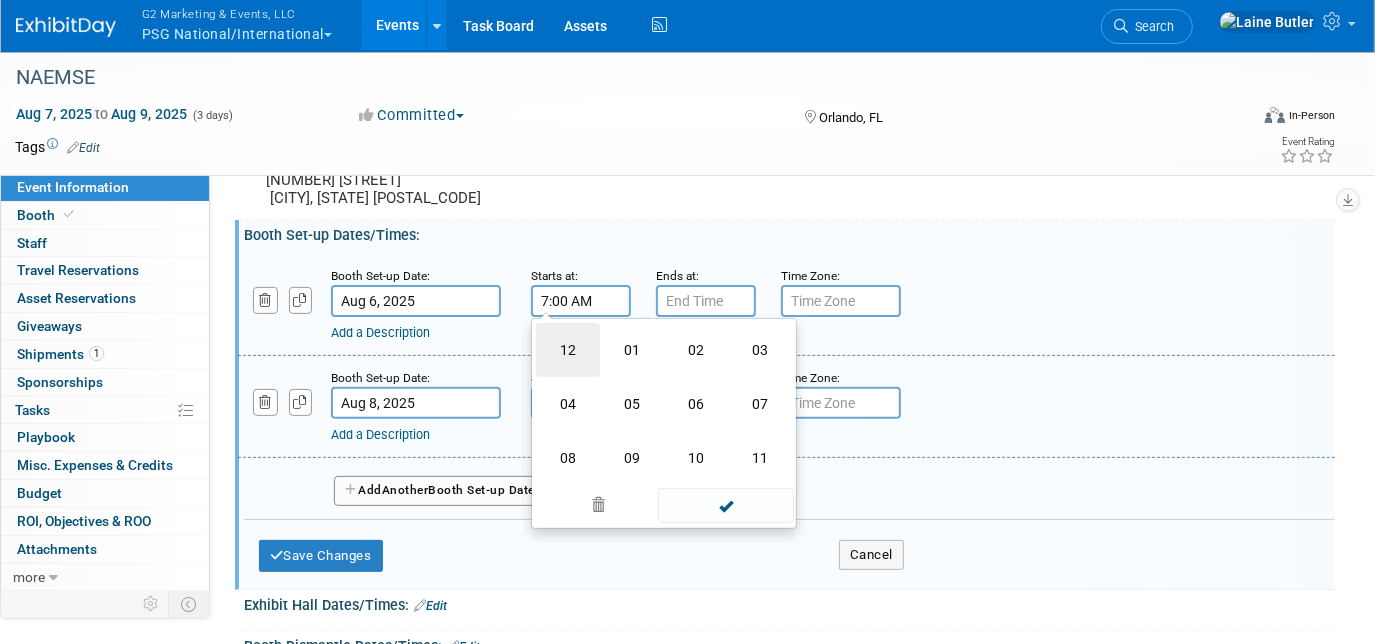 click on "12" at bounding box center (568, 350) 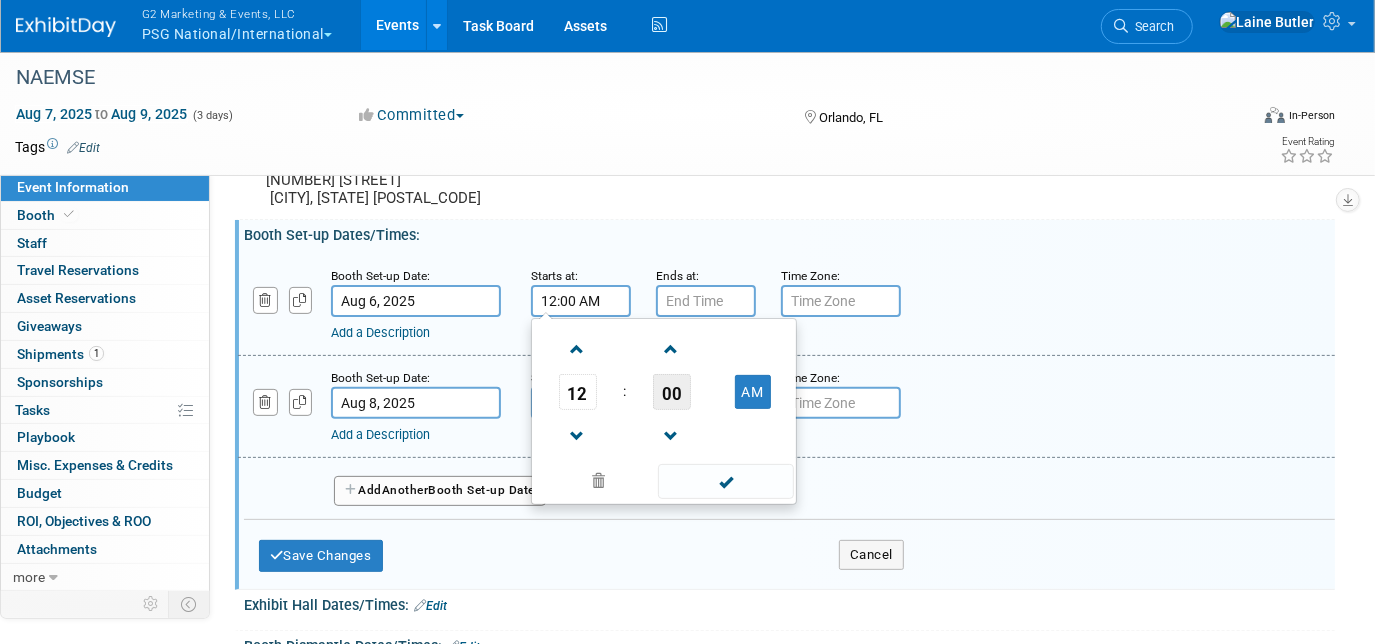 click on "00" at bounding box center [672, 392] 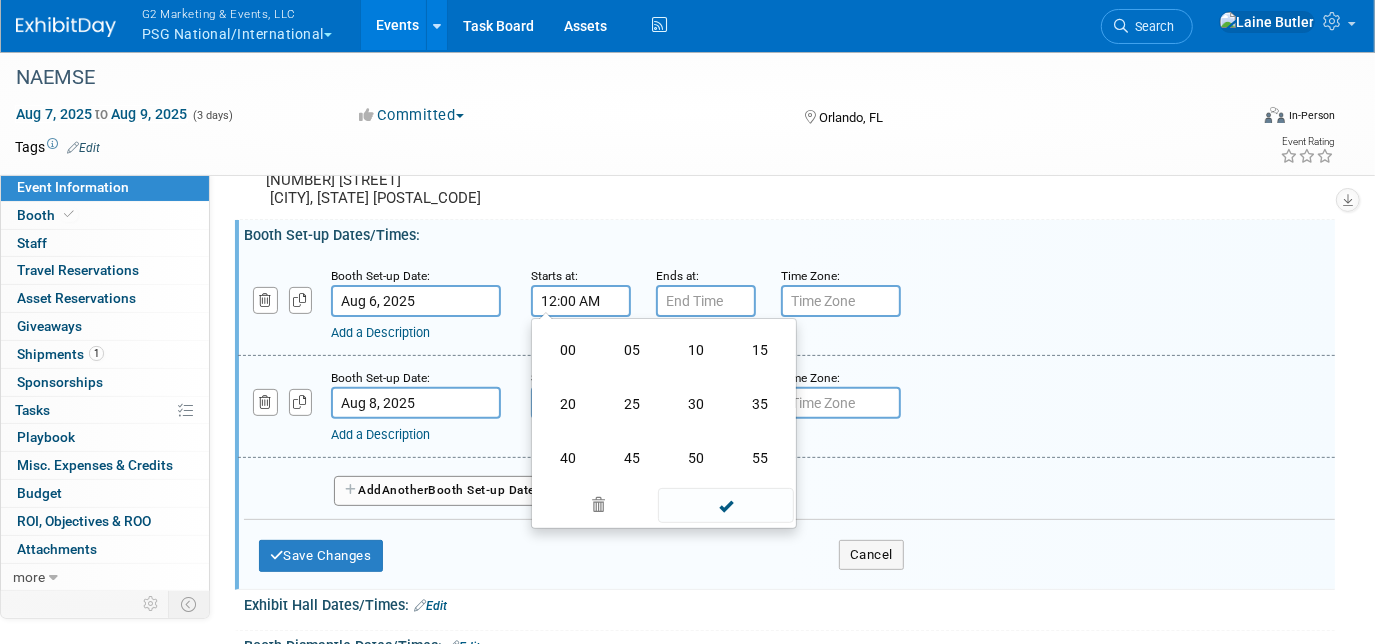 click on "30" at bounding box center [696, 404] 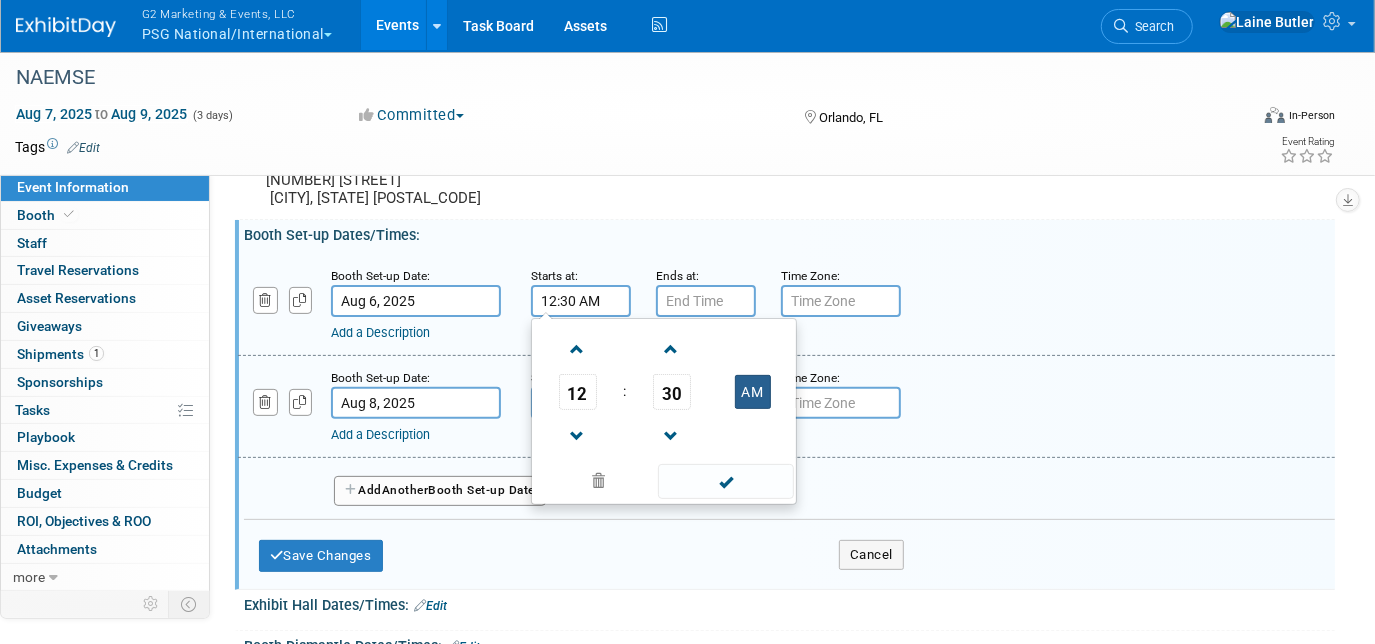click on "AM" at bounding box center [753, 392] 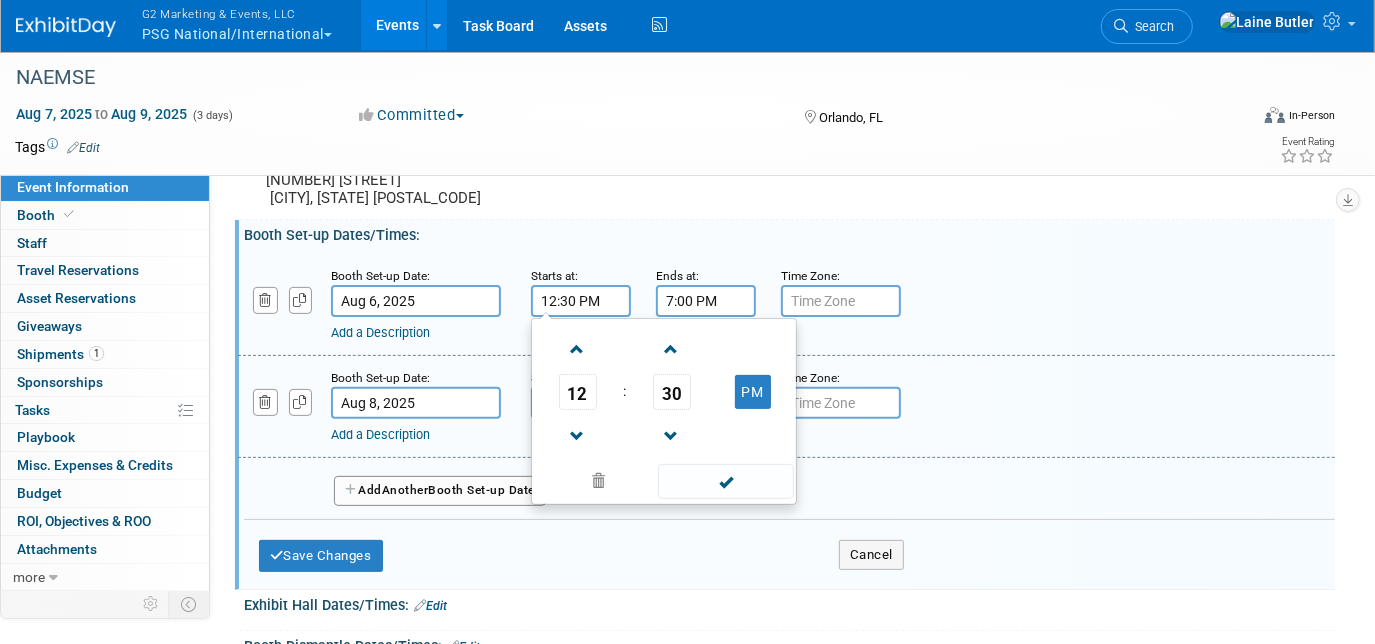 click on "7:00 PM" at bounding box center (706, 301) 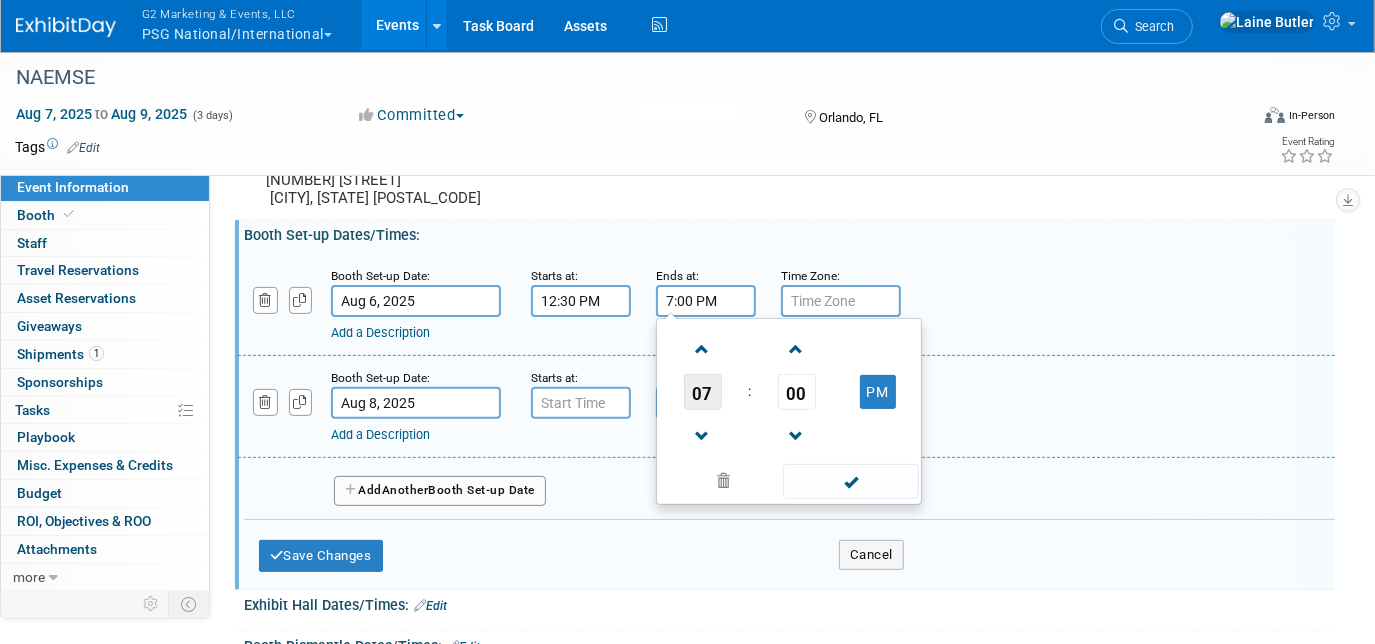 click on "07" at bounding box center (703, 392) 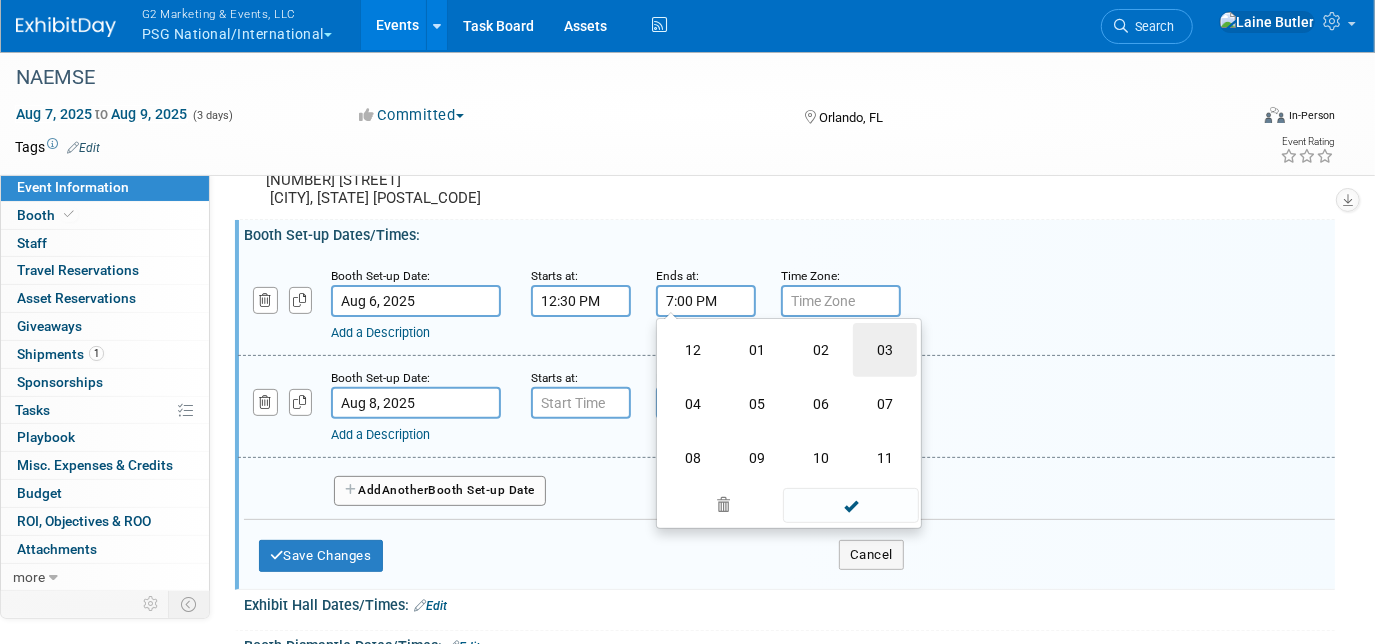 click on "03" at bounding box center (885, 350) 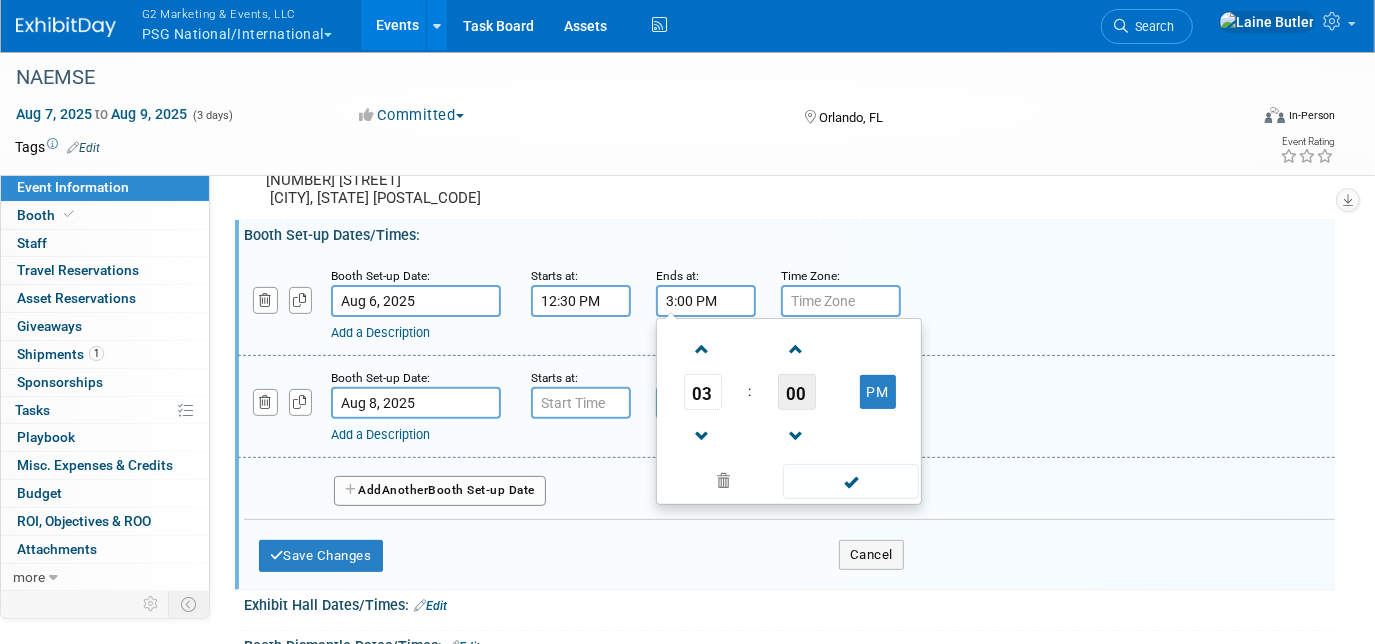 click on "00" at bounding box center (797, 392) 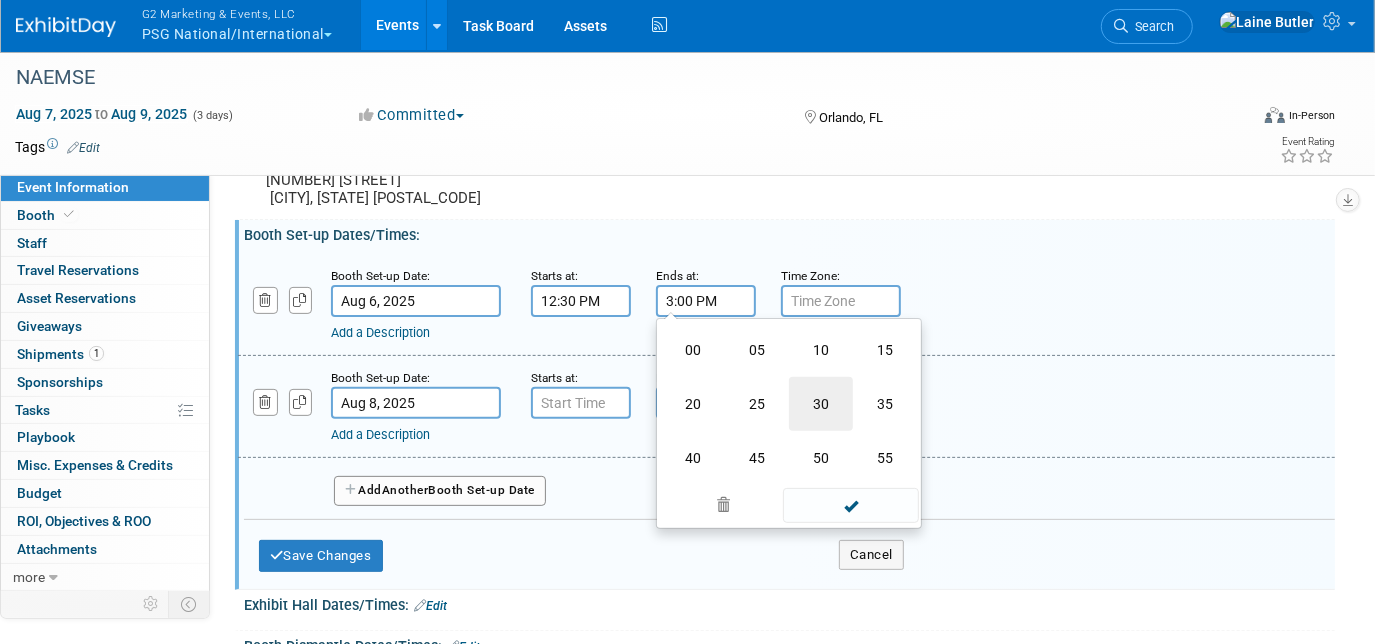 click on "30" at bounding box center [821, 404] 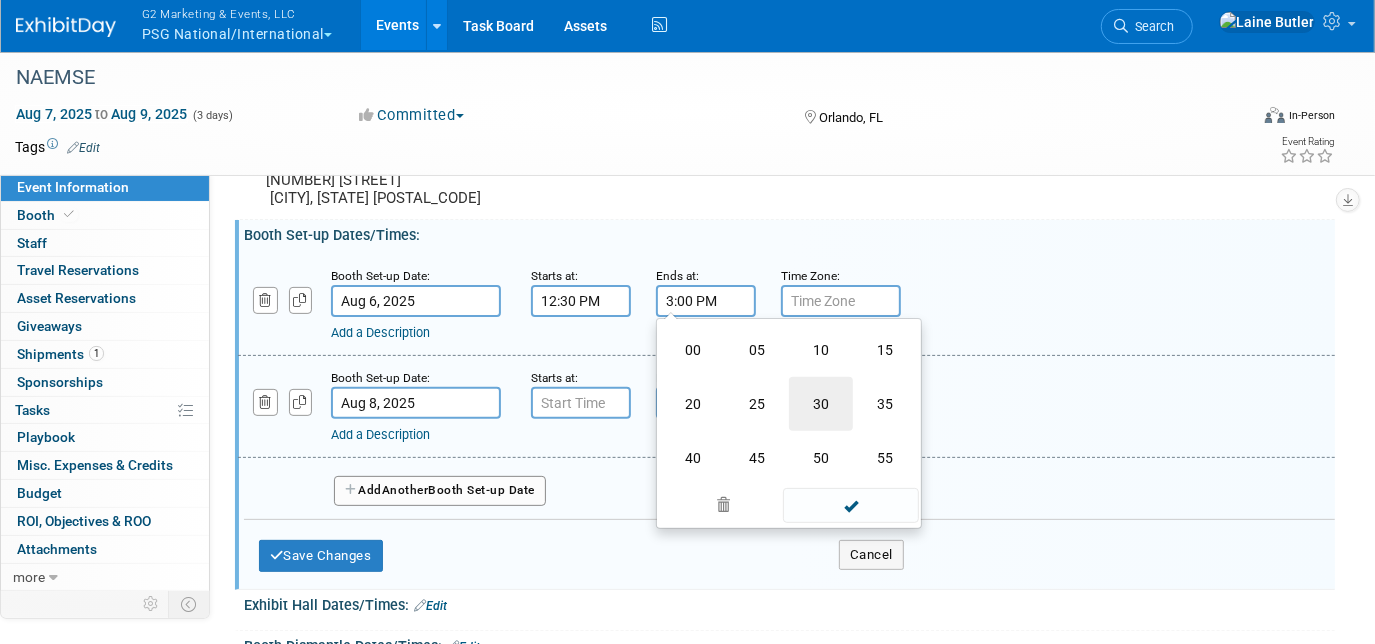 type on "3:30 PM" 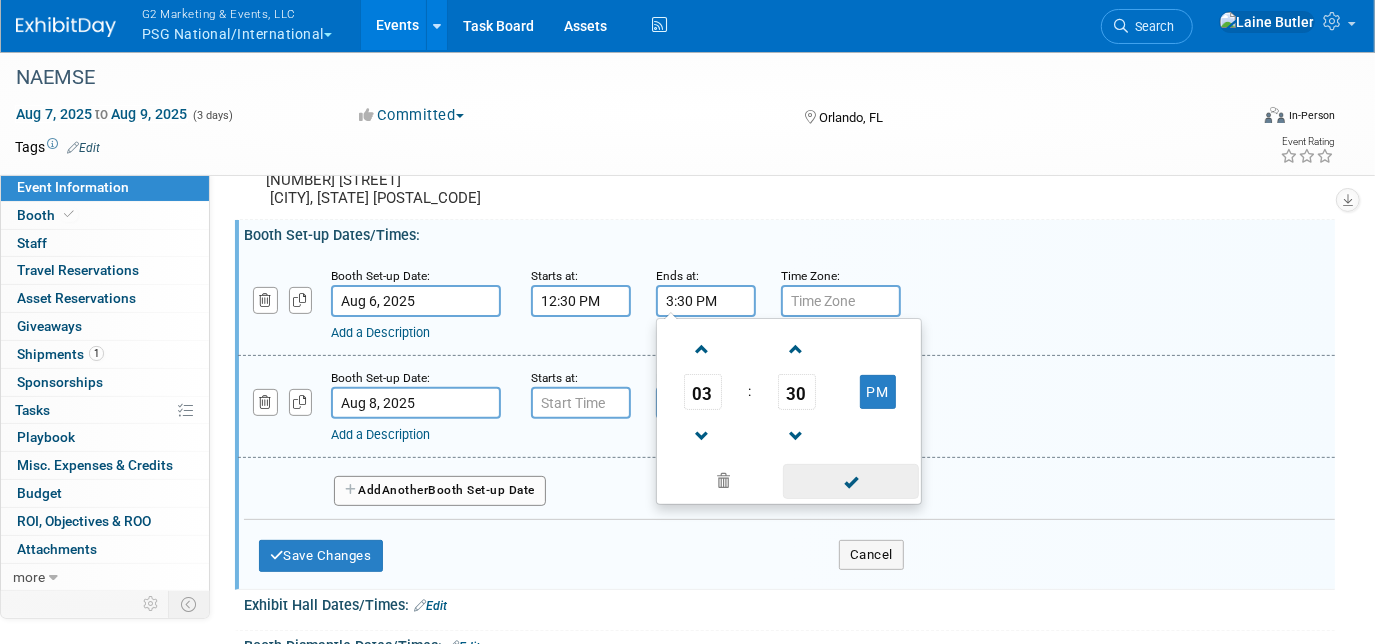 click at bounding box center (850, 481) 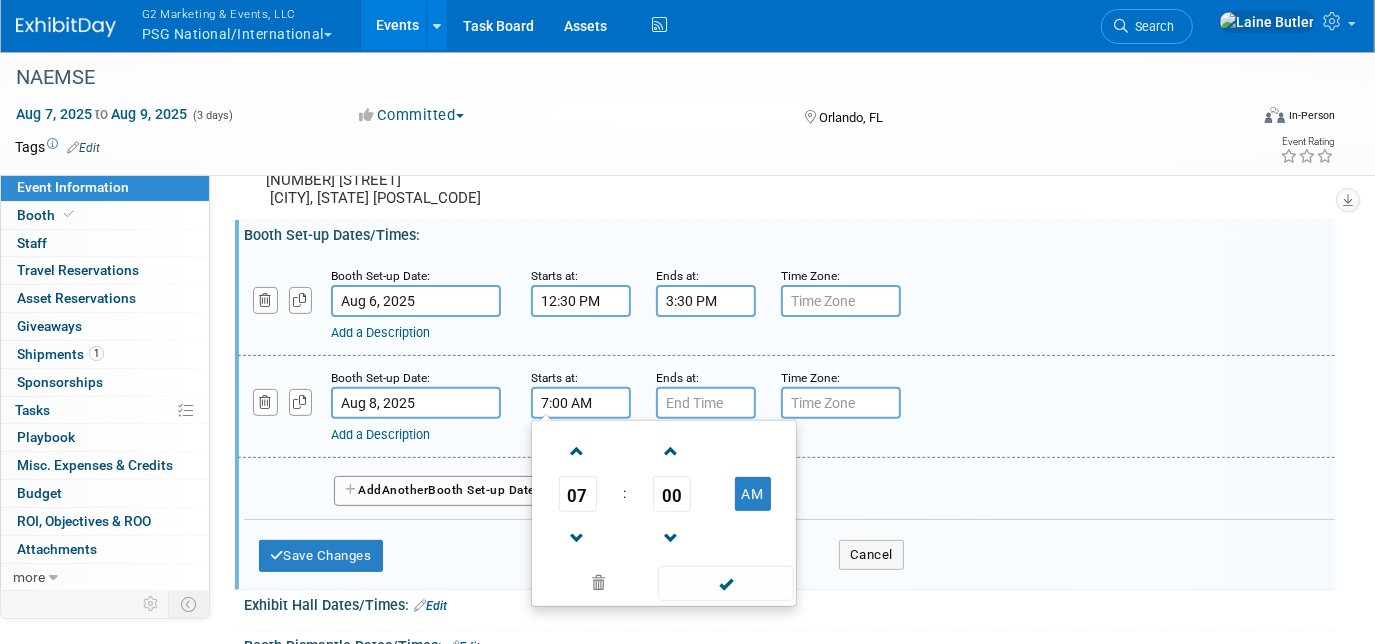 click on "7:00 AM" at bounding box center (581, 403) 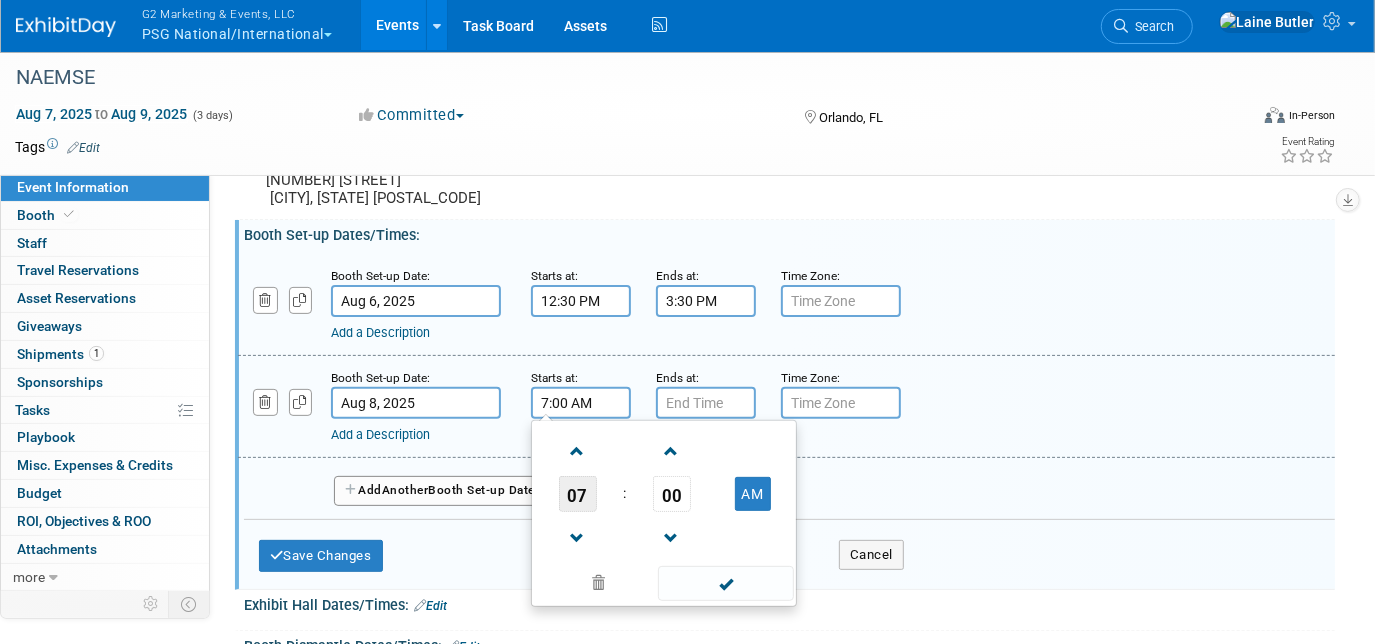 click on "07" at bounding box center [578, 494] 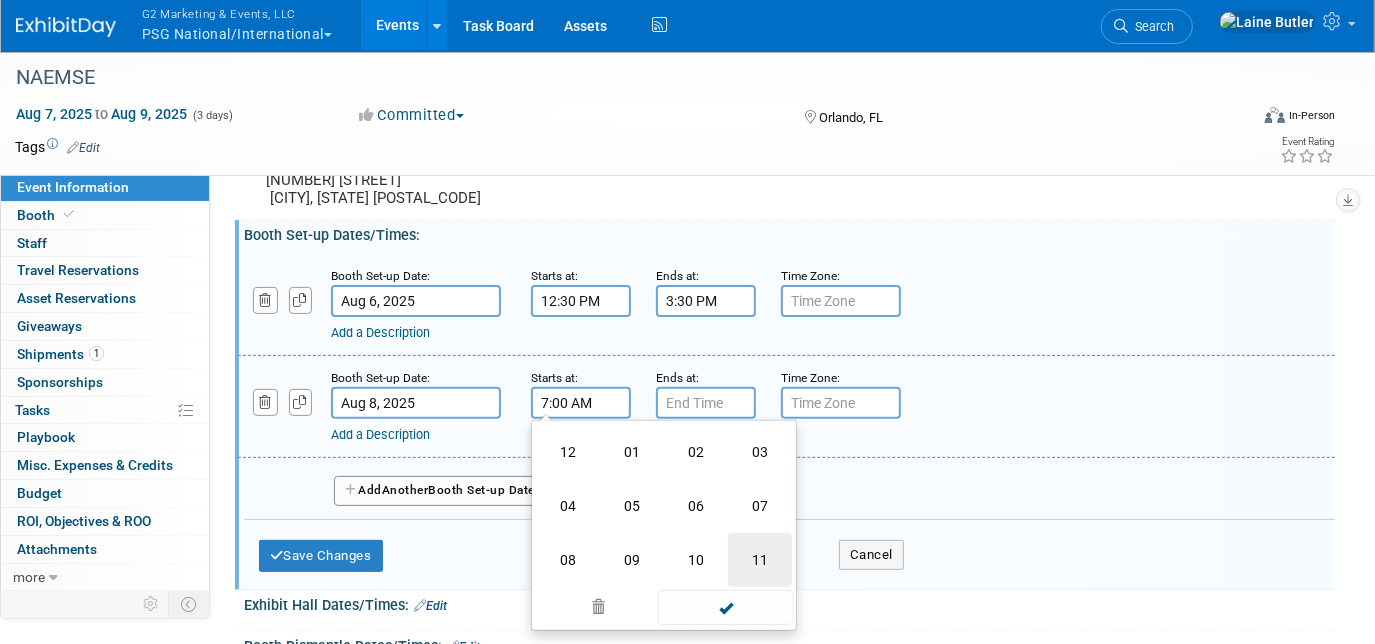 click on "11" at bounding box center (760, 560) 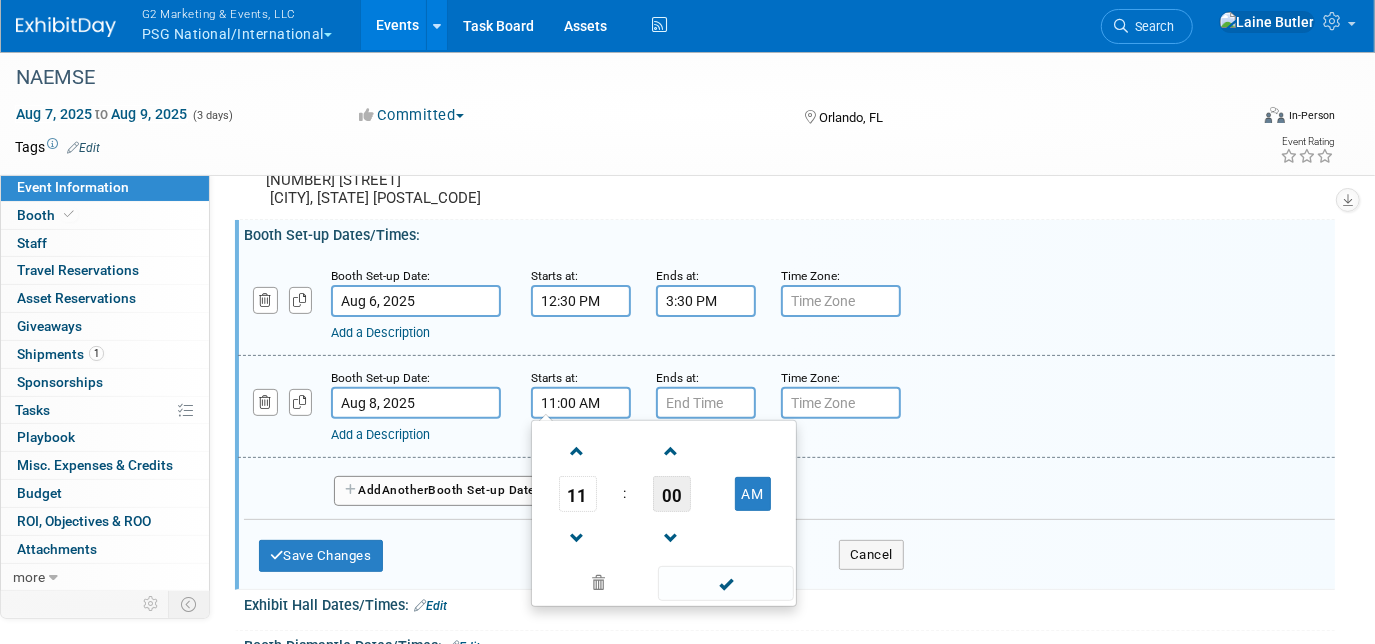 click on "00" at bounding box center [672, 494] 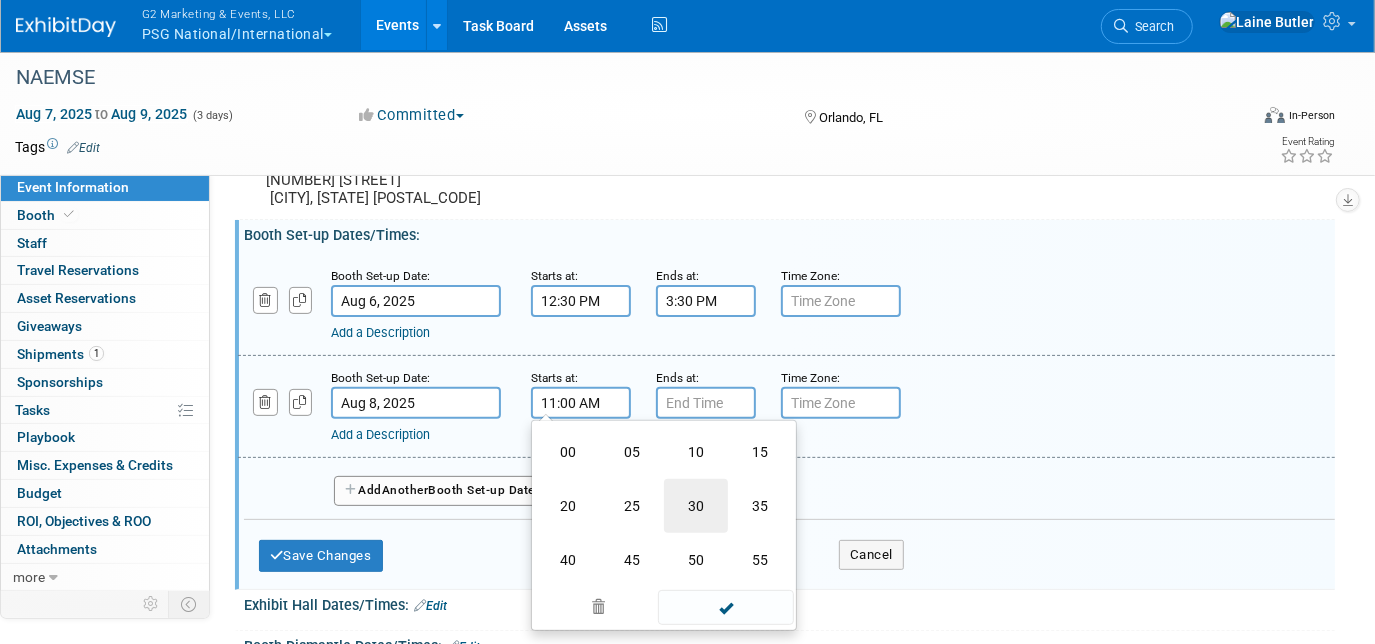 click on "30" at bounding box center (696, 506) 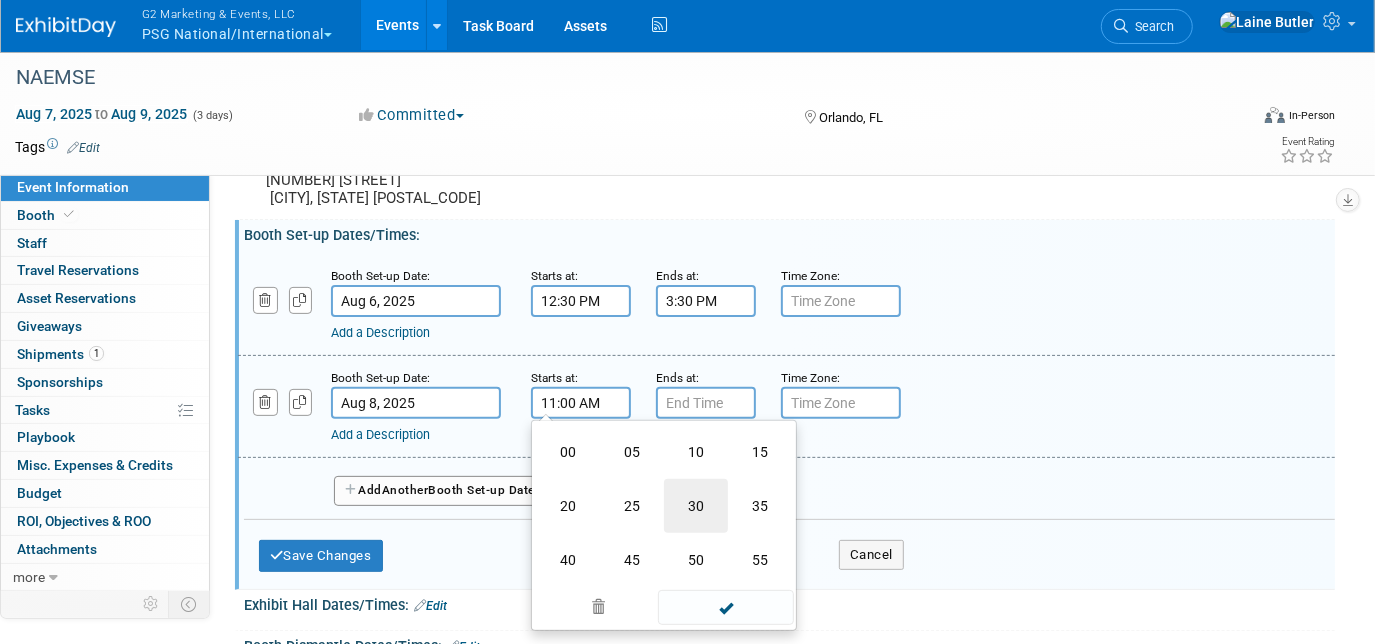 type on "11:30 AM" 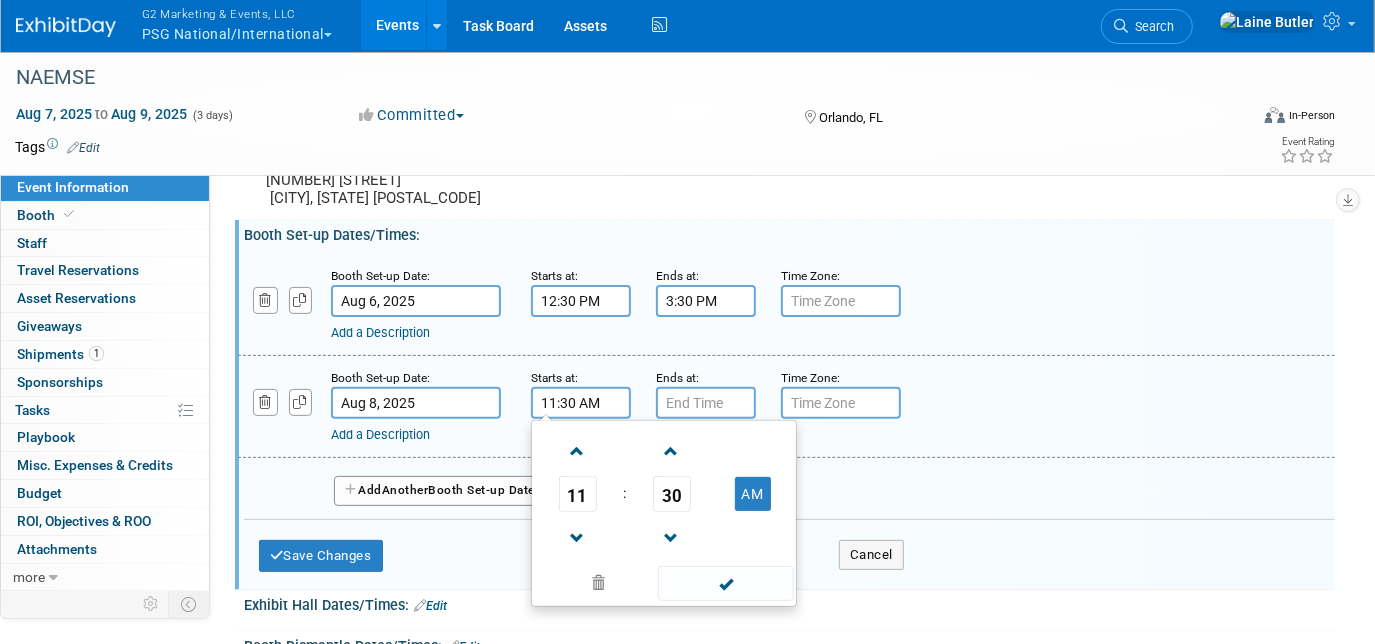 click on "Aug 8, 2025" at bounding box center [416, 403] 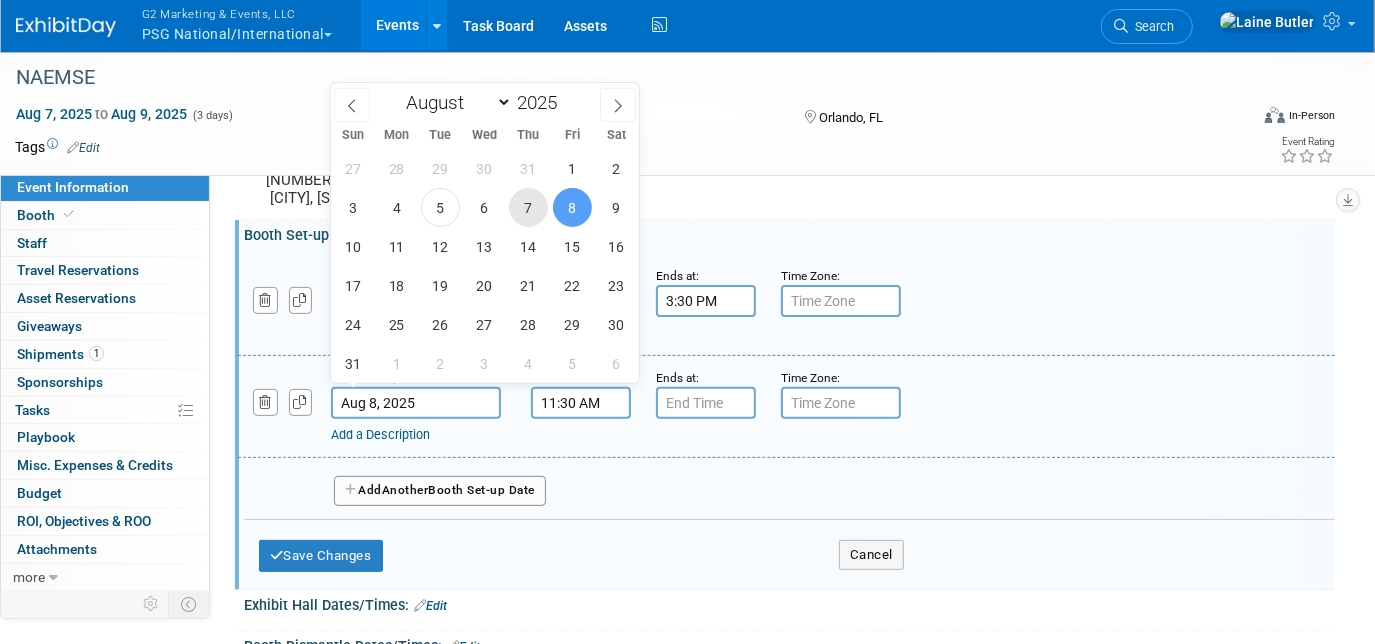 click on "7" at bounding box center [528, 207] 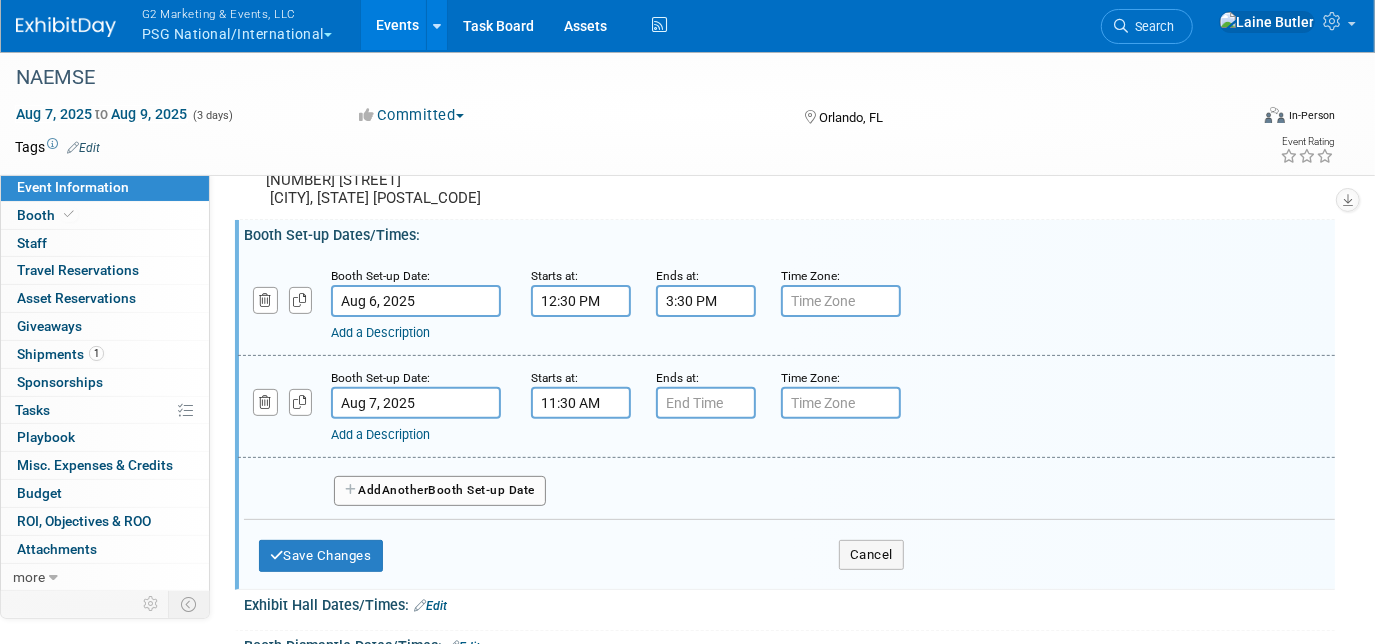 click on "11:30 AM" at bounding box center (581, 403) 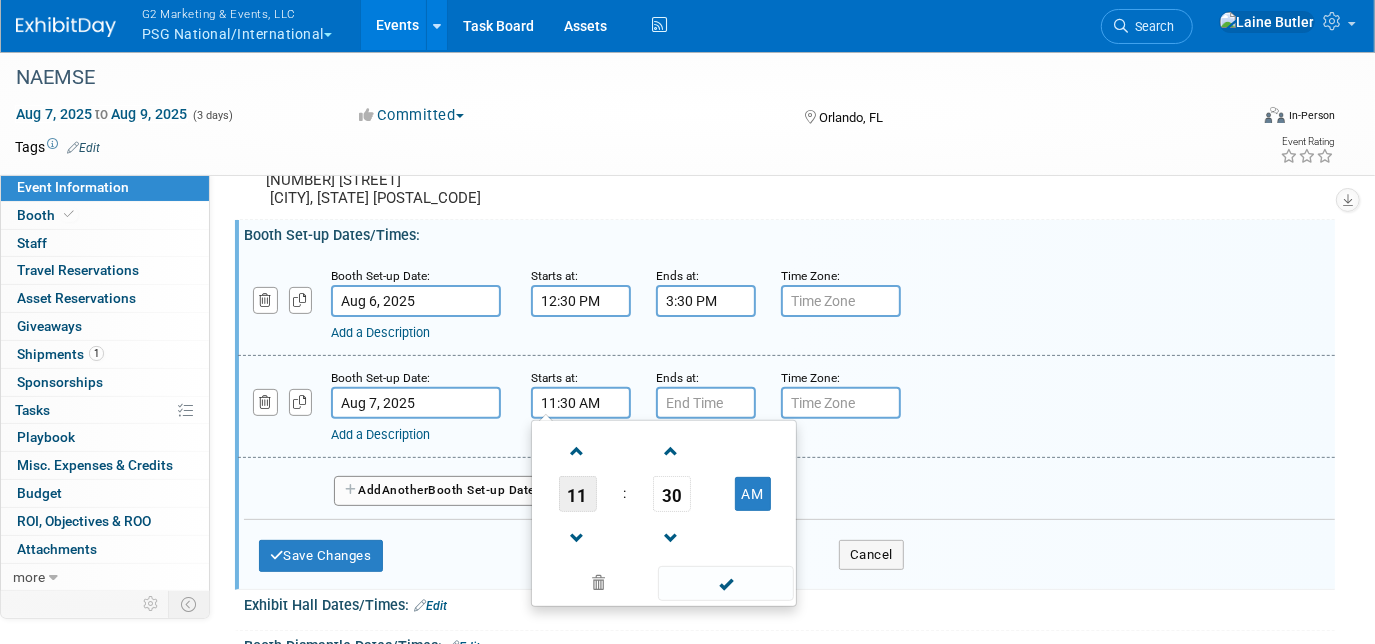 click on "11" at bounding box center [578, 494] 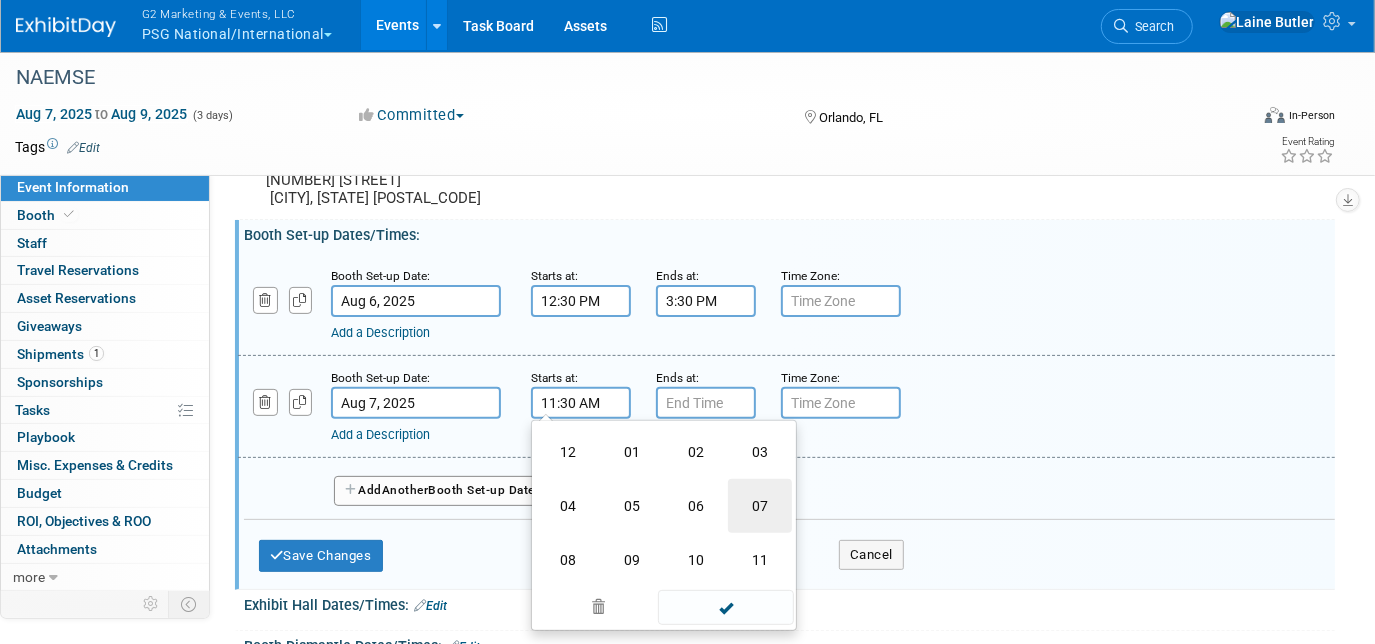 click on "07" at bounding box center [760, 506] 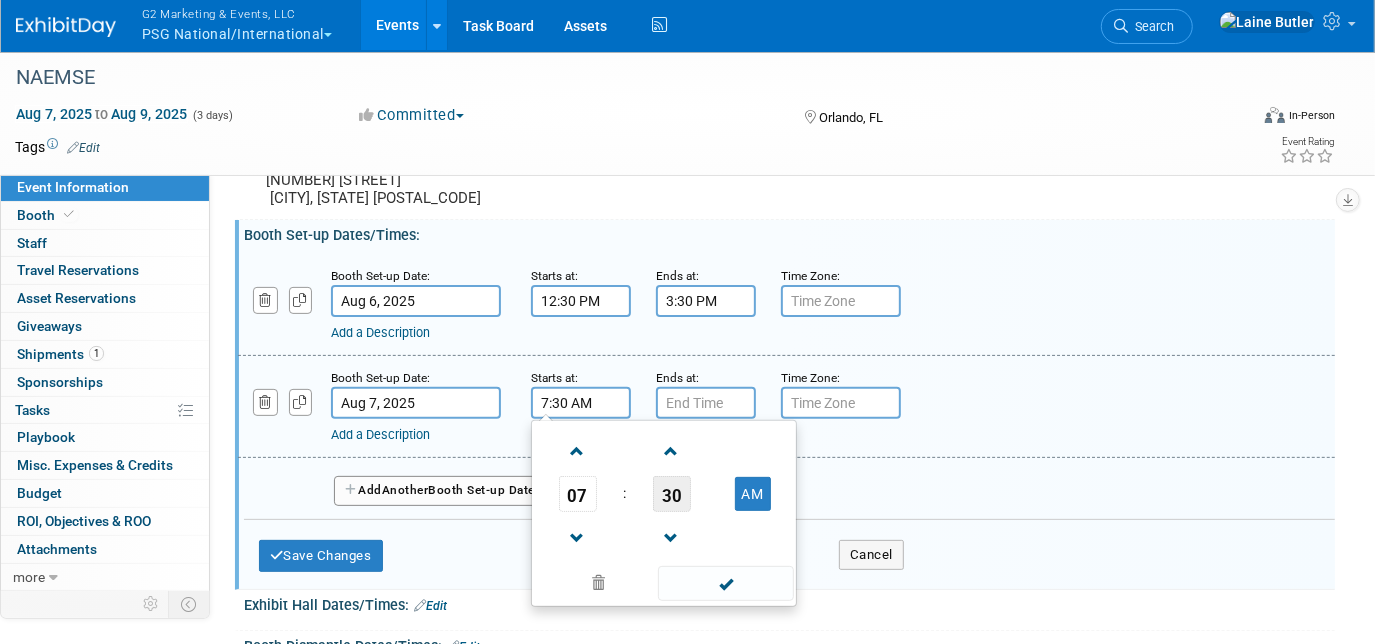 click on "30" at bounding box center [672, 494] 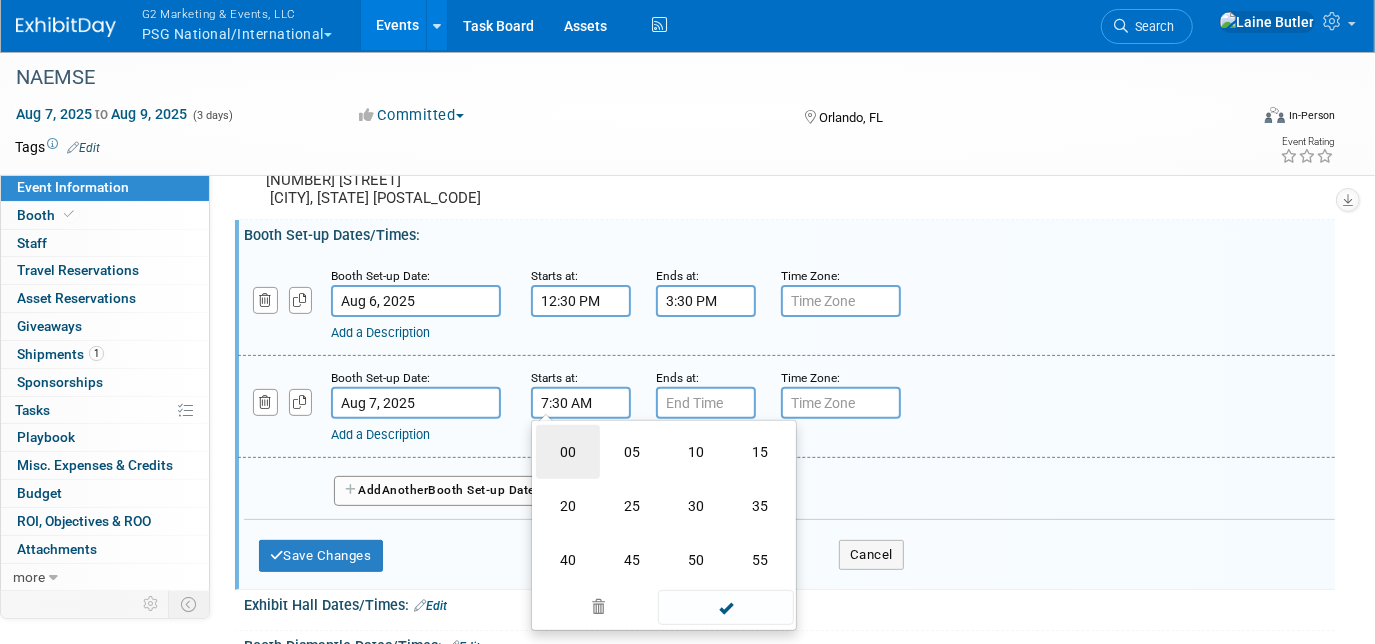 click on "00" at bounding box center (568, 452) 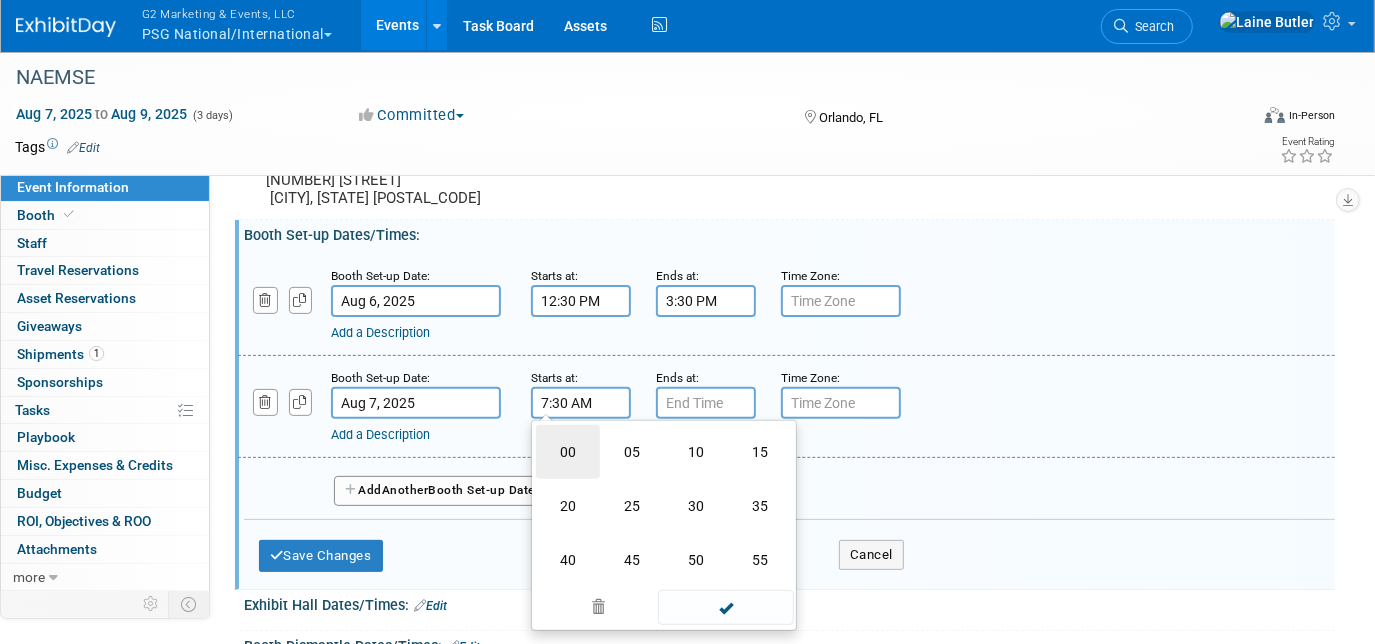 type on "7:00 AM" 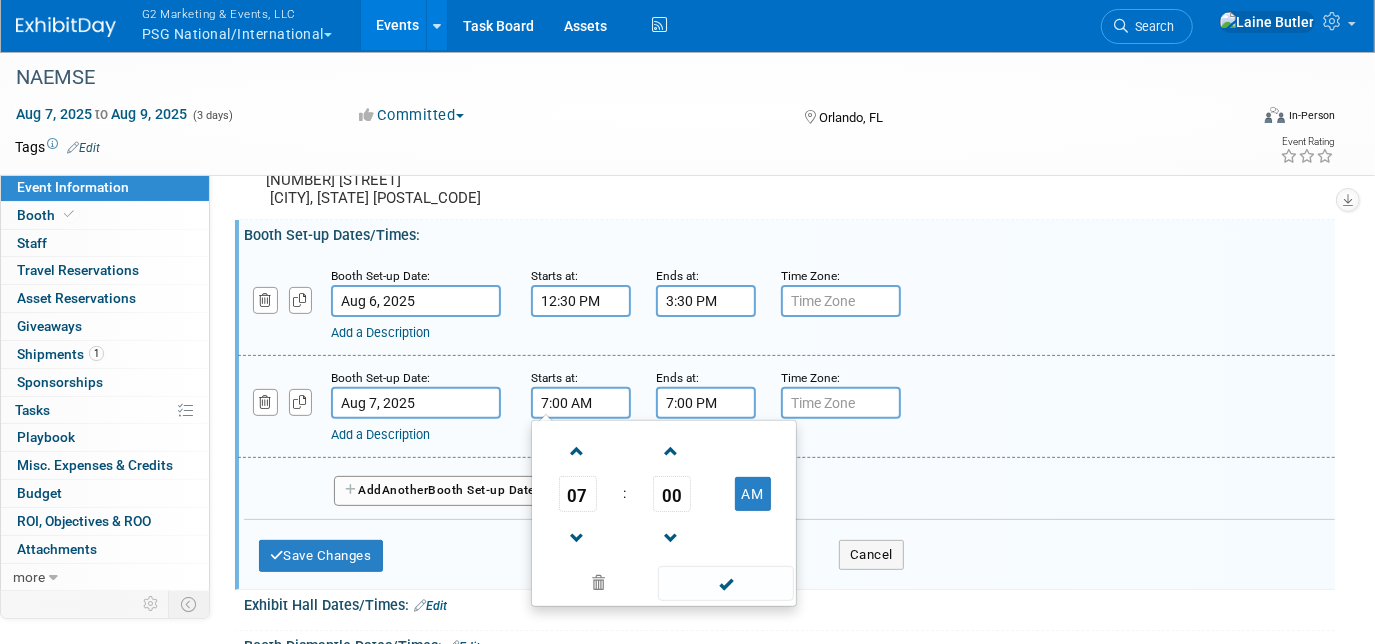 click on "7:00 PM" at bounding box center (706, 403) 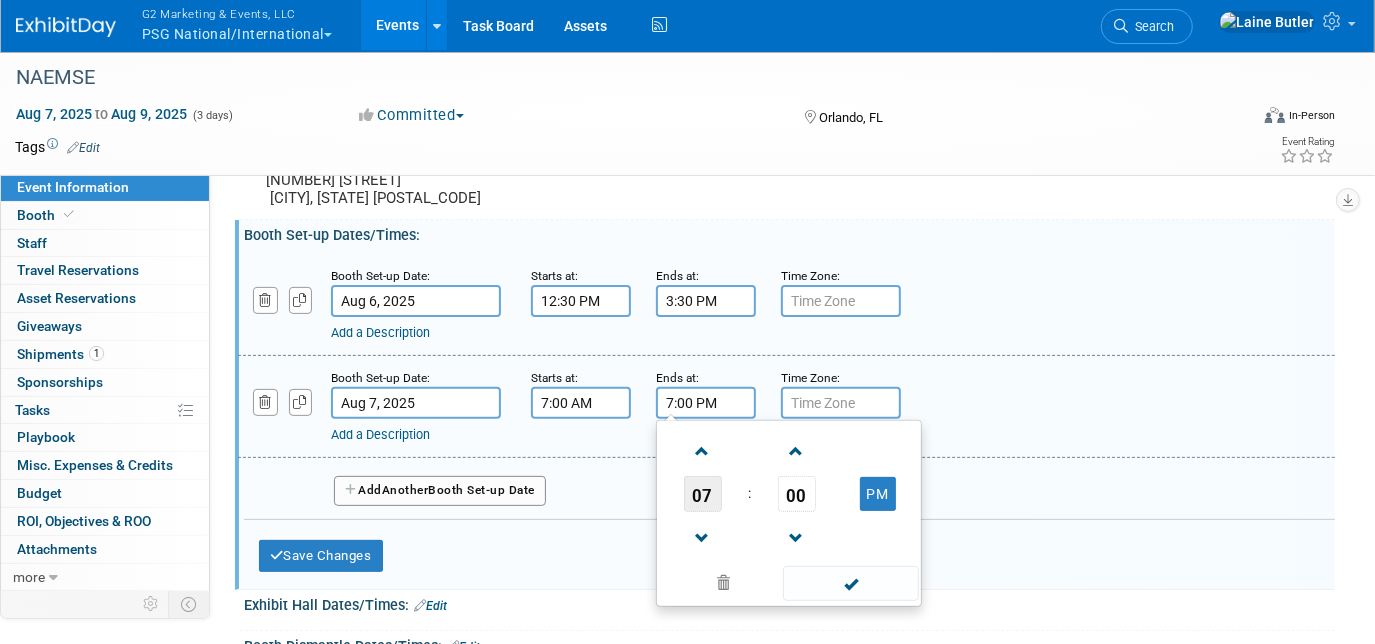click on "07" at bounding box center (703, 494) 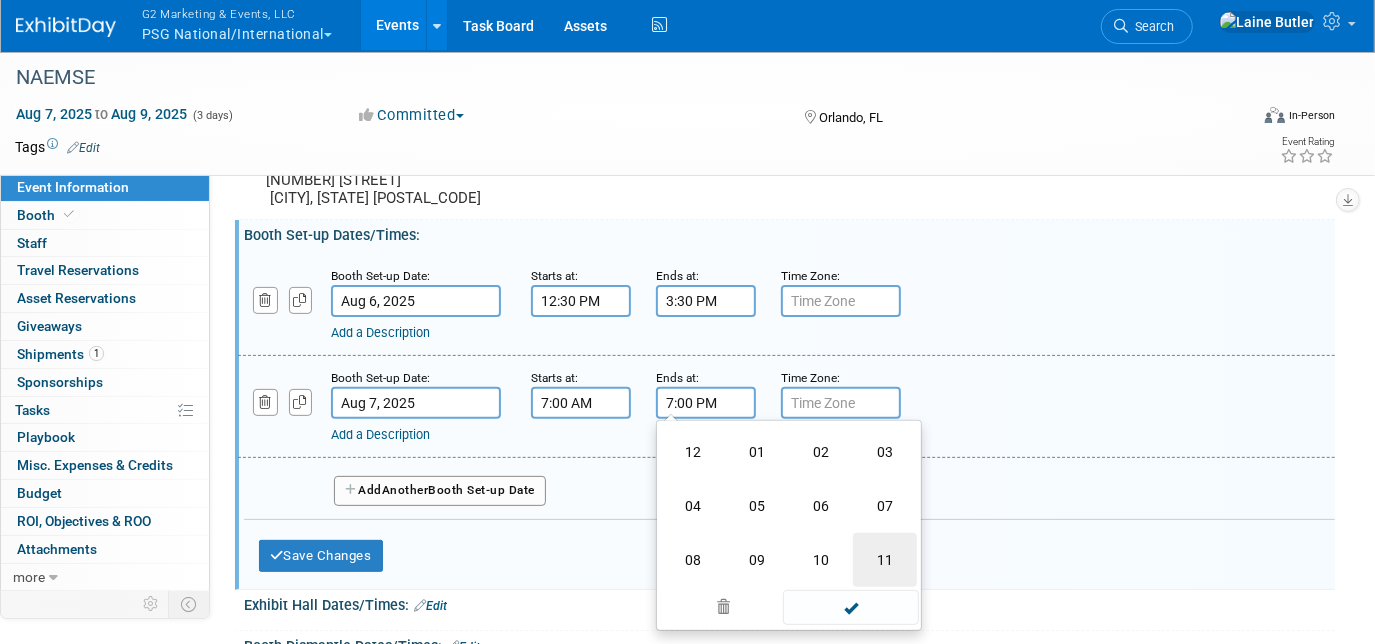 click on "11" at bounding box center [885, 560] 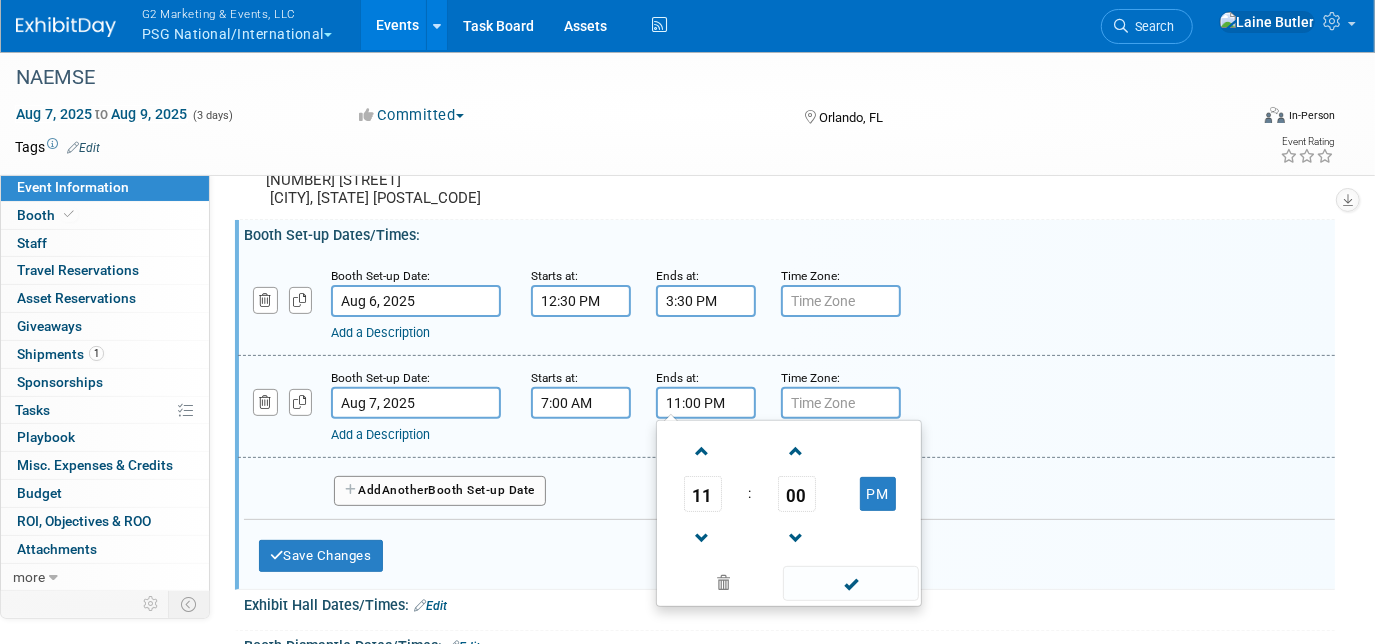 click on "00" at bounding box center (797, 494) 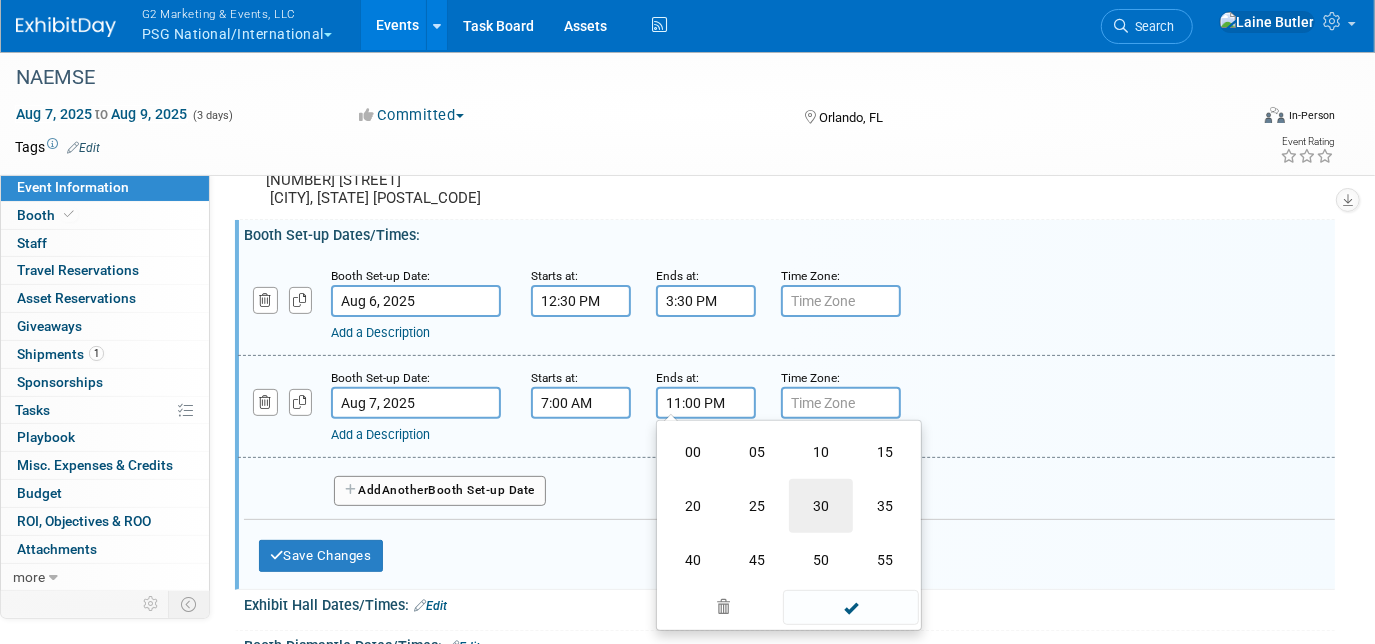 click on "30" at bounding box center (821, 506) 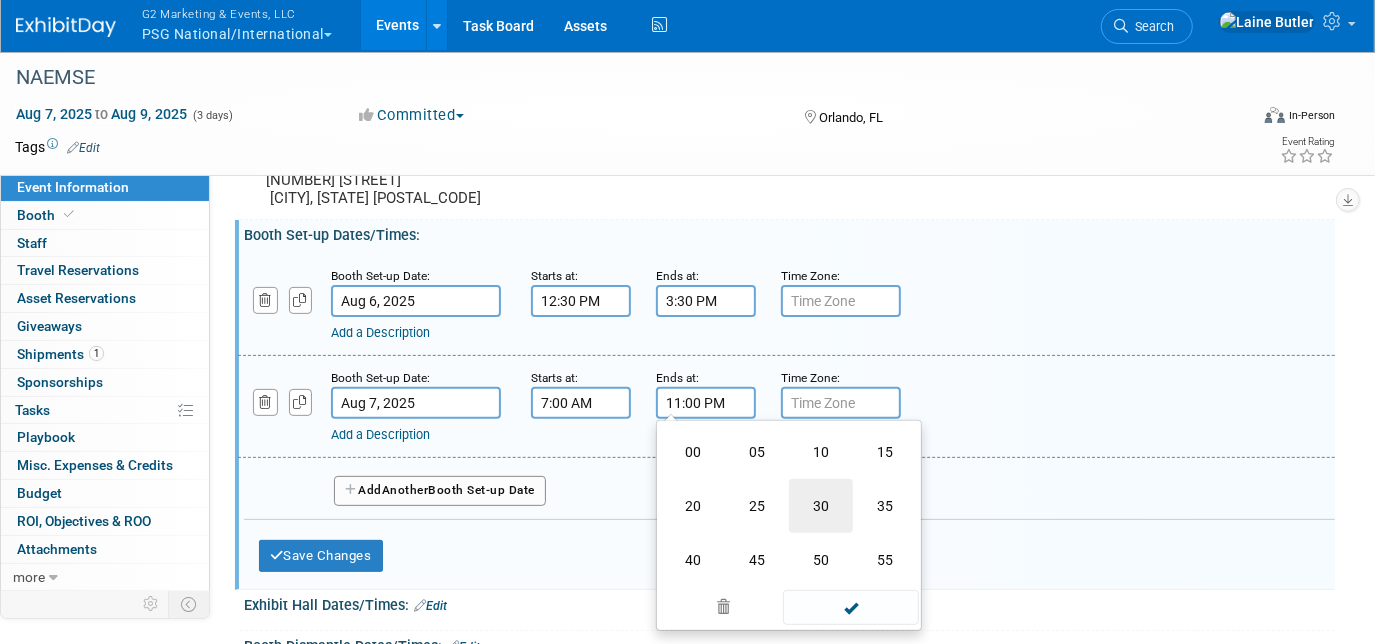 type on "11:30 PM" 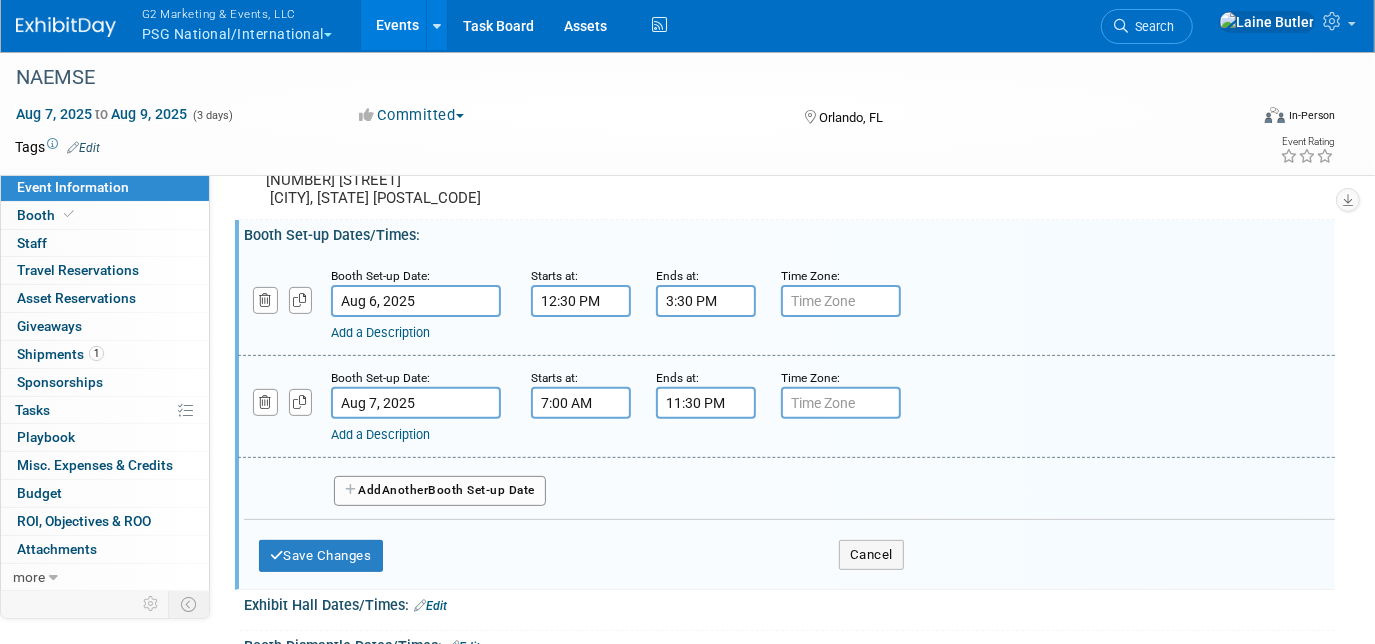 click on "Exhibit Hall Dates/Times:
Edit" at bounding box center (789, 603) 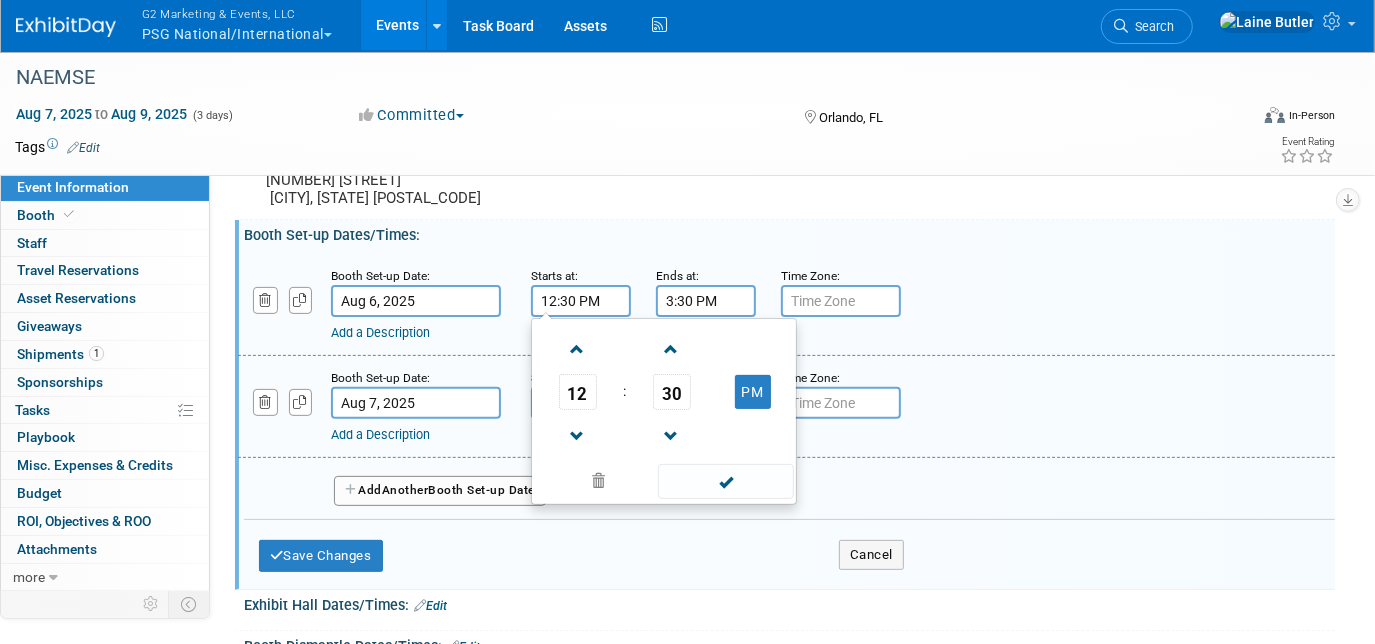 click on "12:30 PM" at bounding box center [581, 301] 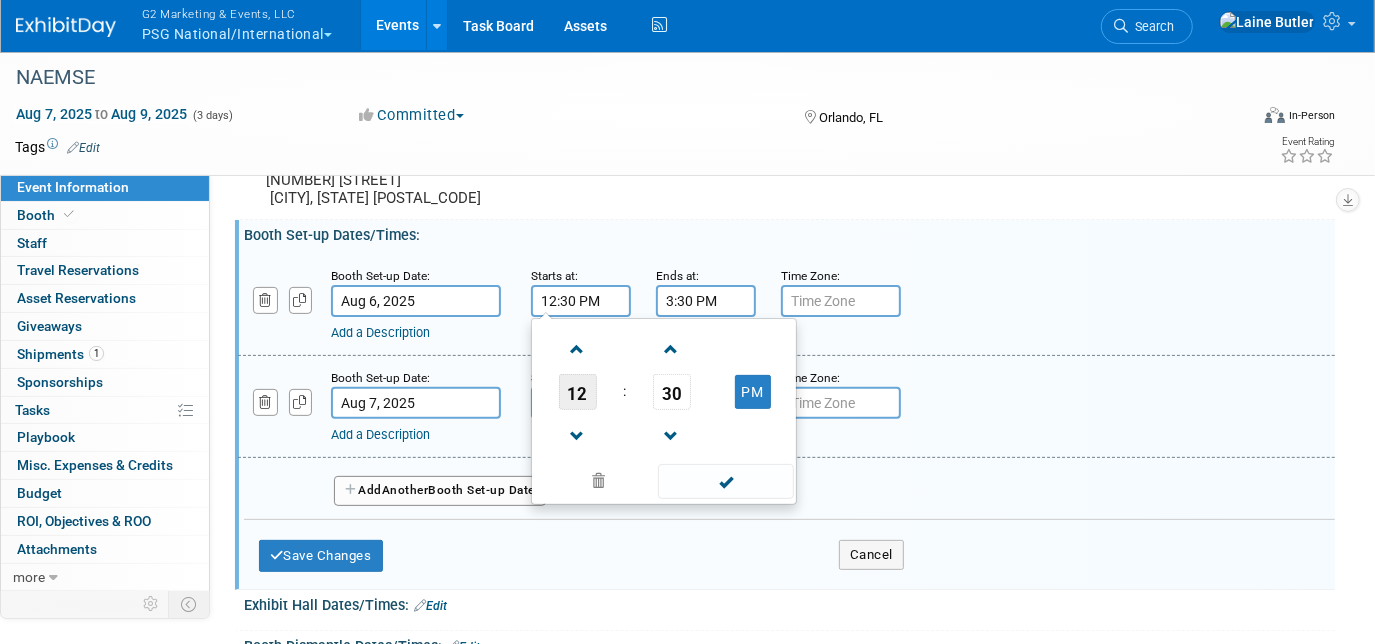 click on "12" at bounding box center (578, 392) 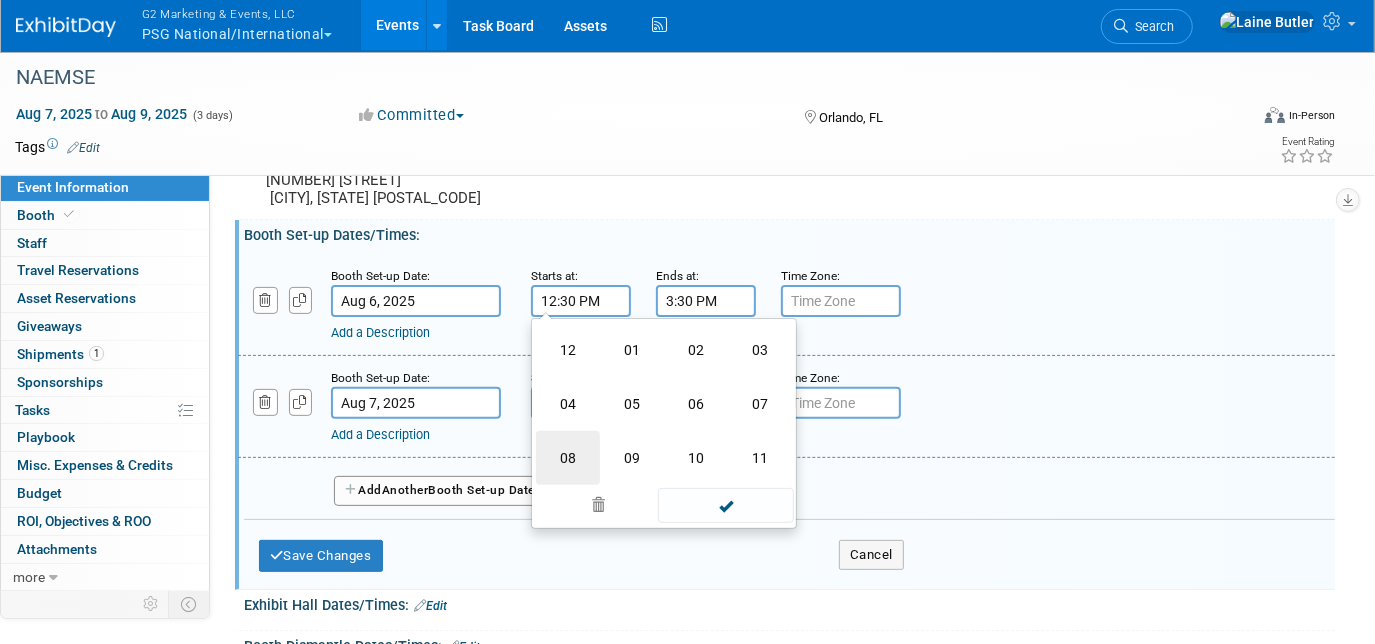 click on "08" at bounding box center [568, 458] 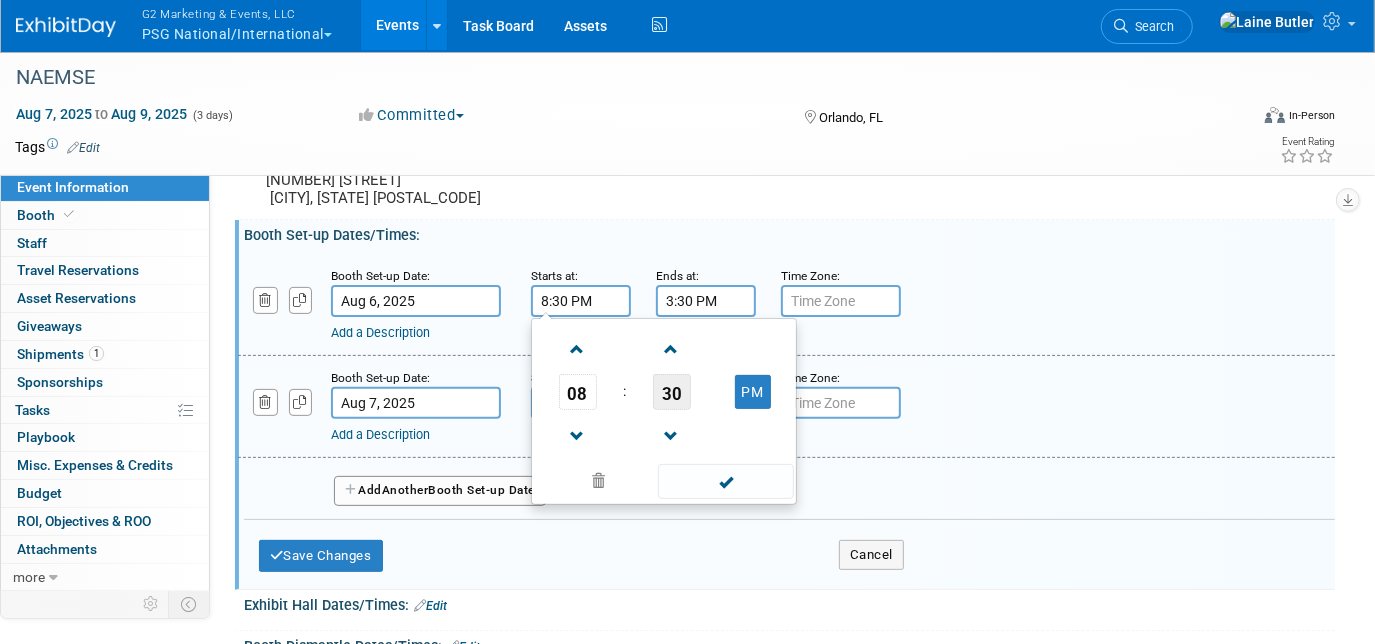click on "30" at bounding box center (672, 392) 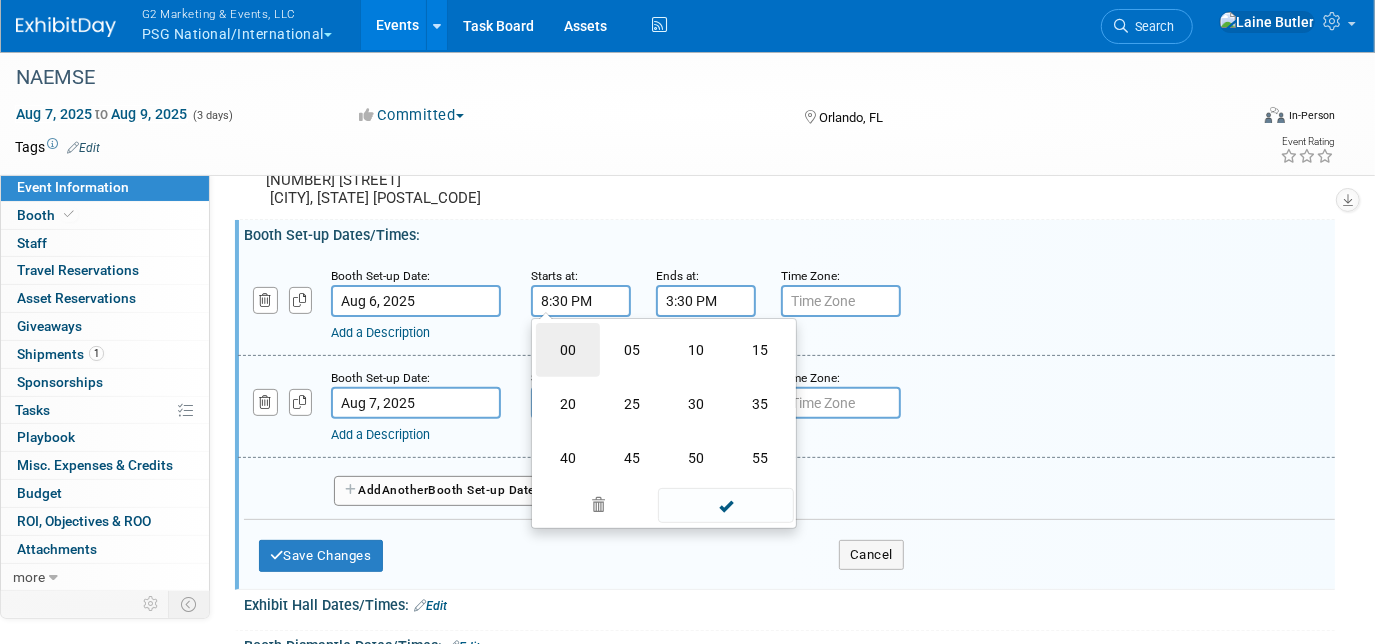 click on "00" at bounding box center [568, 350] 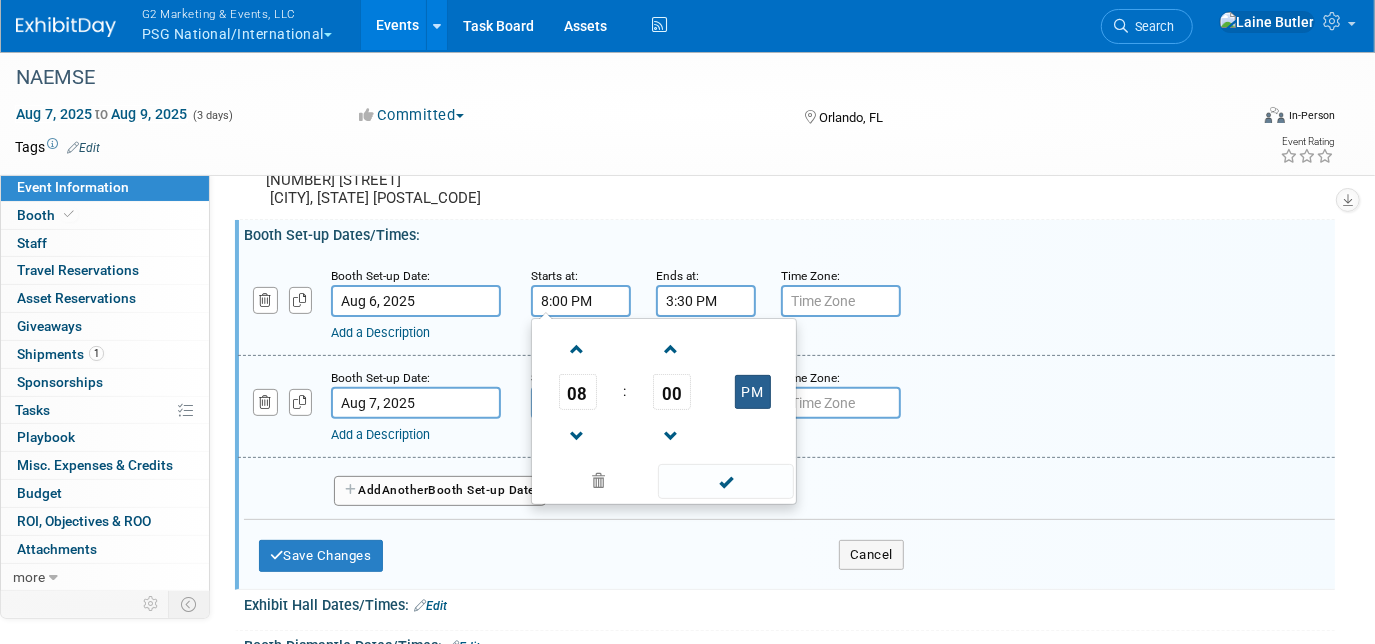 click on "PM" at bounding box center (753, 392) 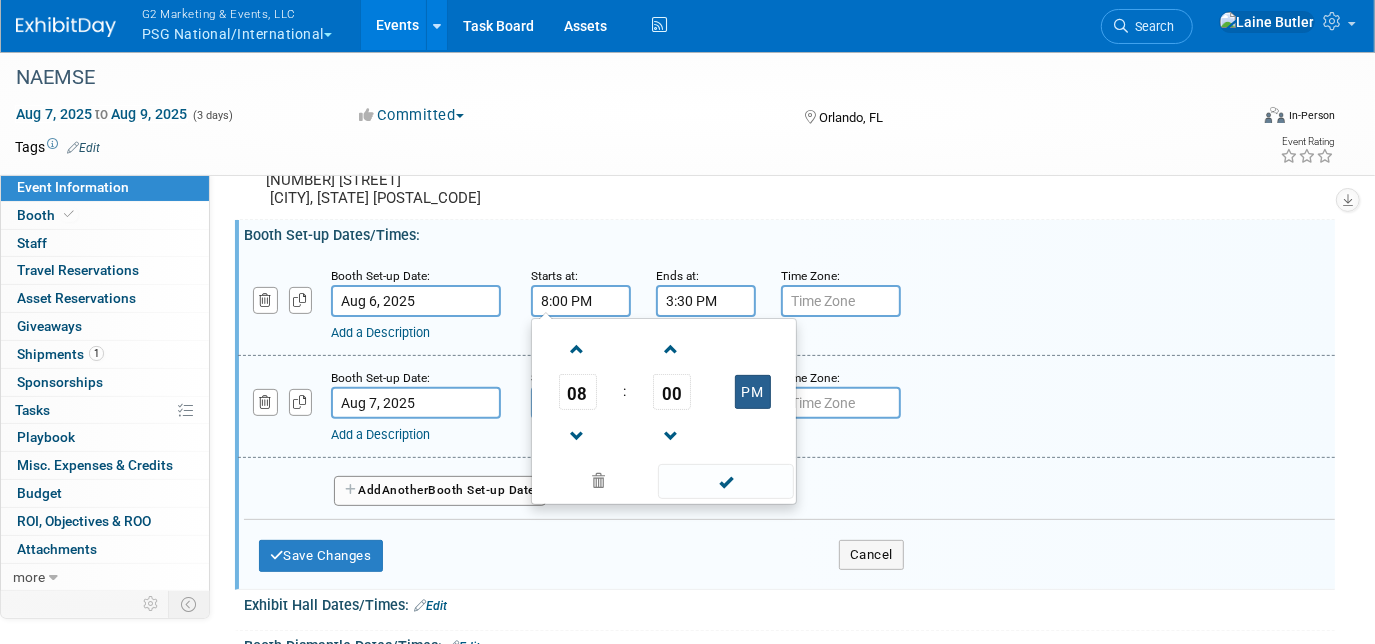 type on "8:00 AM" 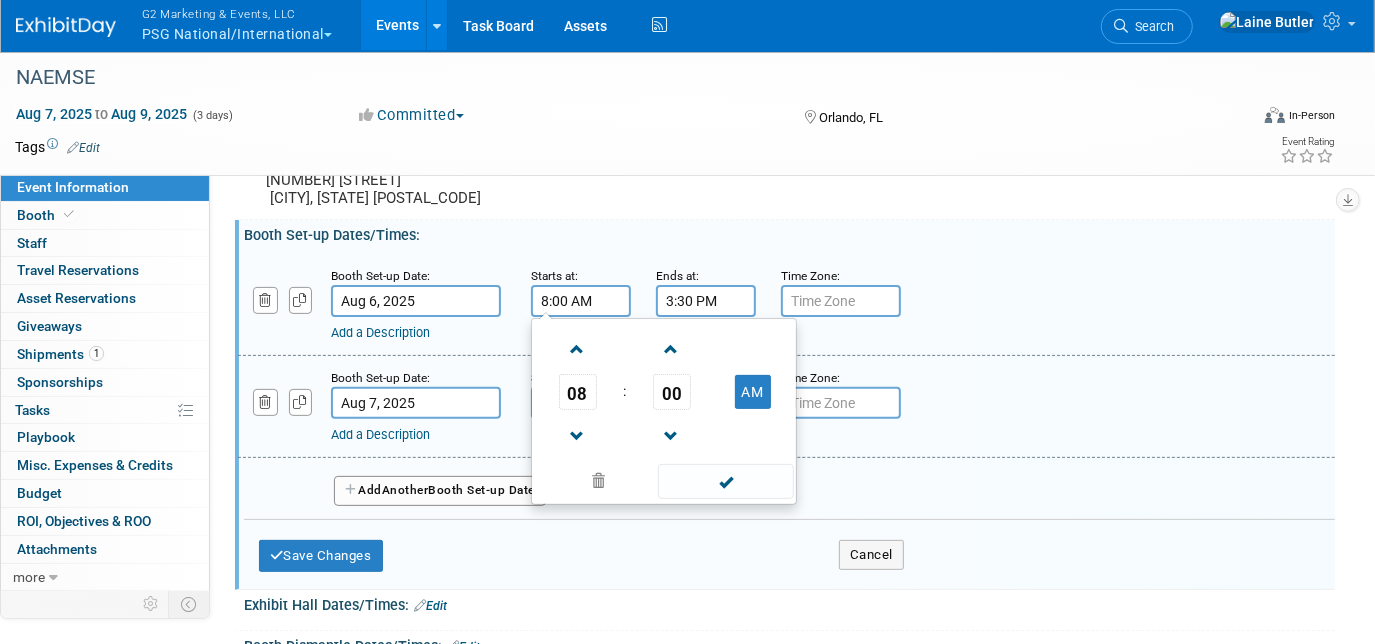 click on "3:30 PM" at bounding box center (706, 301) 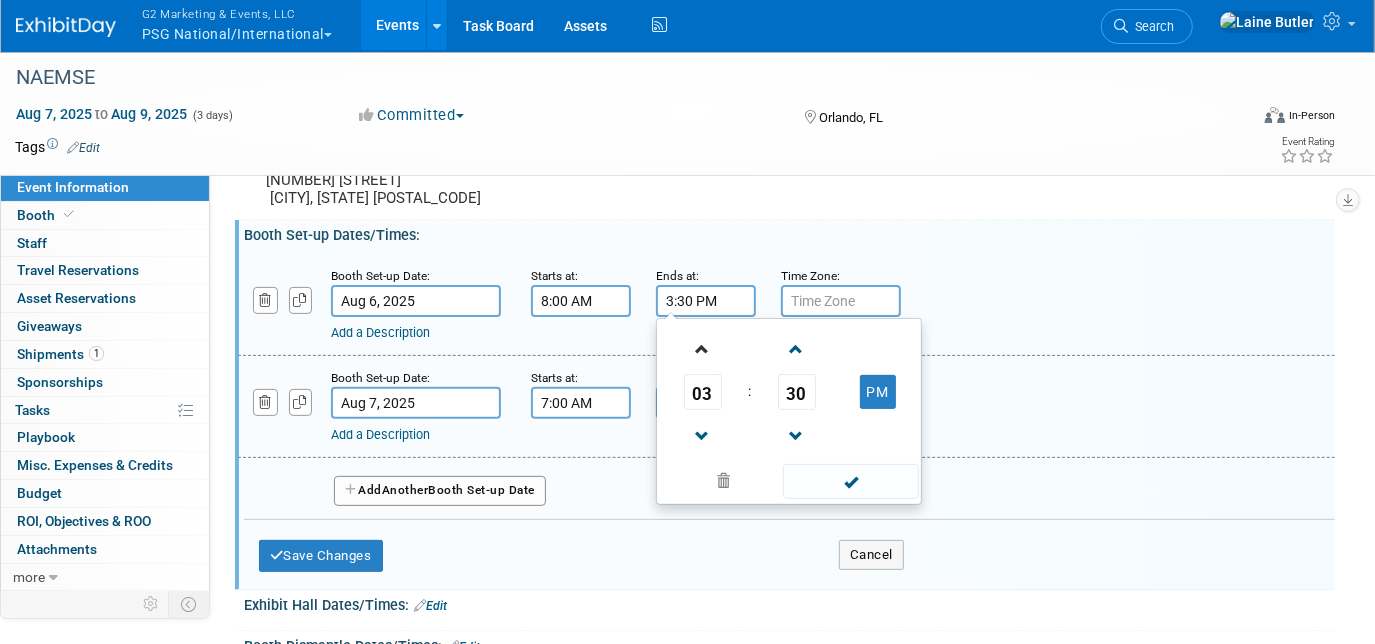 click on "03" at bounding box center [703, 392] 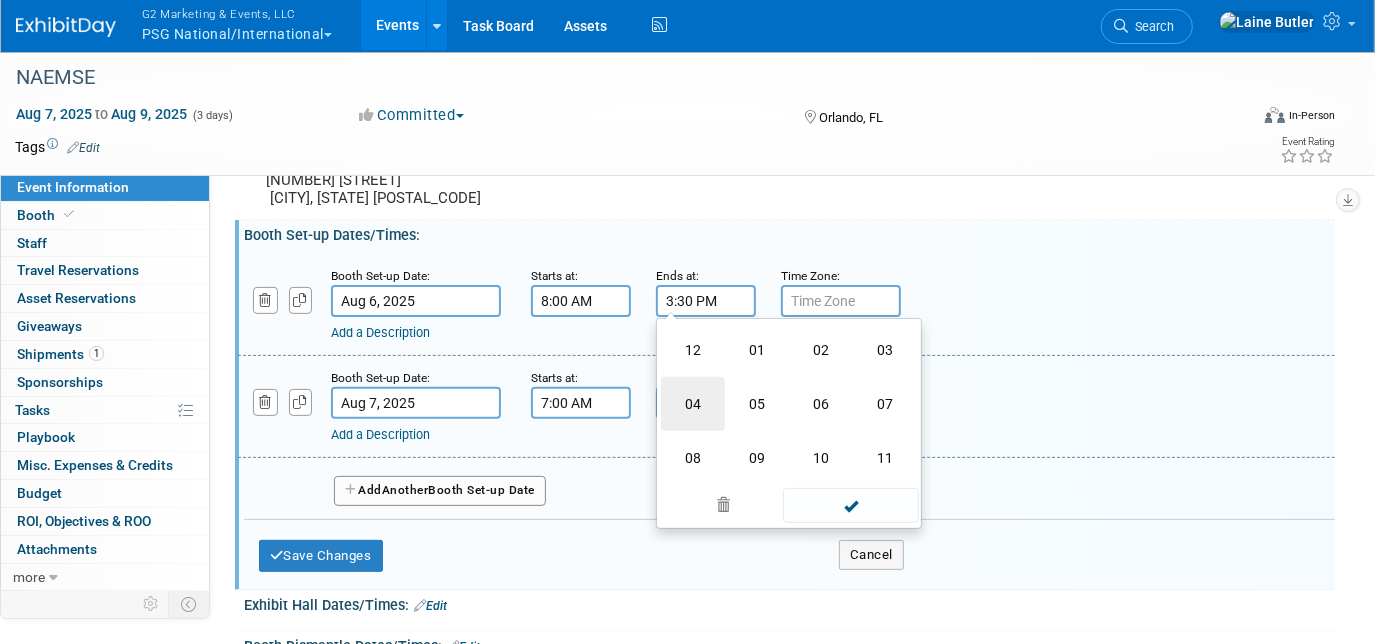 click on "04" at bounding box center [693, 404] 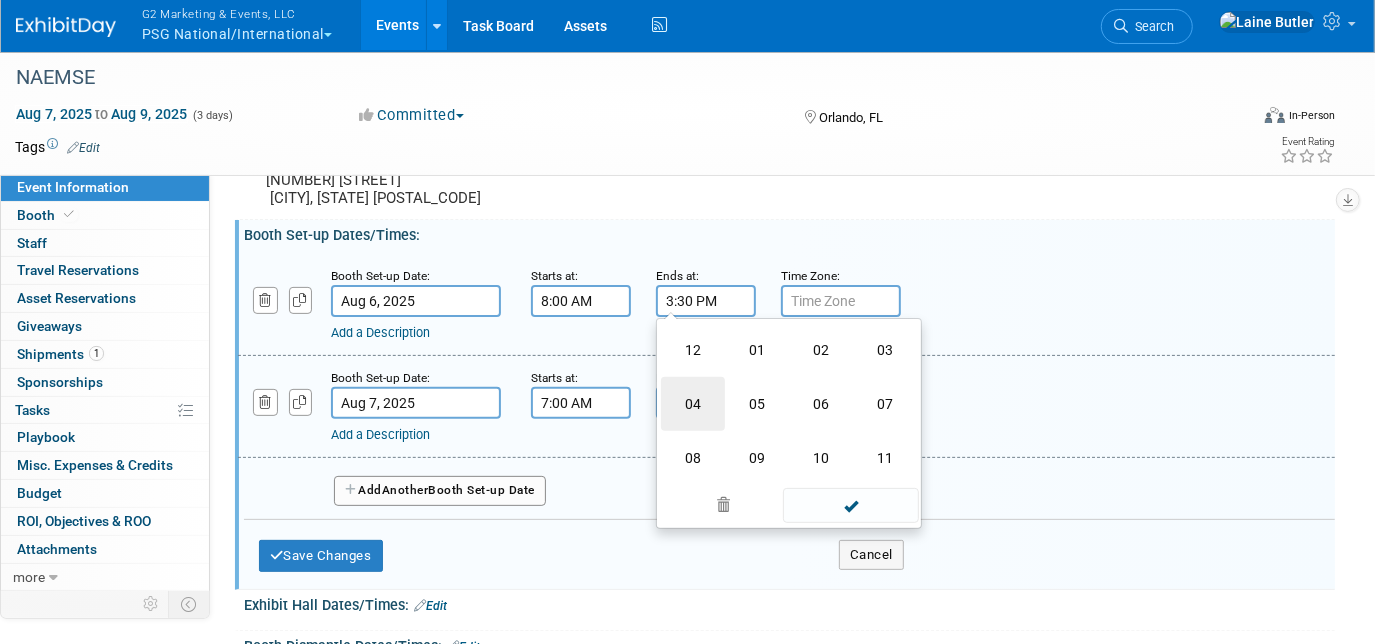 type on "4:30 PM" 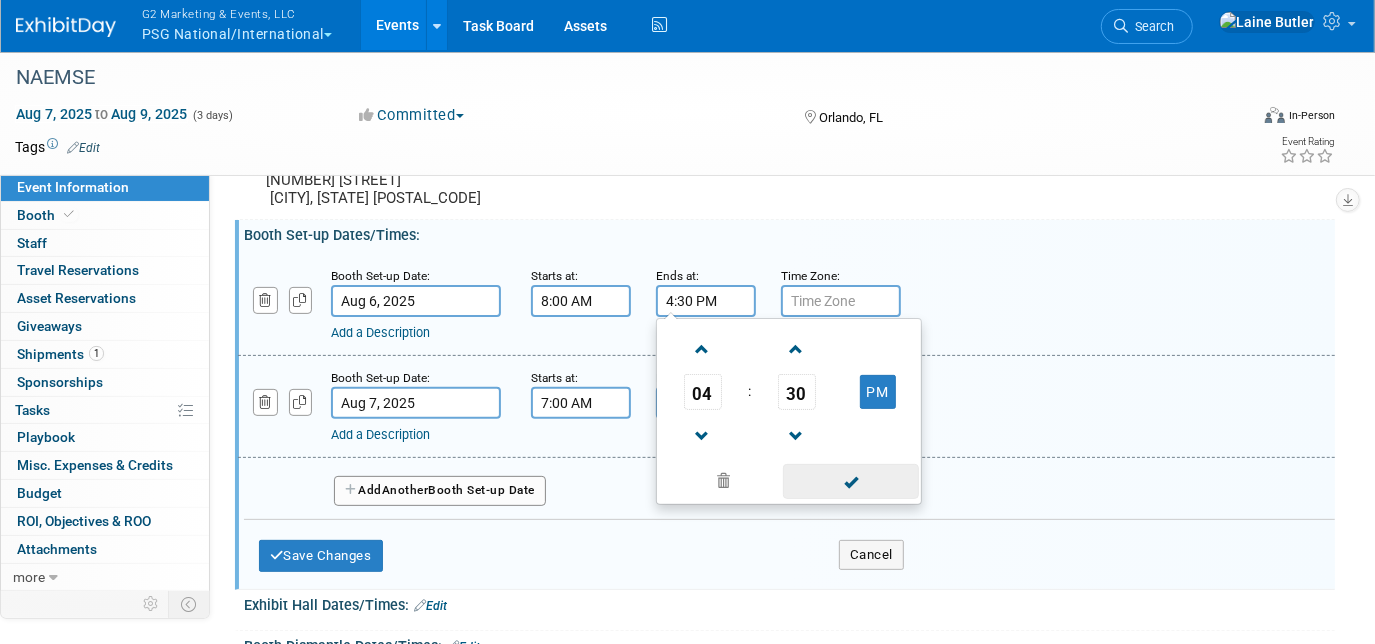 click at bounding box center [850, 481] 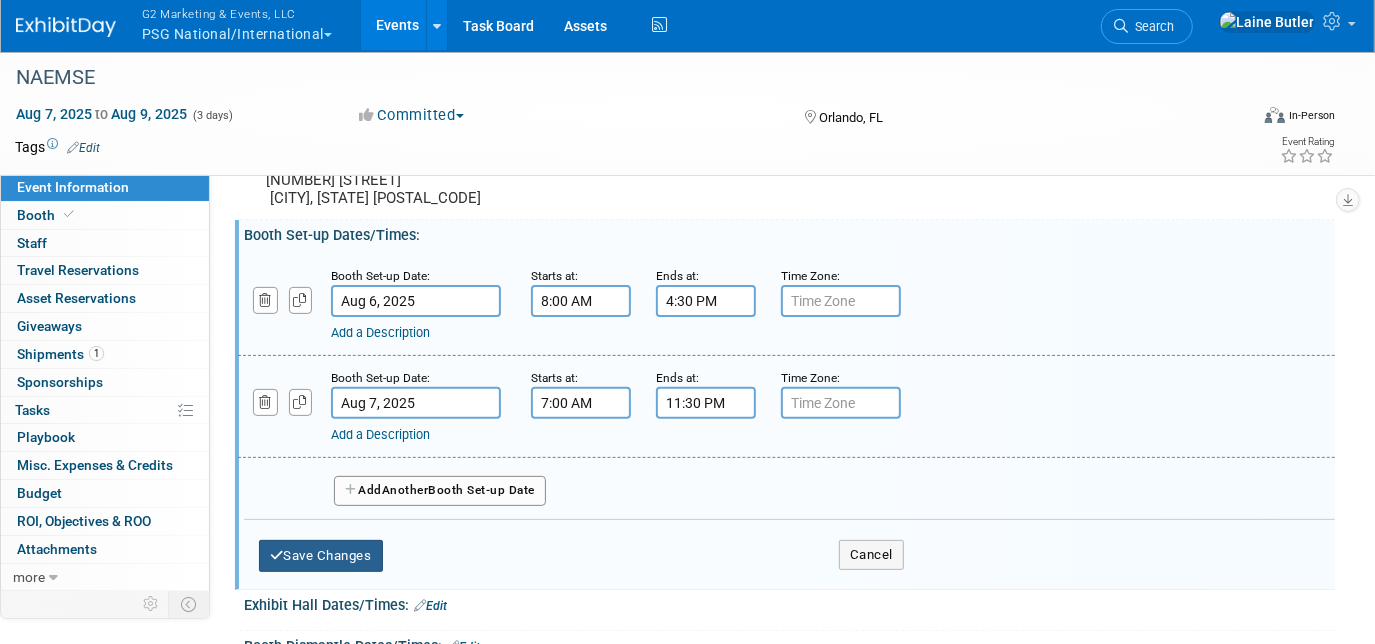 click on "Save Changes" at bounding box center [321, 556] 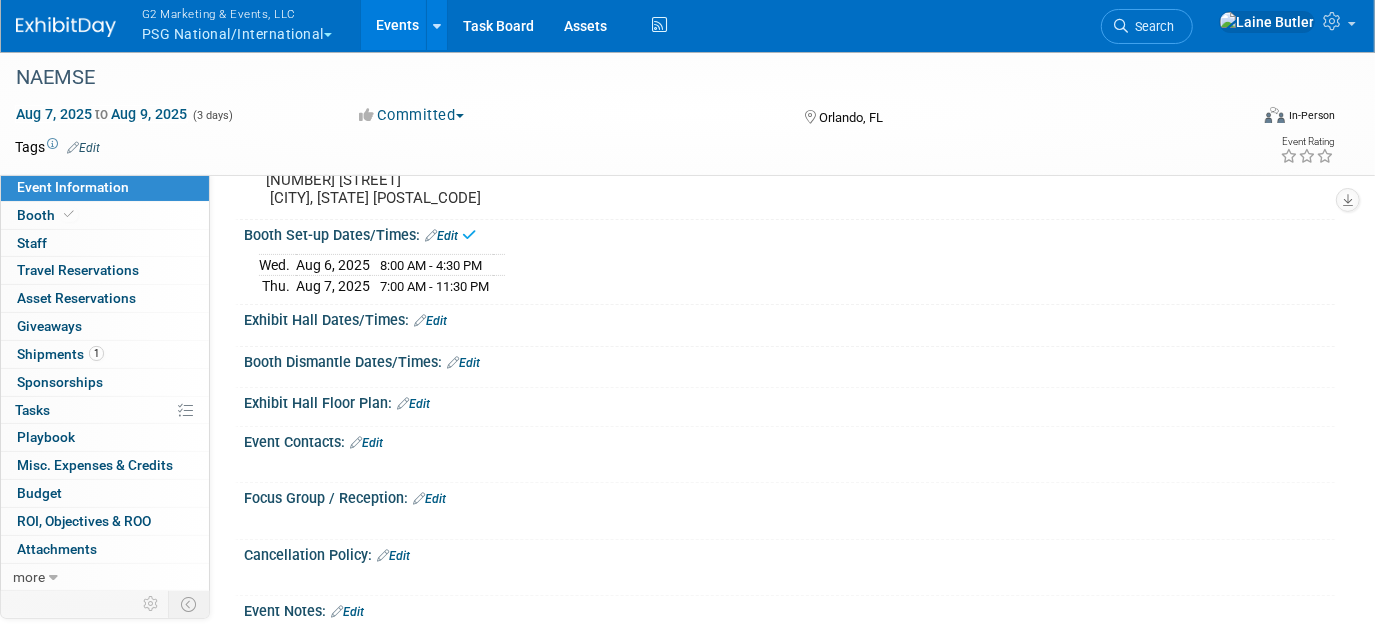 click on "Edit" at bounding box center [430, 321] 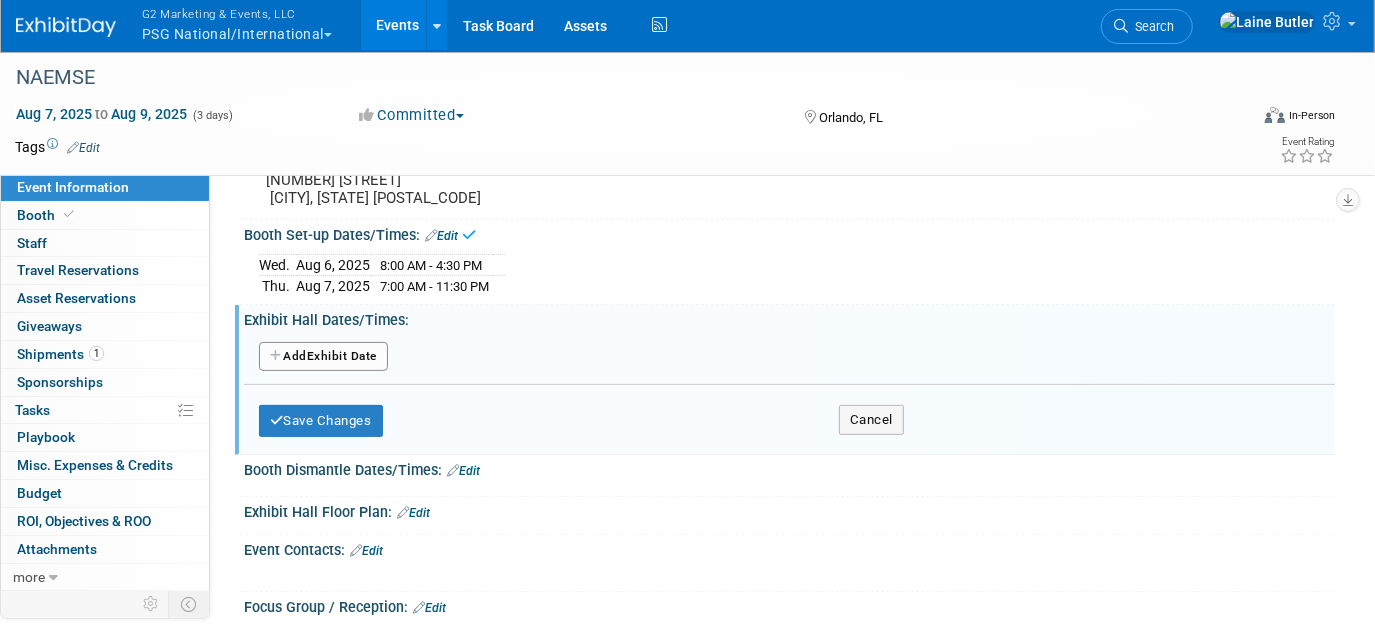 click on "Add  Another  Exhibit Date" at bounding box center (323, 357) 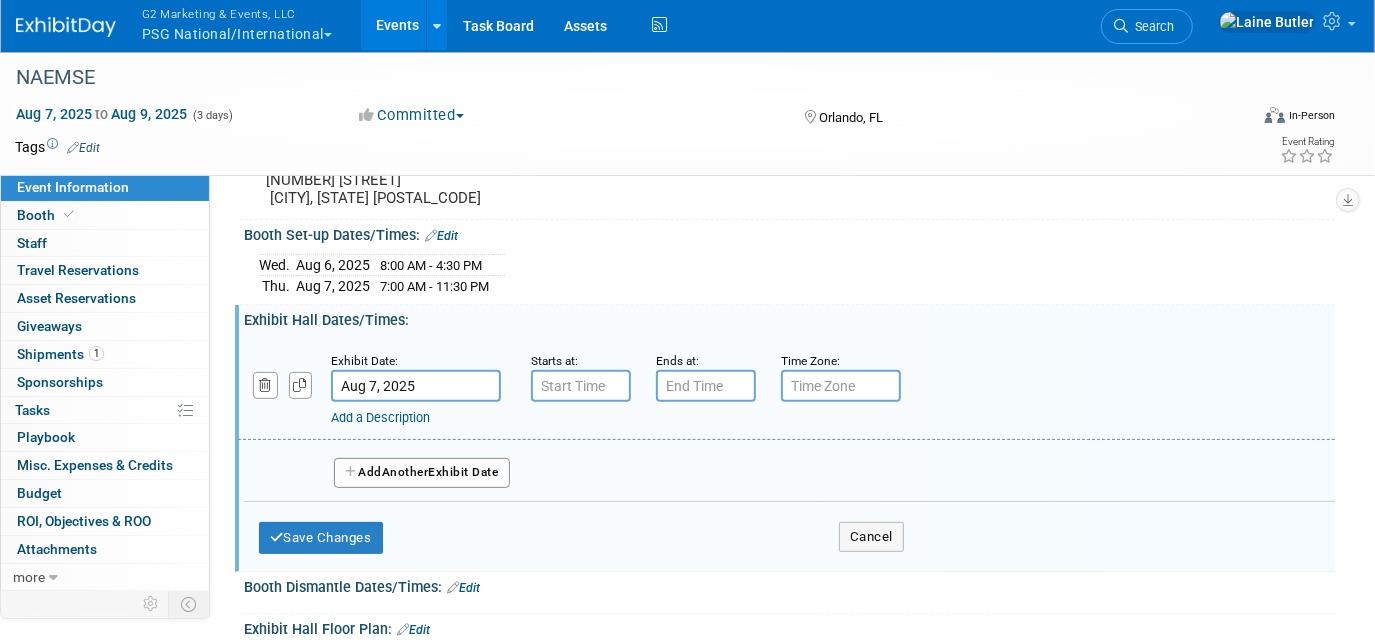 click on "Another" at bounding box center (405, 472) 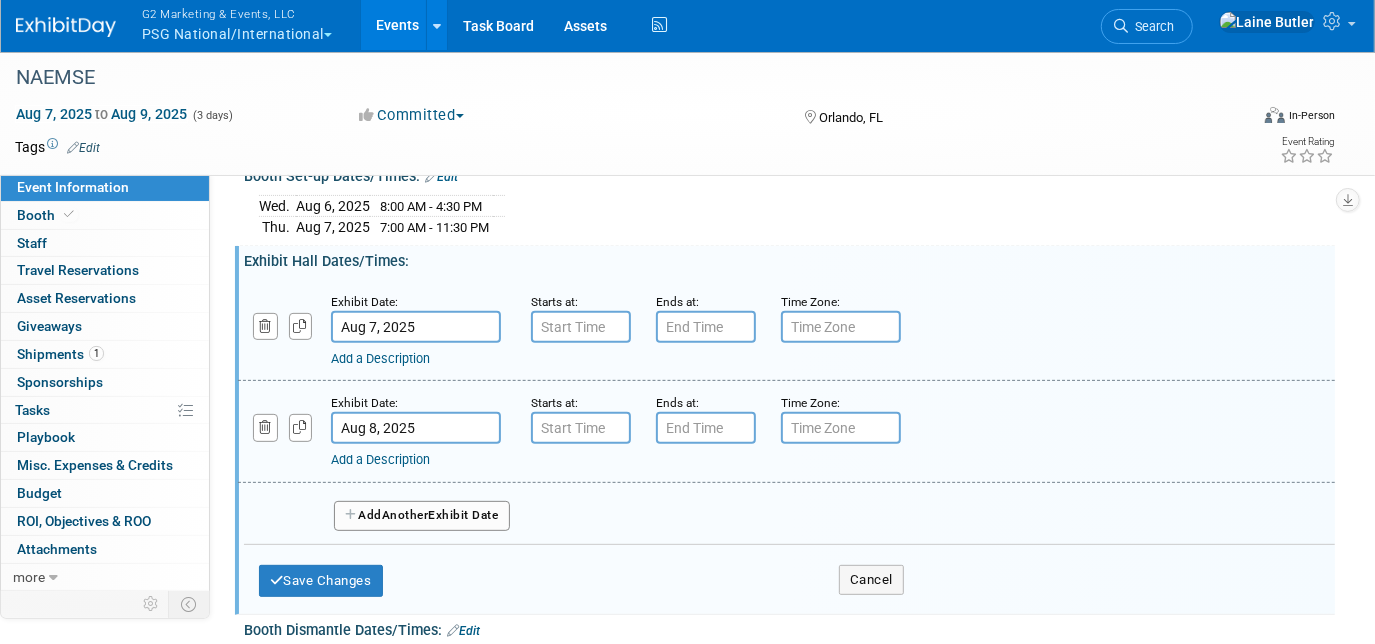 scroll, scrollTop: 363, scrollLeft: 0, axis: vertical 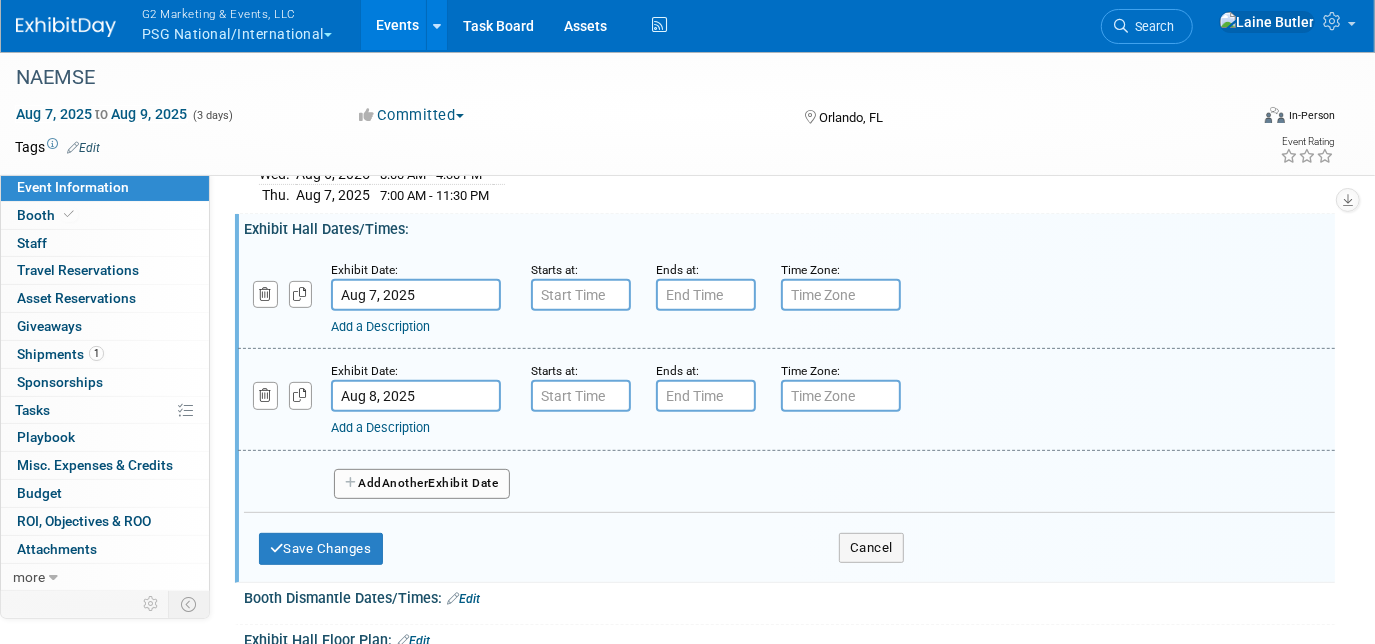 click on "Another" at bounding box center [405, 483] 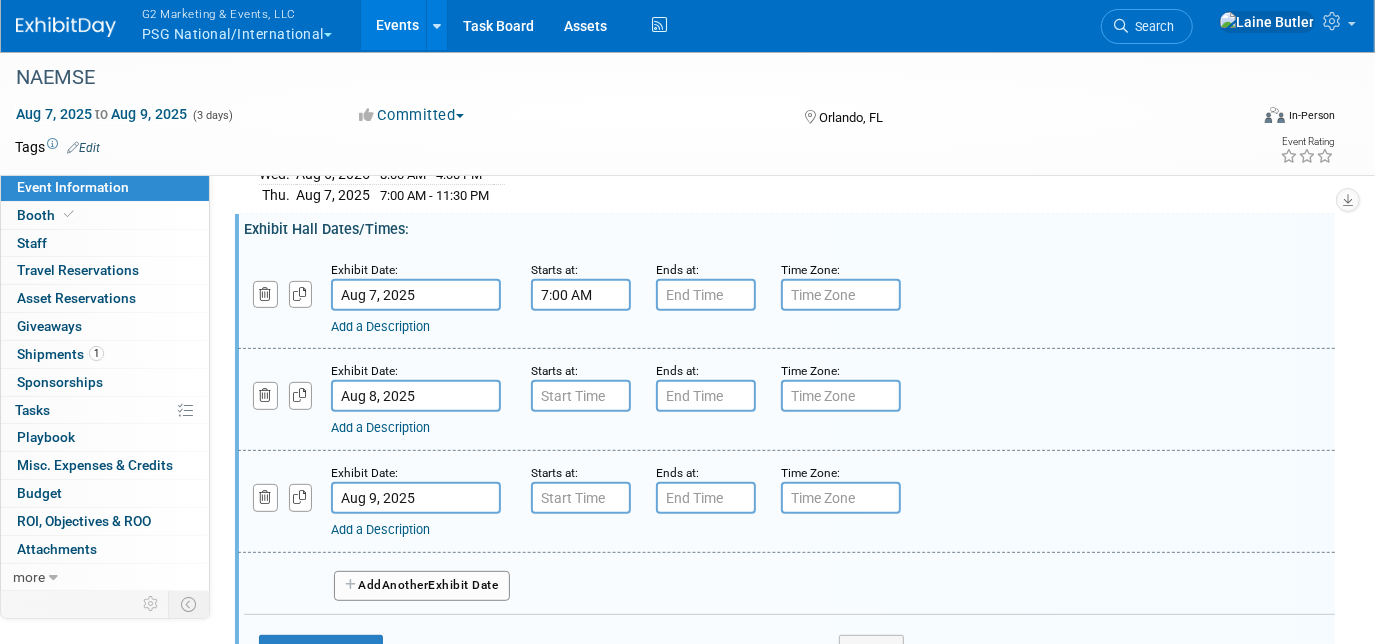 click on "7:00 AM" at bounding box center [581, 295] 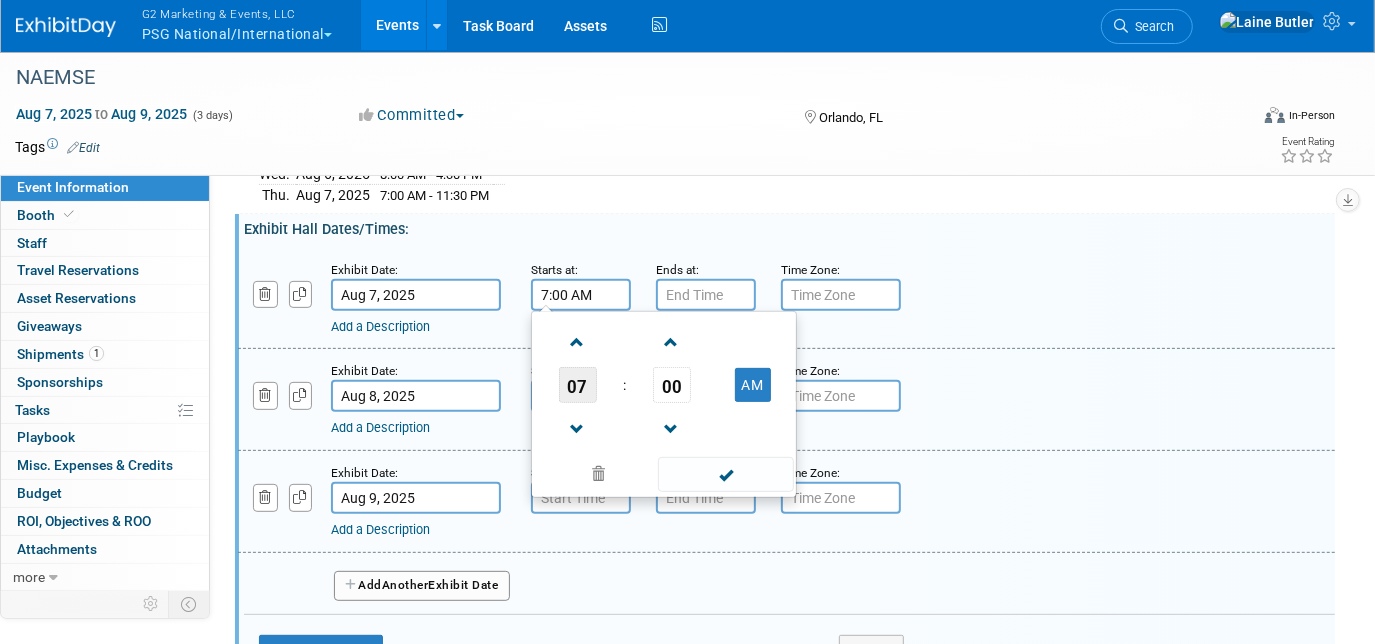 click on "07" at bounding box center [578, 385] 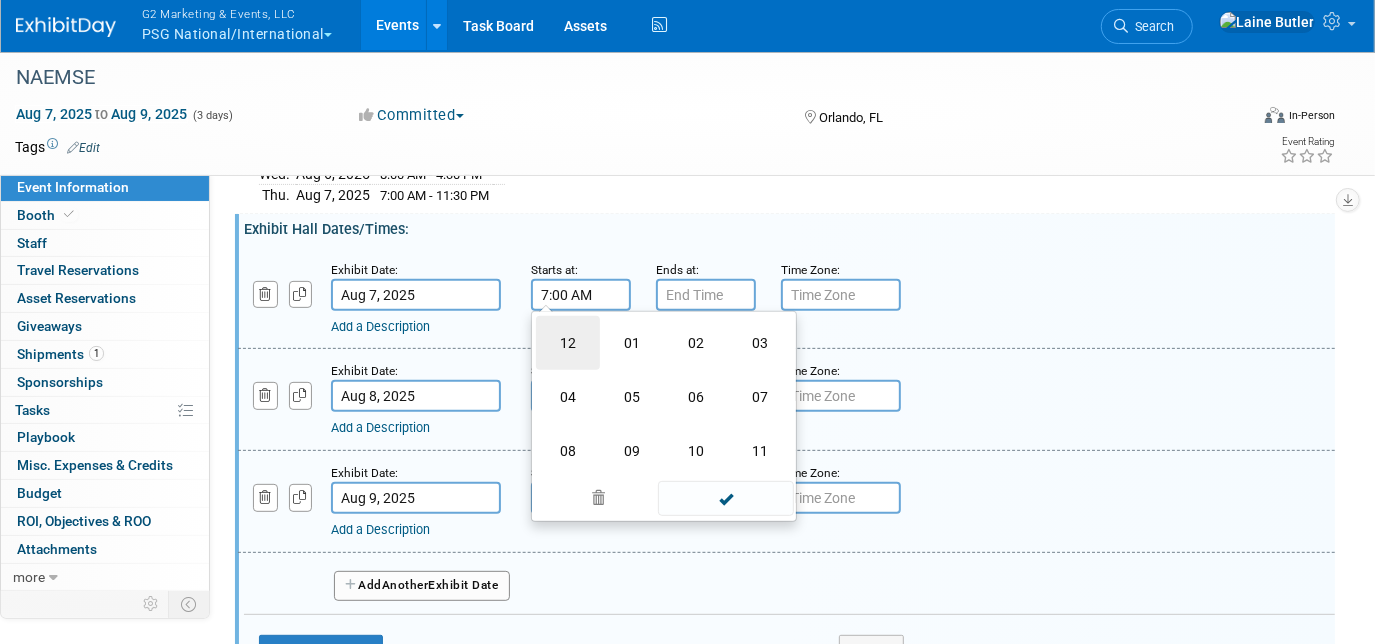 click on "12" at bounding box center [568, 343] 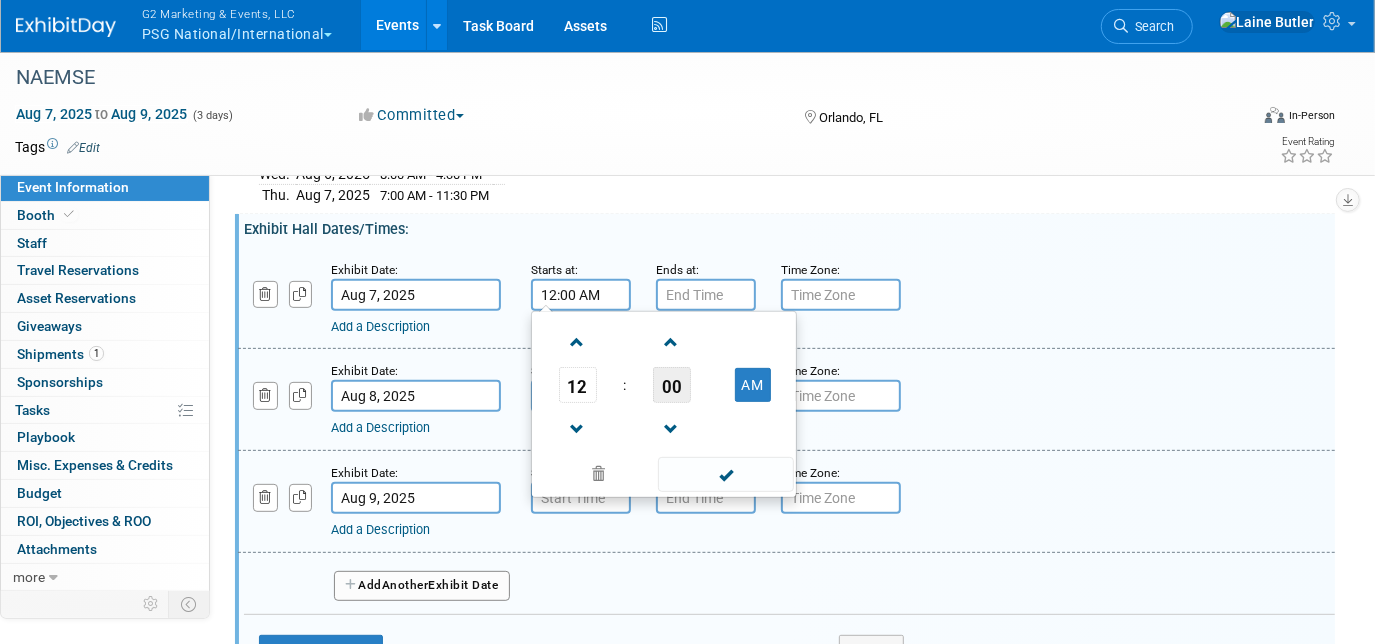 click on "00" at bounding box center (672, 385) 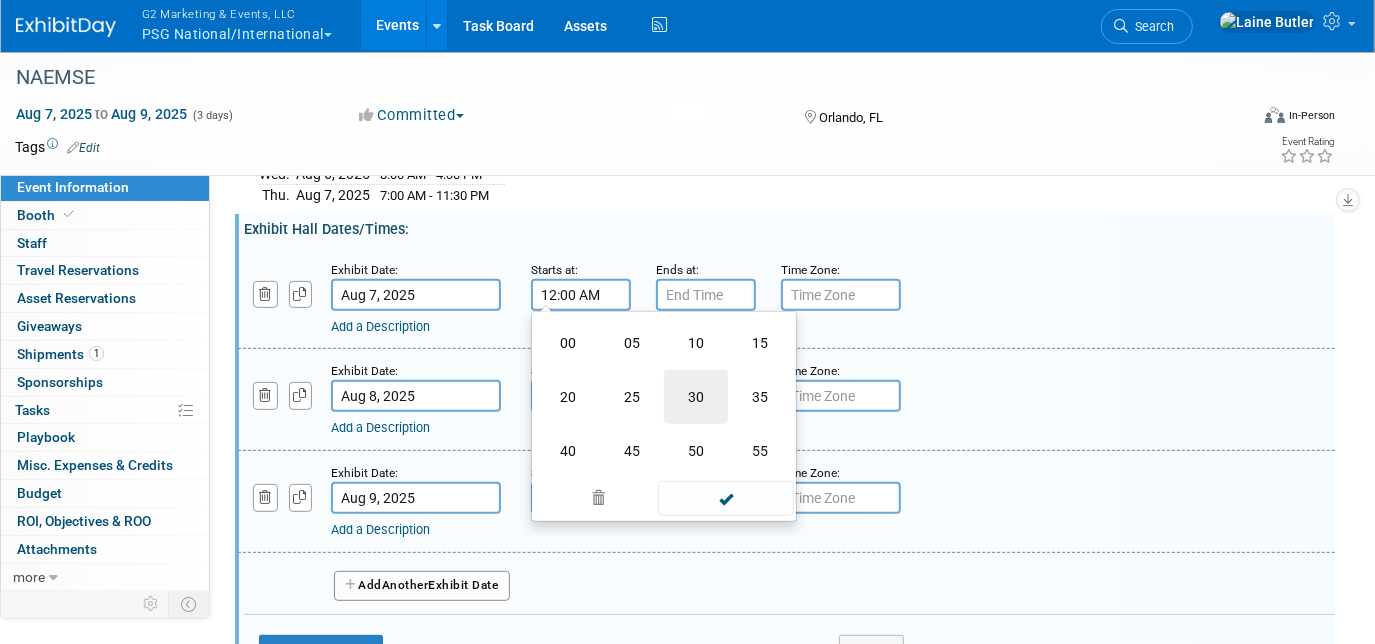 click on "30" at bounding box center (696, 397) 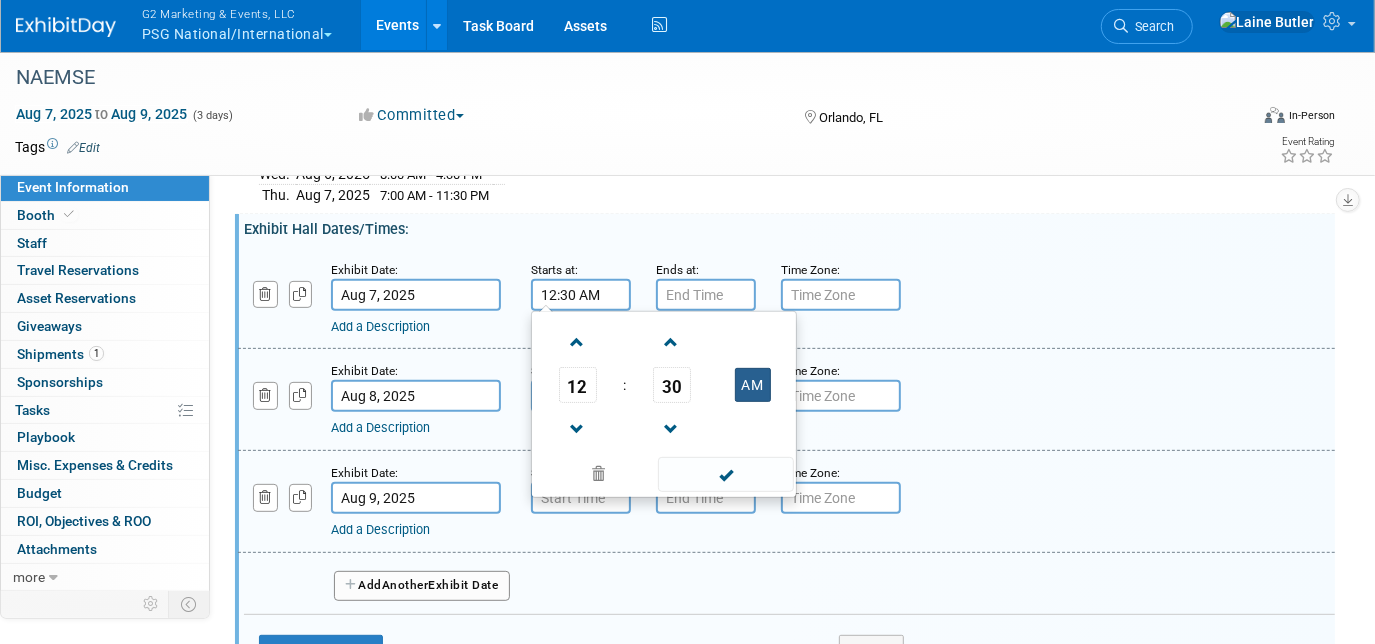 click on "AM" at bounding box center (753, 385) 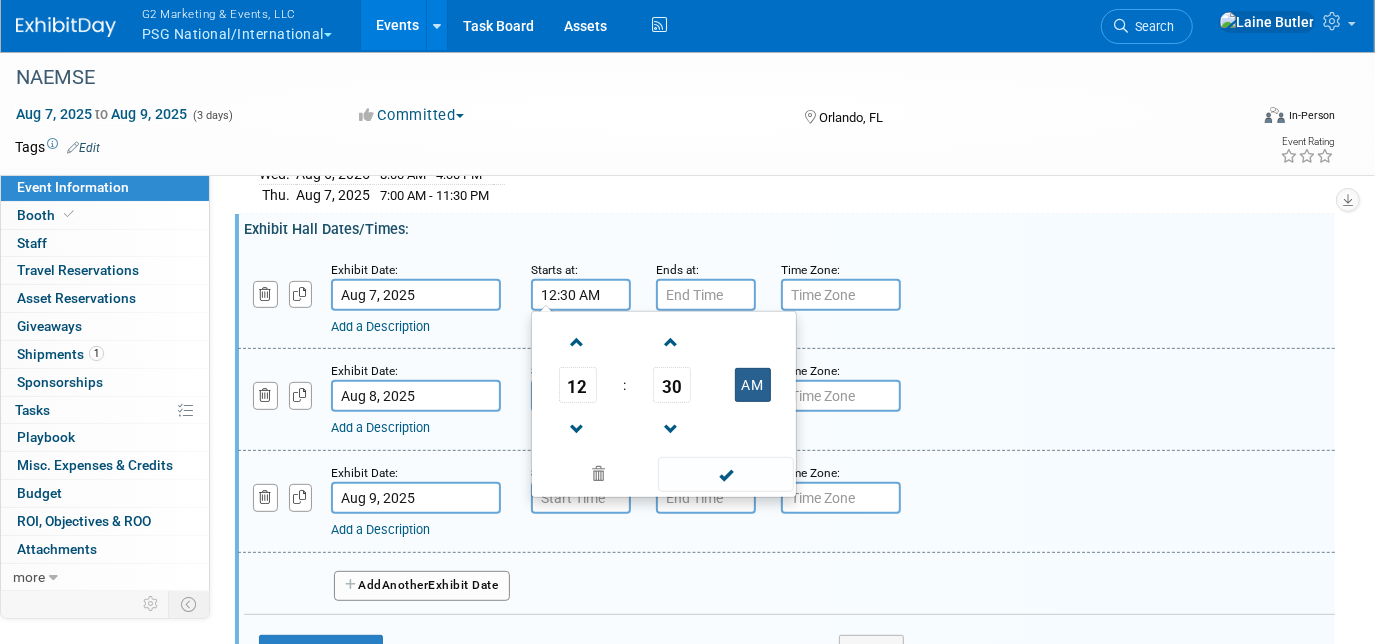 type on "12:30 PM" 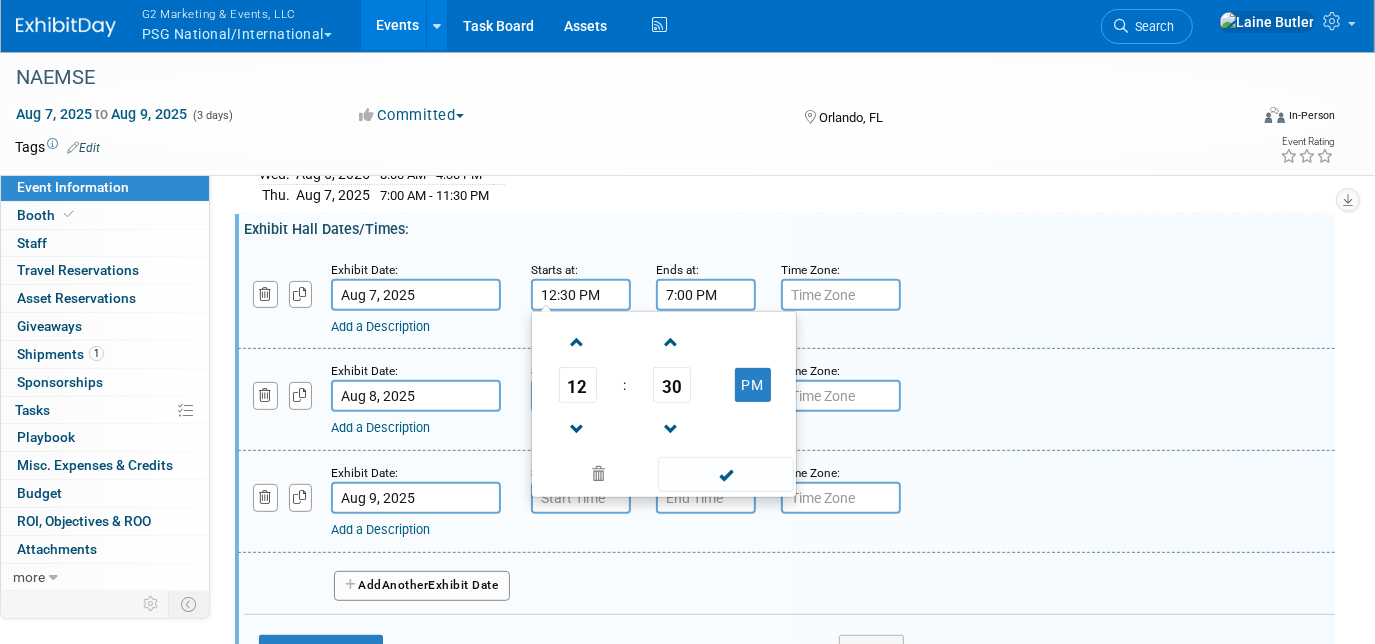 click on "7:00 PM" at bounding box center [706, 295] 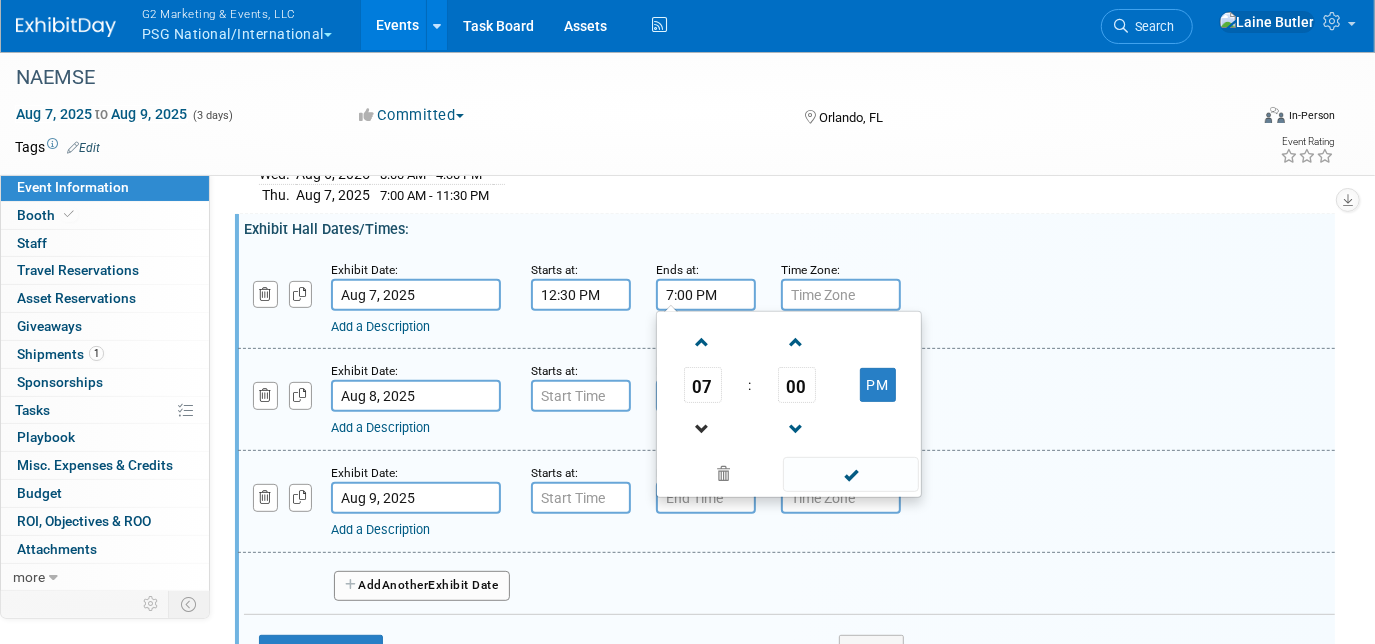 click at bounding box center [703, 428] 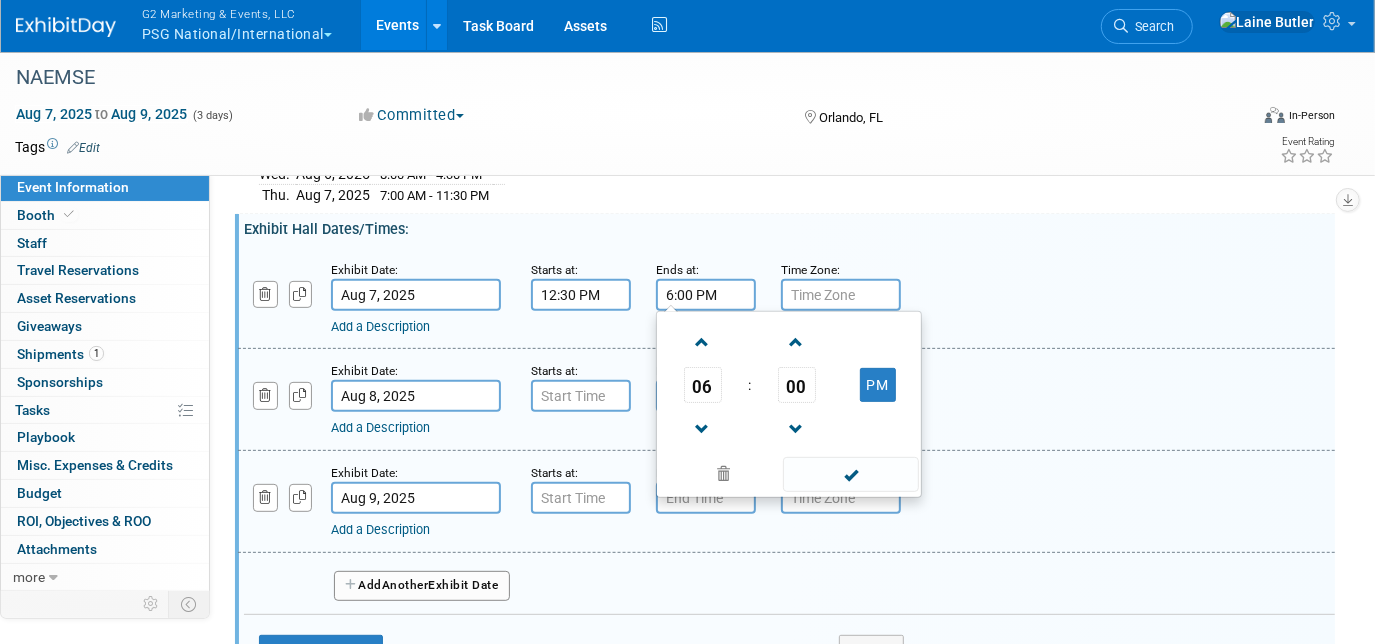 click on "06" at bounding box center (703, 385) 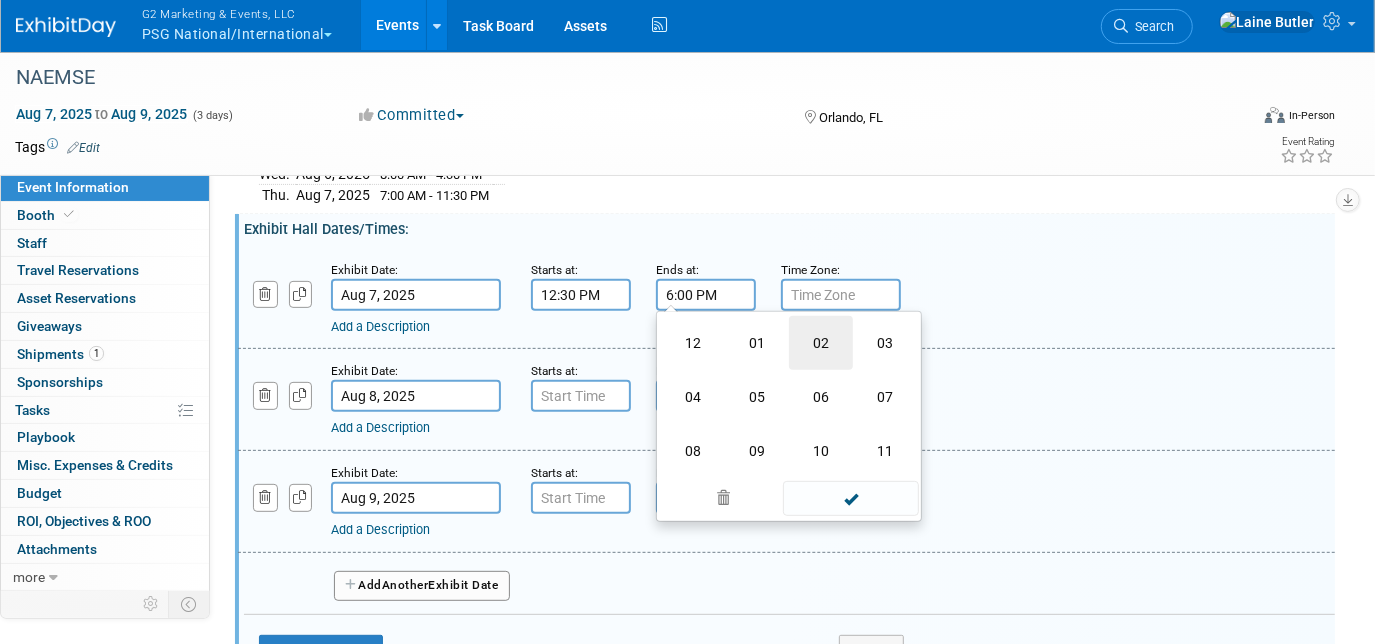 click on "02" at bounding box center (821, 343) 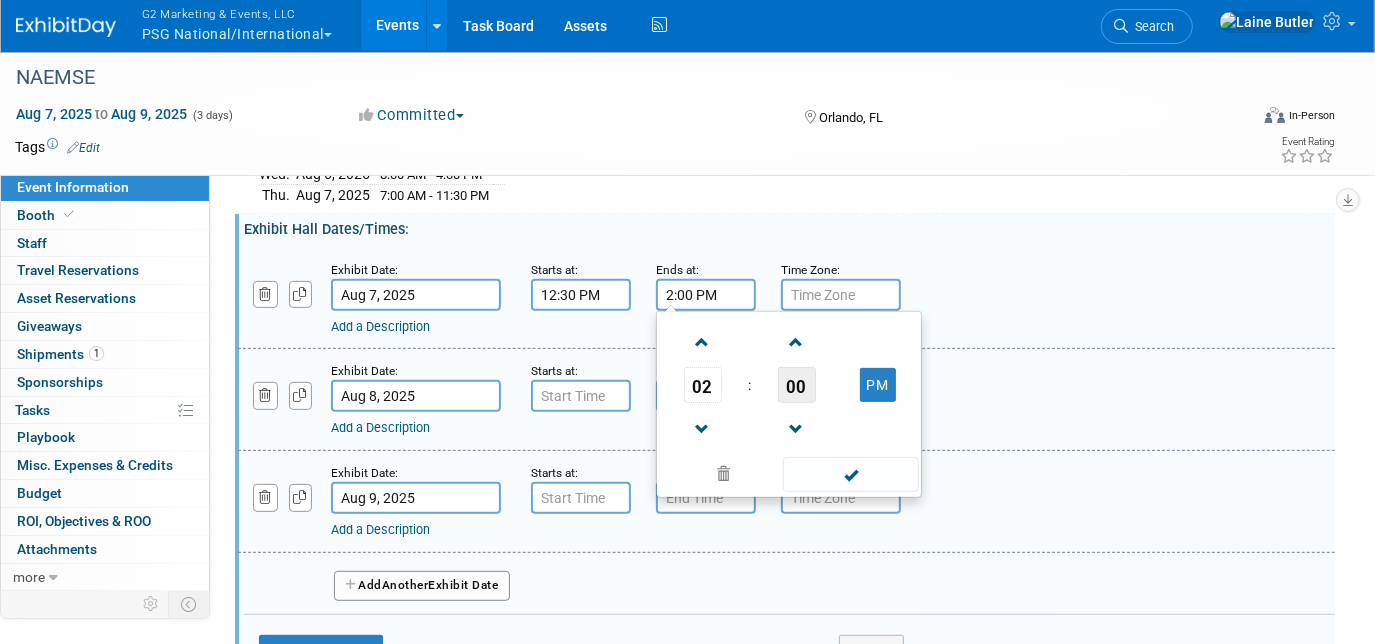 click on "00" at bounding box center (797, 385) 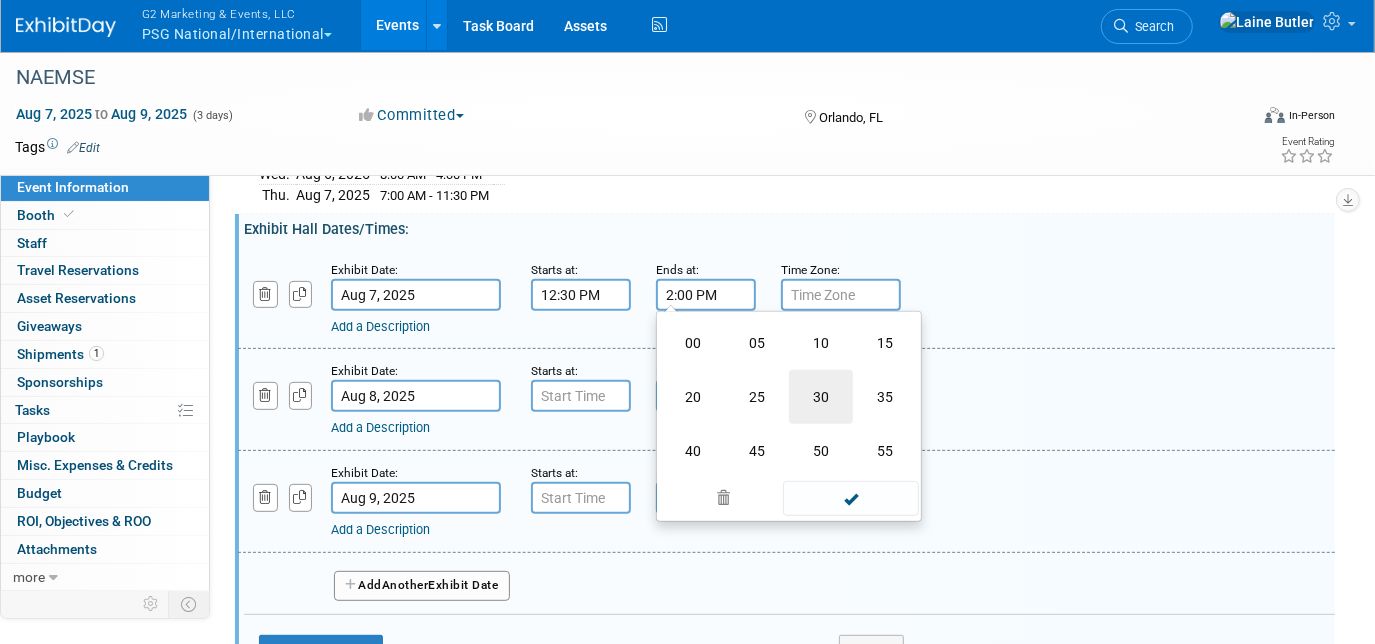 click on "30" at bounding box center (821, 397) 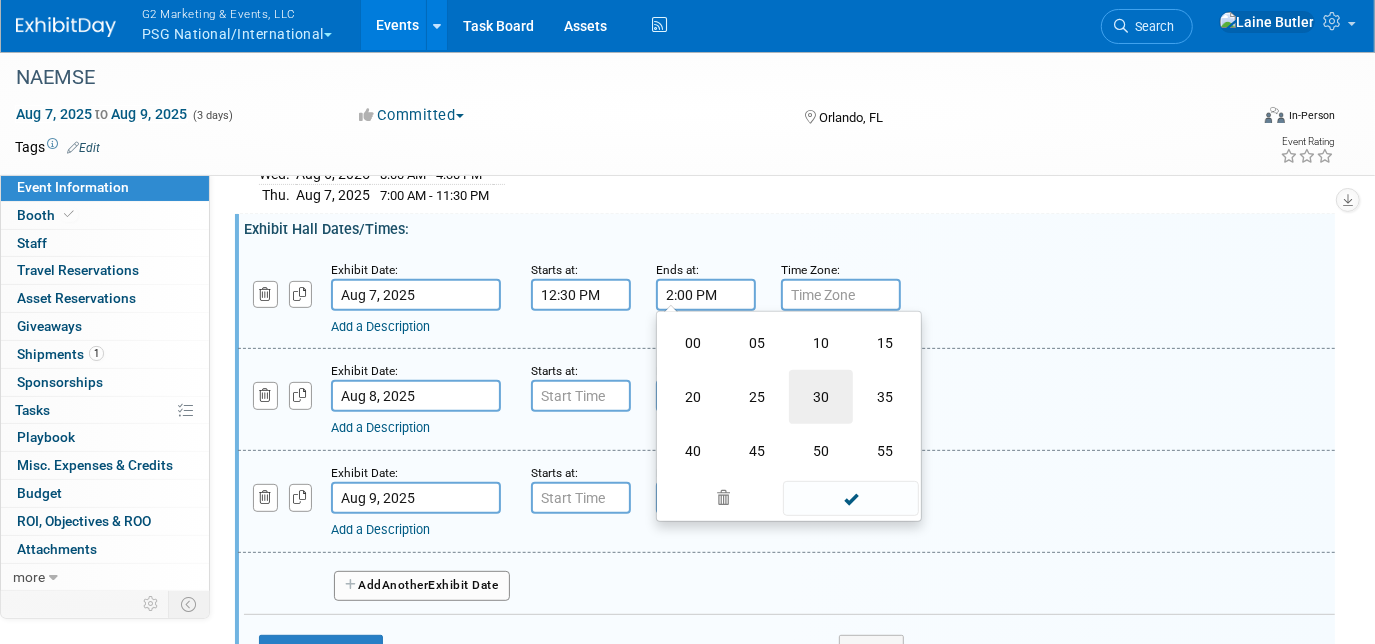 type on "2:30 PM" 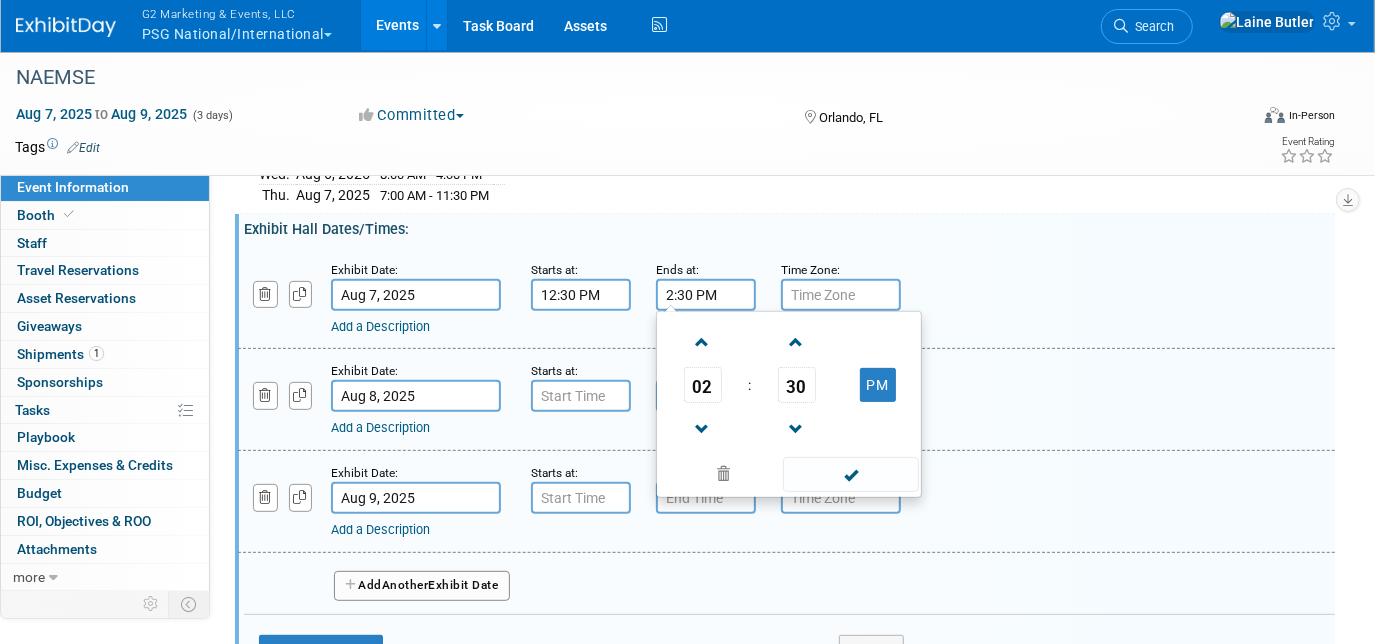click at bounding box center [850, 474] 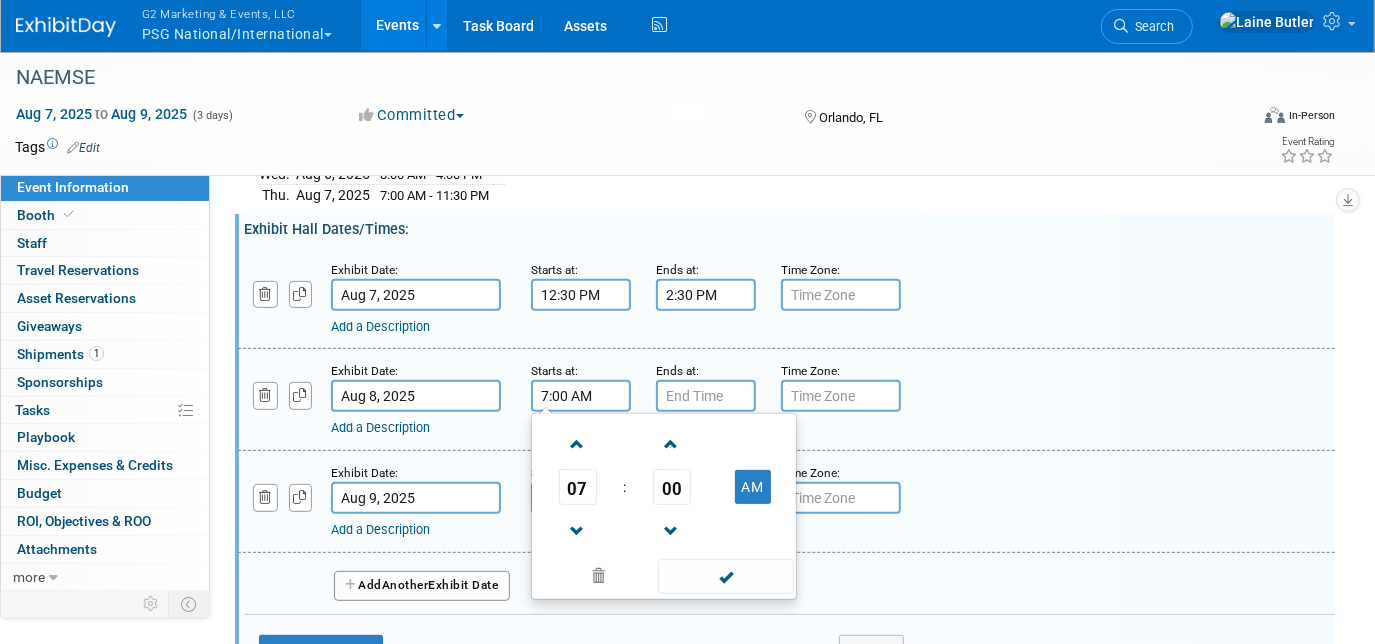 click on "7:00 AM" at bounding box center [581, 396] 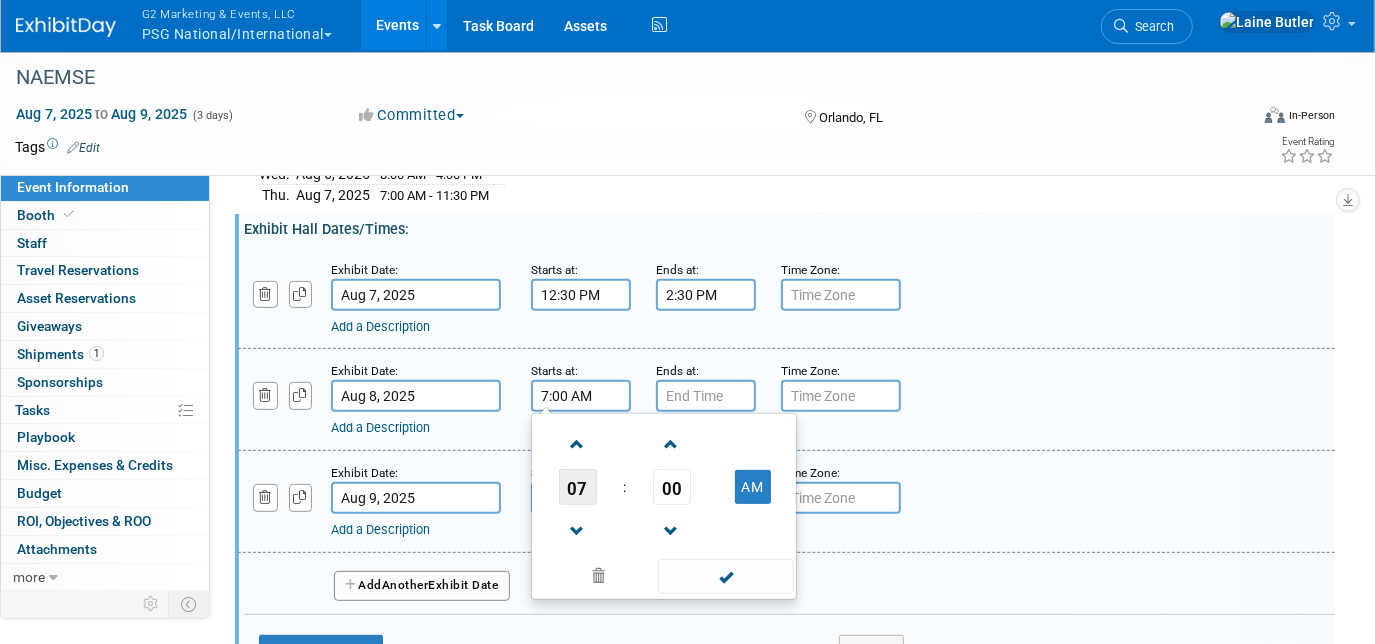 click on "07" at bounding box center [578, 487] 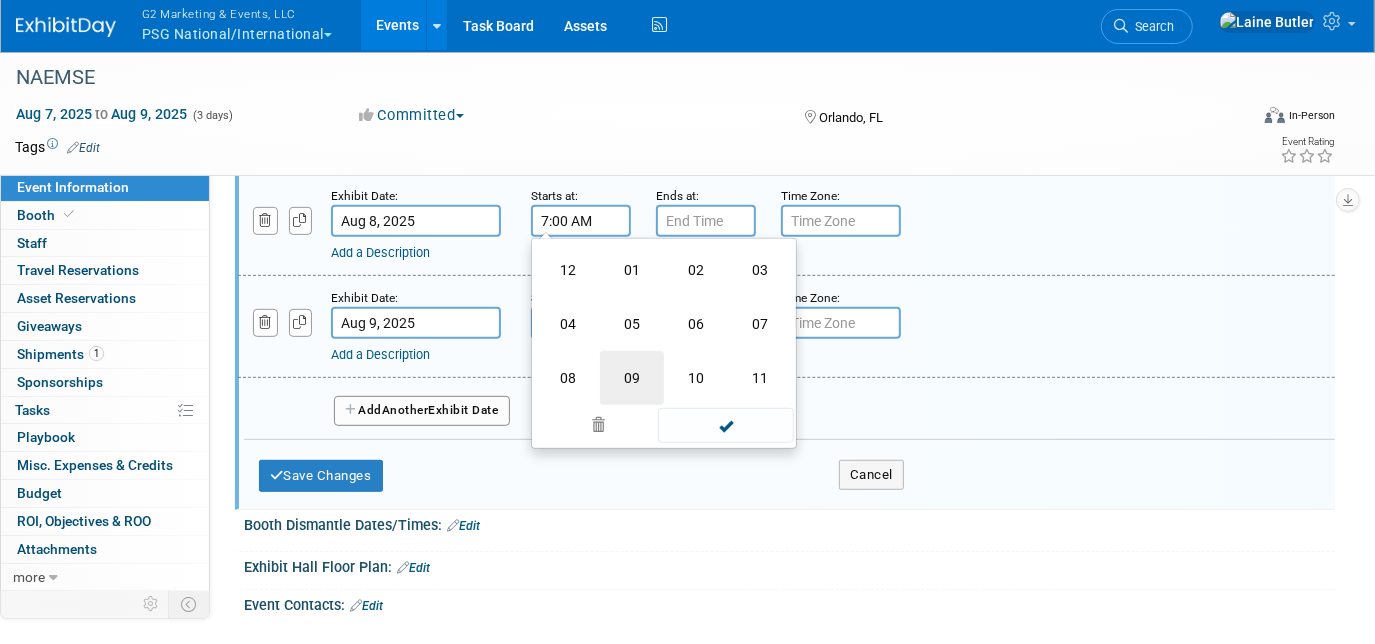 scroll, scrollTop: 545, scrollLeft: 0, axis: vertical 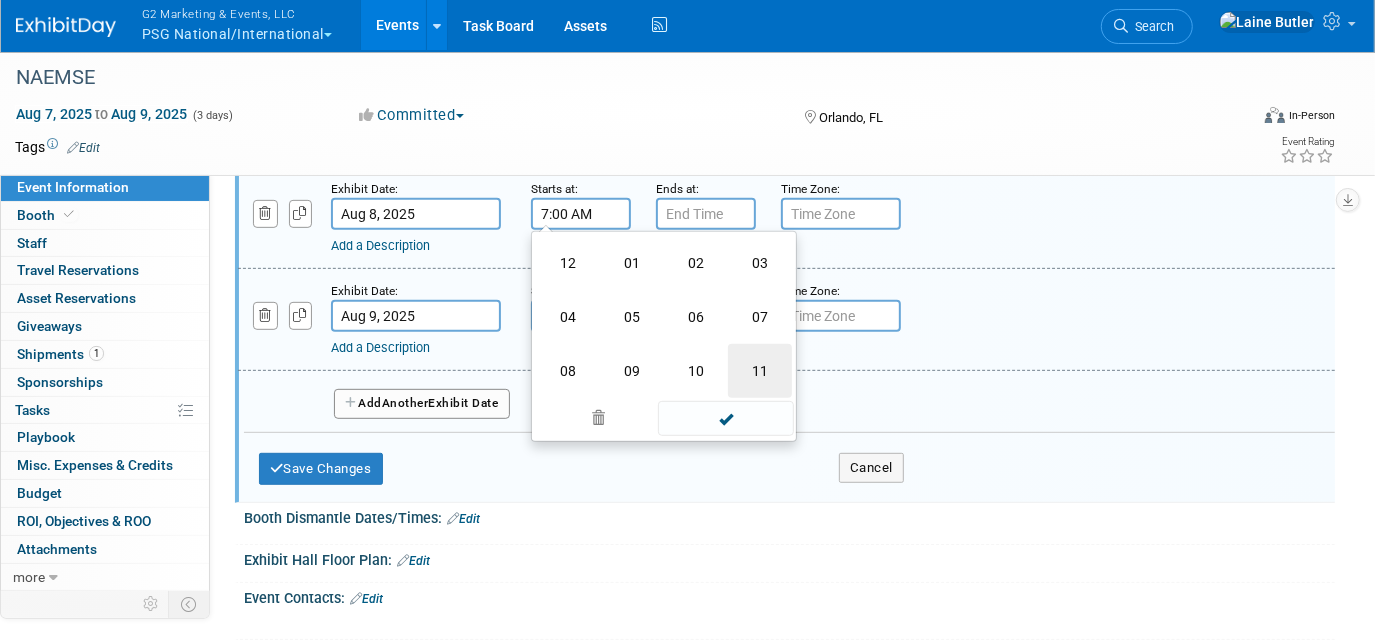 click on "11" at bounding box center (760, 371) 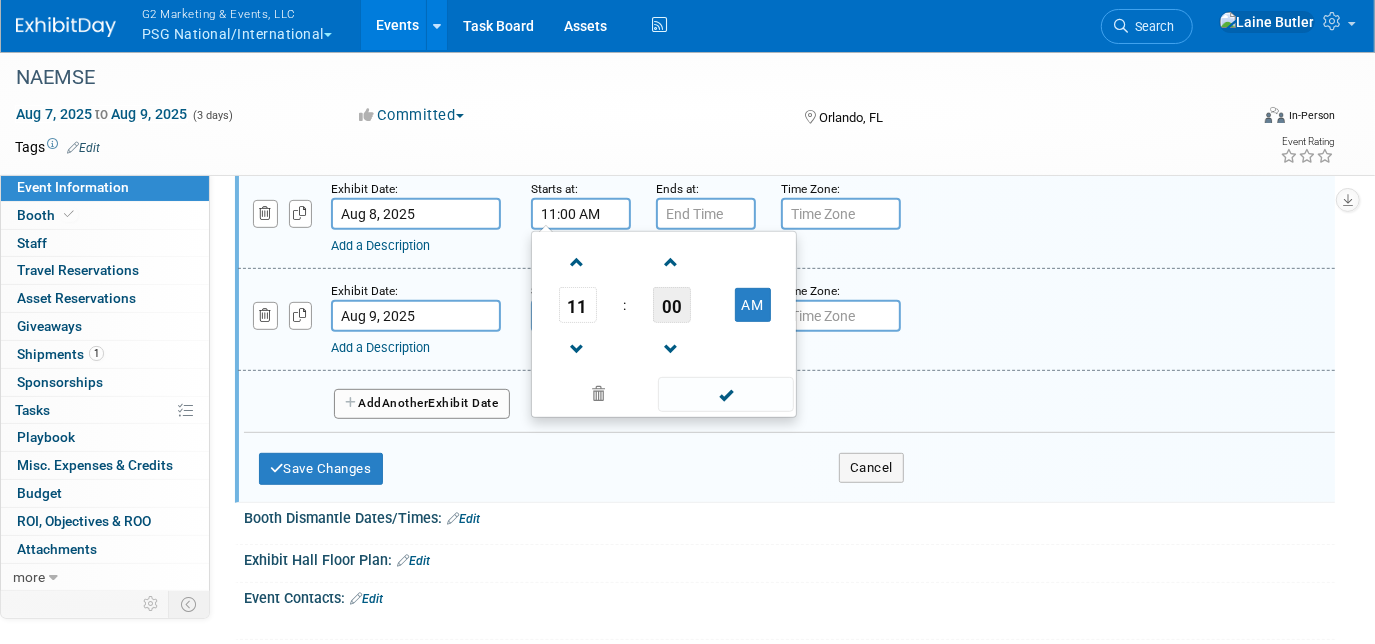 click on "00" at bounding box center [672, 305] 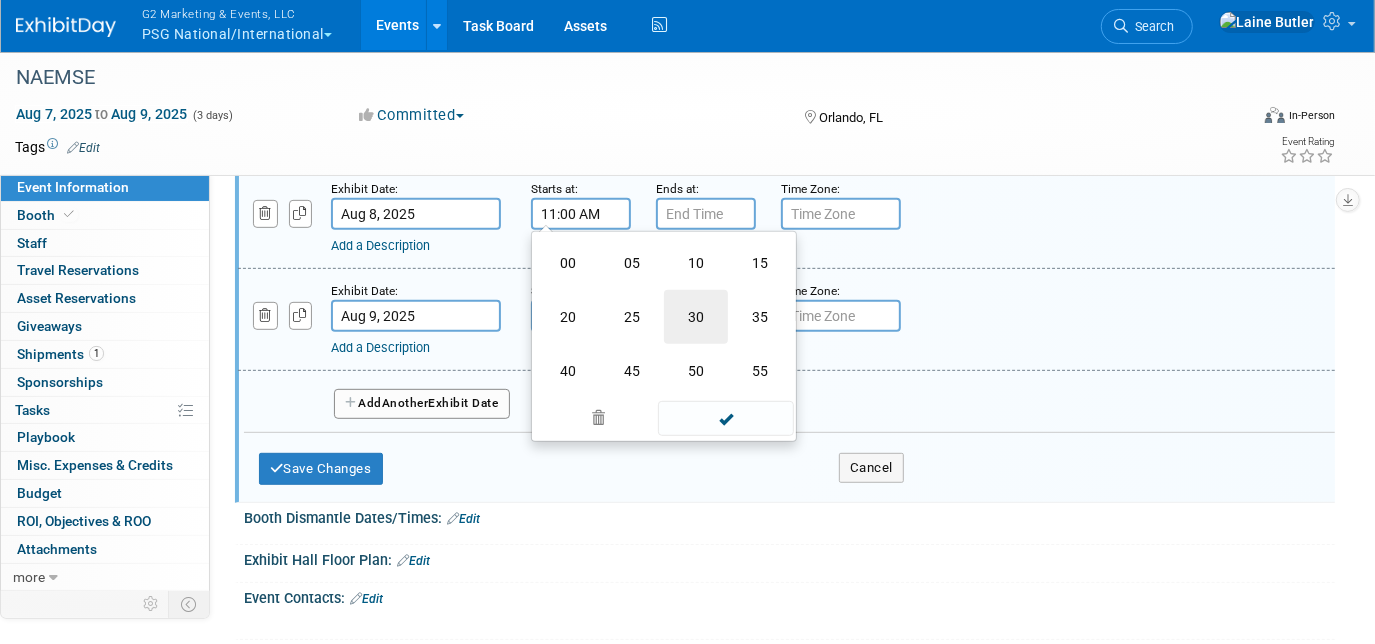 click on "30" at bounding box center [696, 317] 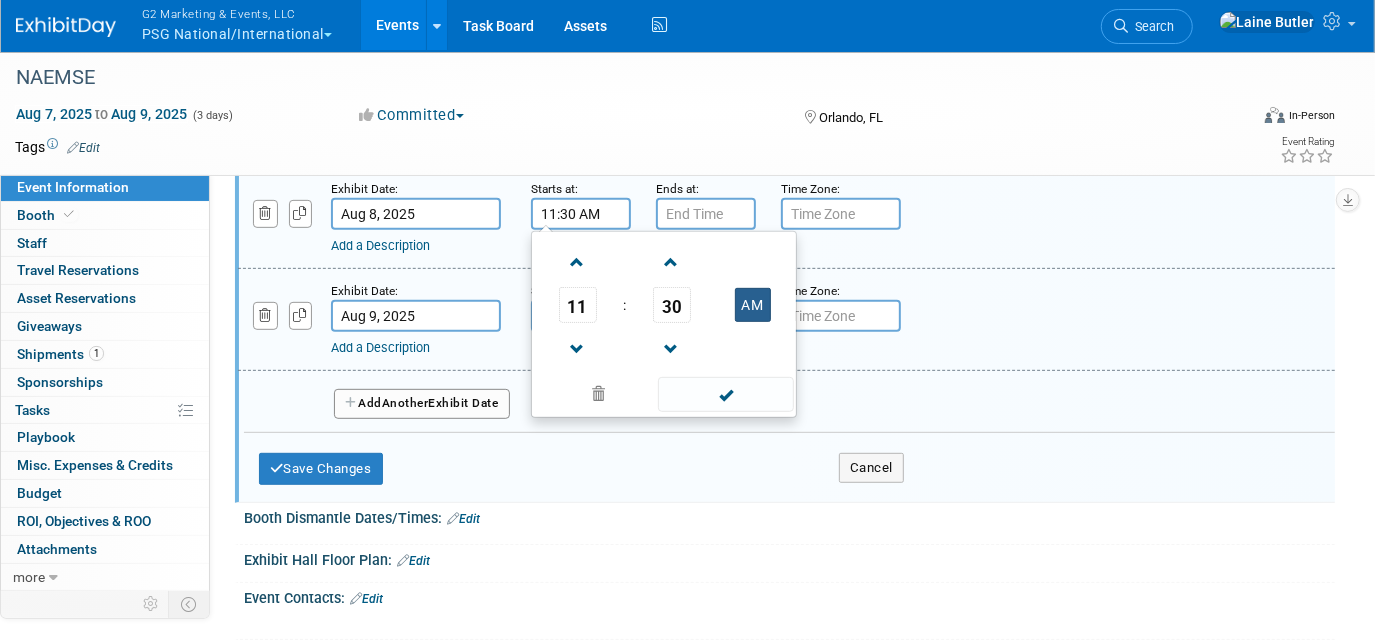 click on "AM" at bounding box center (753, 305) 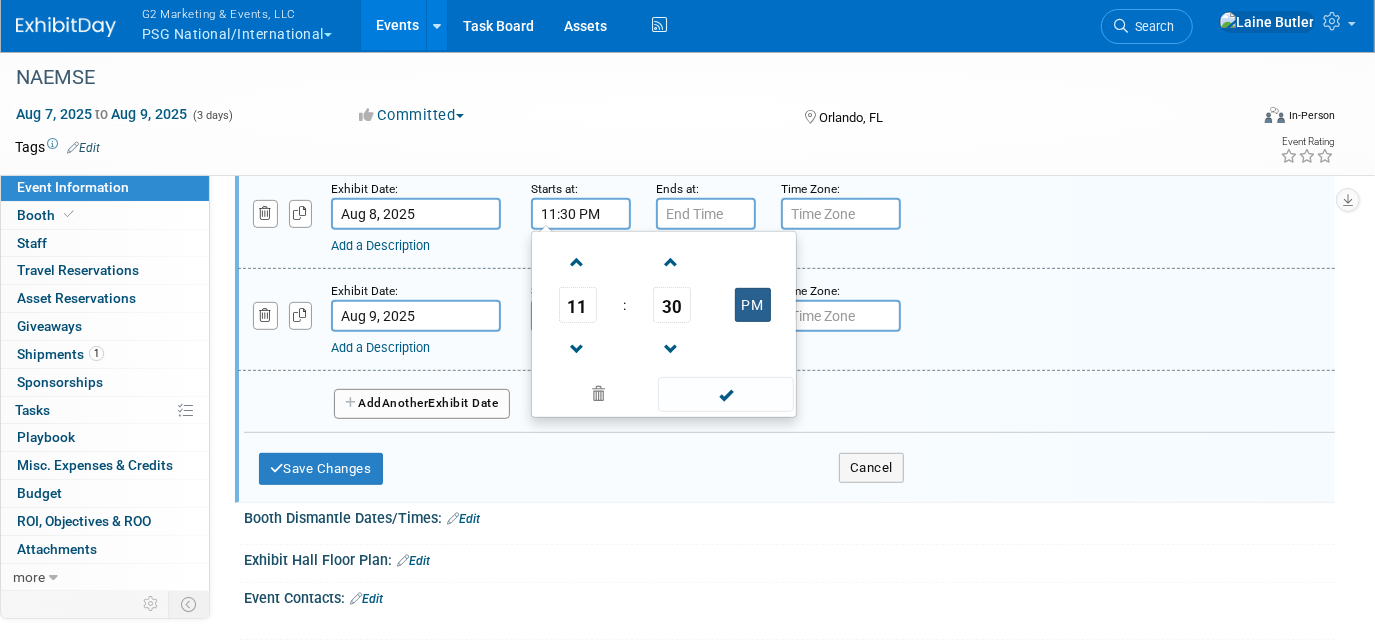 click on "PM" at bounding box center [753, 305] 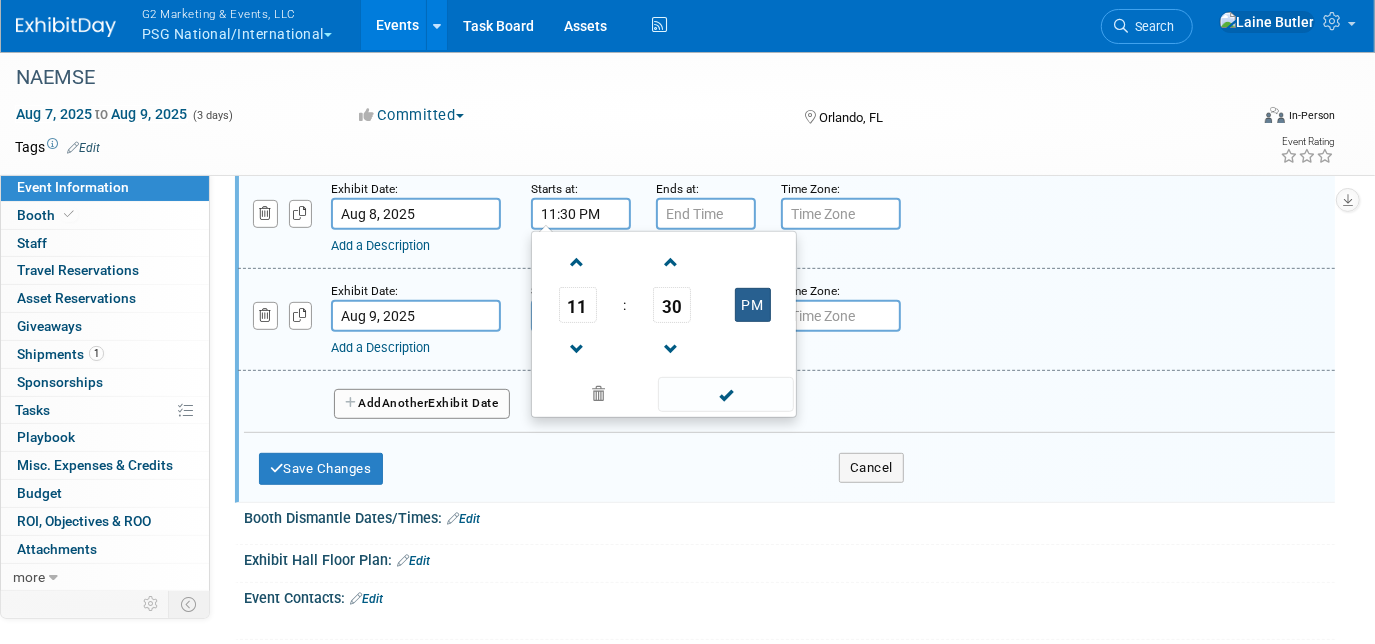 type on "11:30 AM" 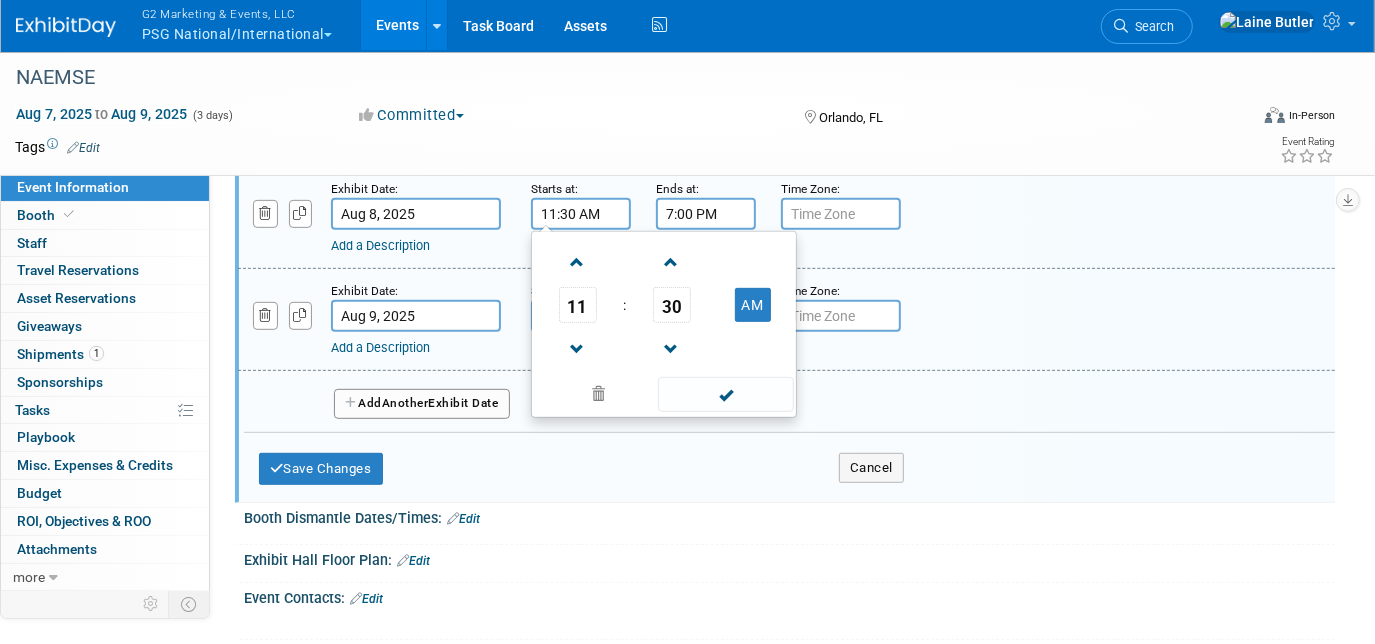 click on "7:00 PM" at bounding box center (706, 214) 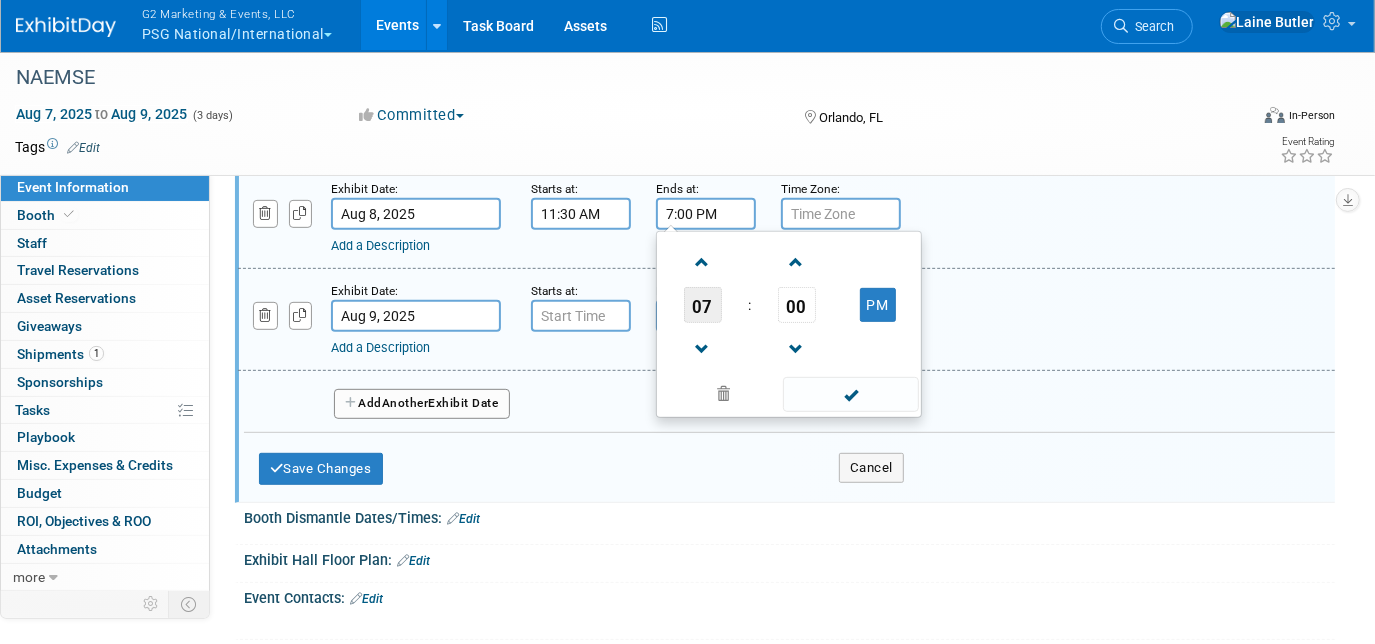 click on "07" at bounding box center (703, 305) 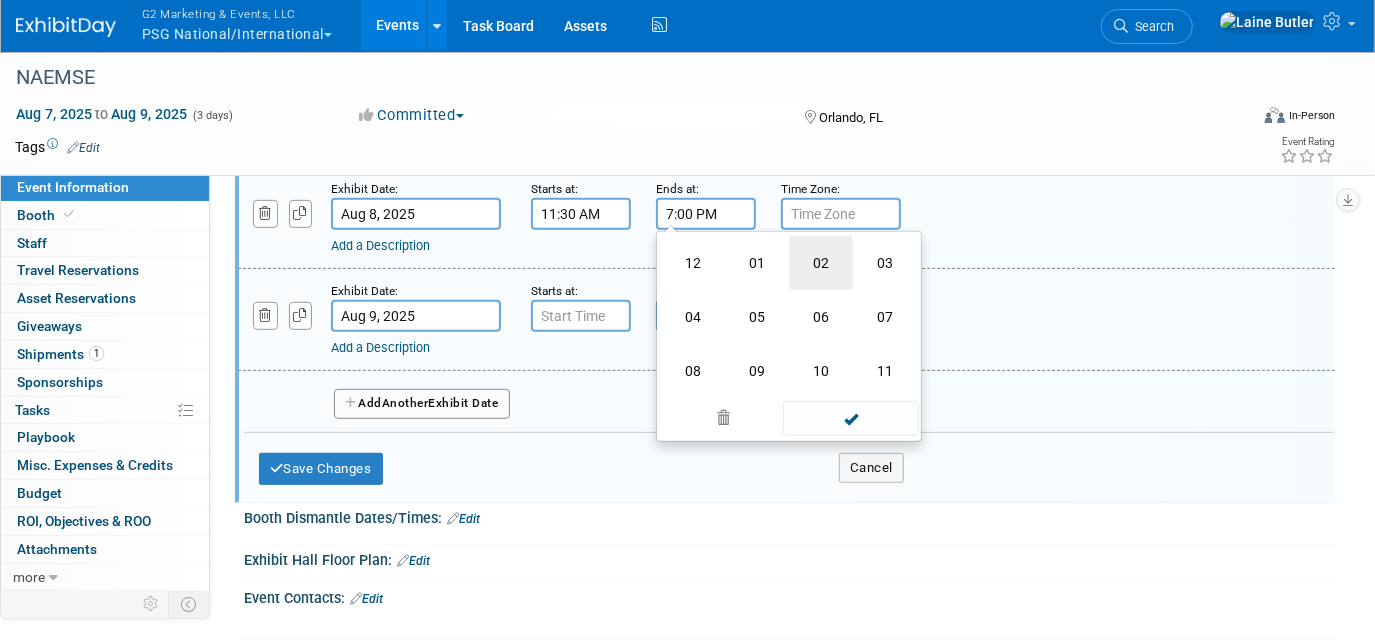 click on "02" at bounding box center (821, 263) 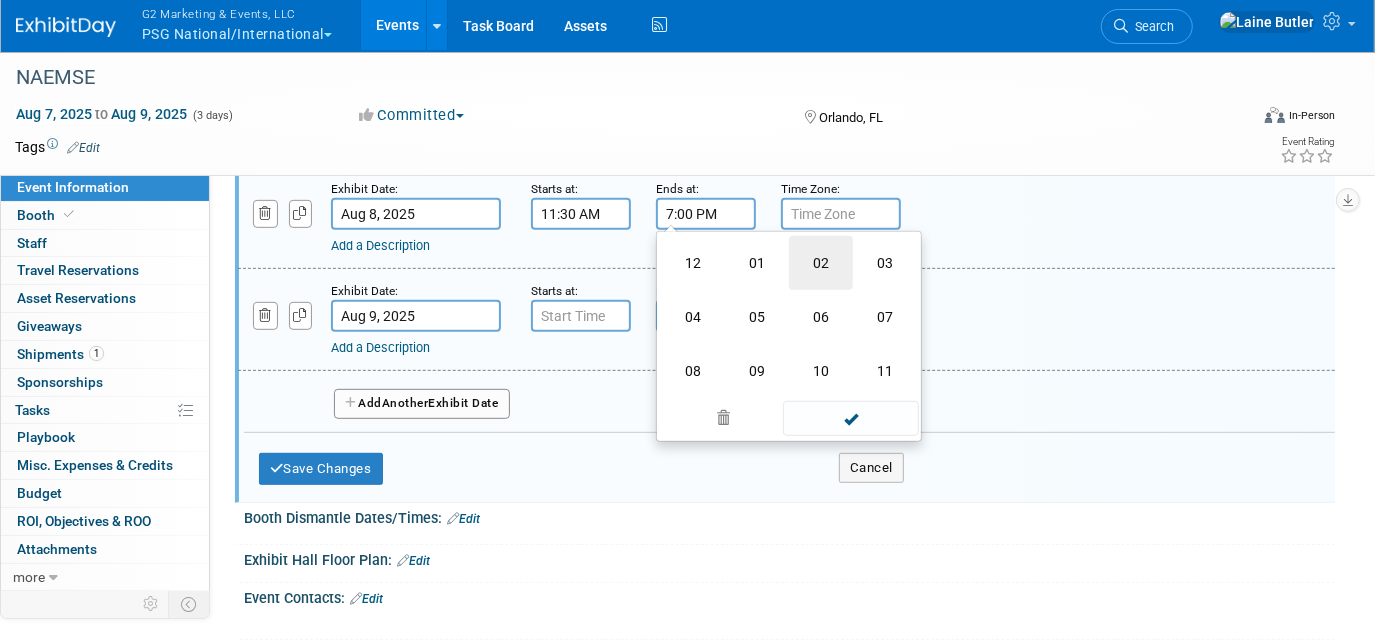 type on "2:00 PM" 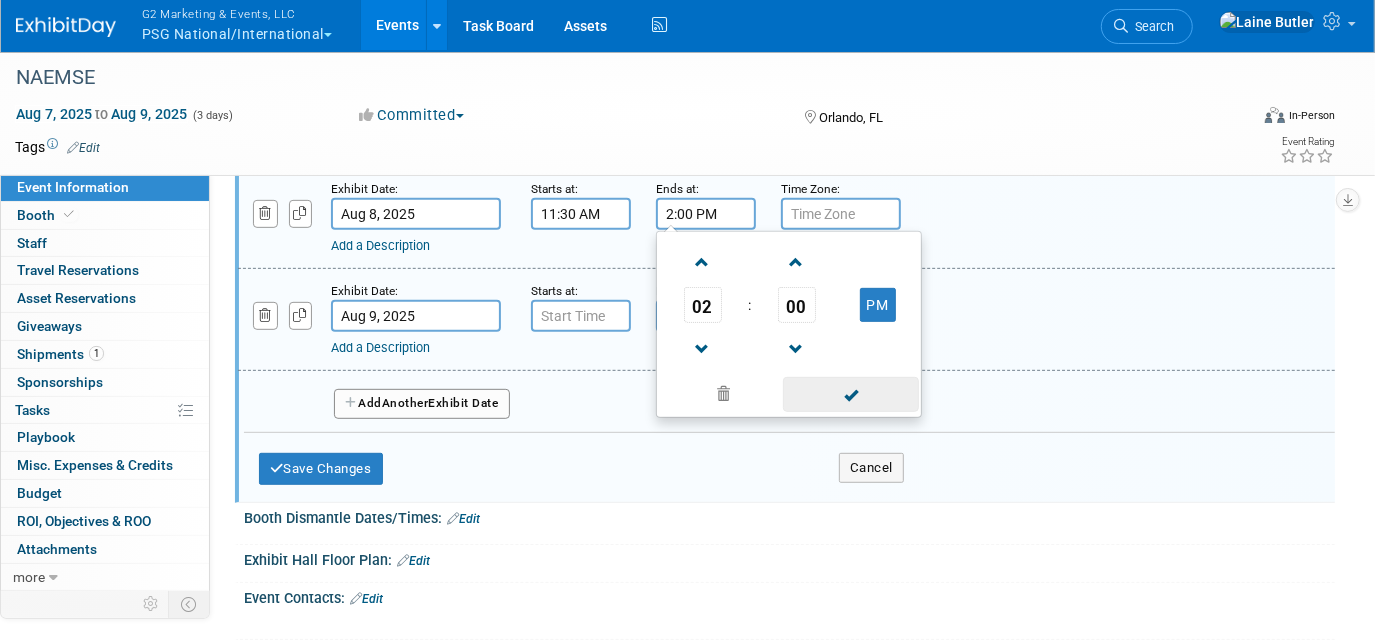 click at bounding box center [850, 394] 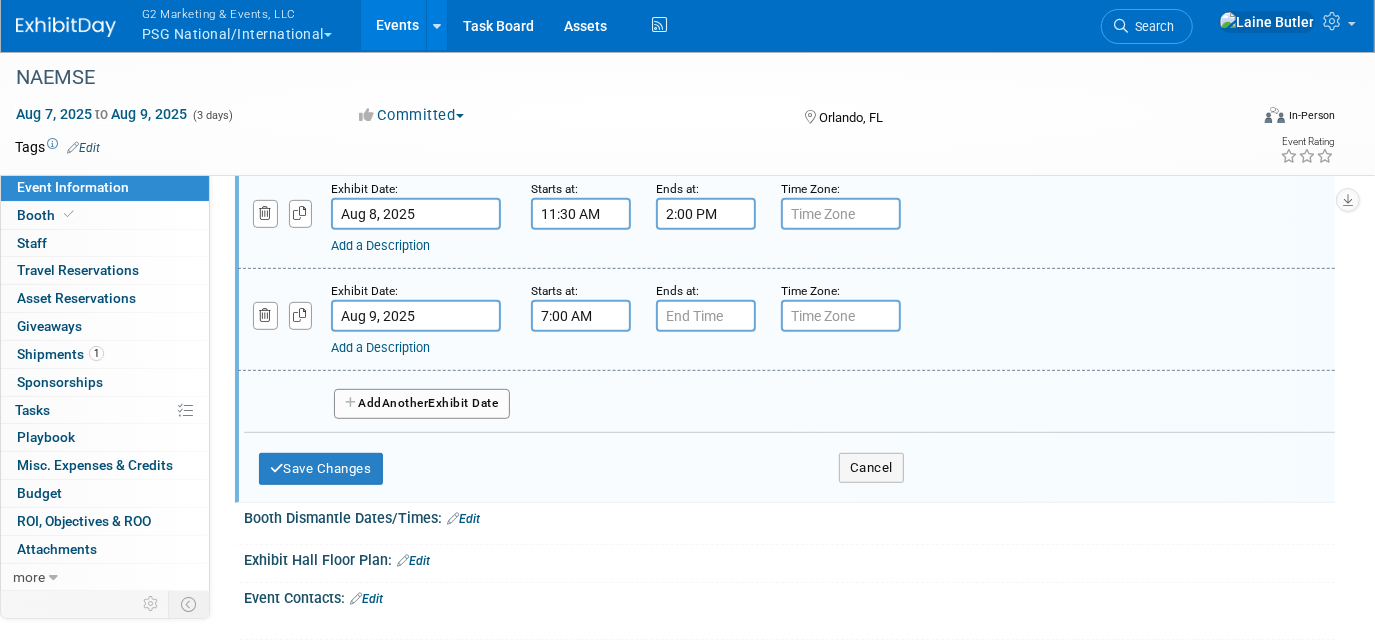 click on "7:00 AM" at bounding box center (581, 316) 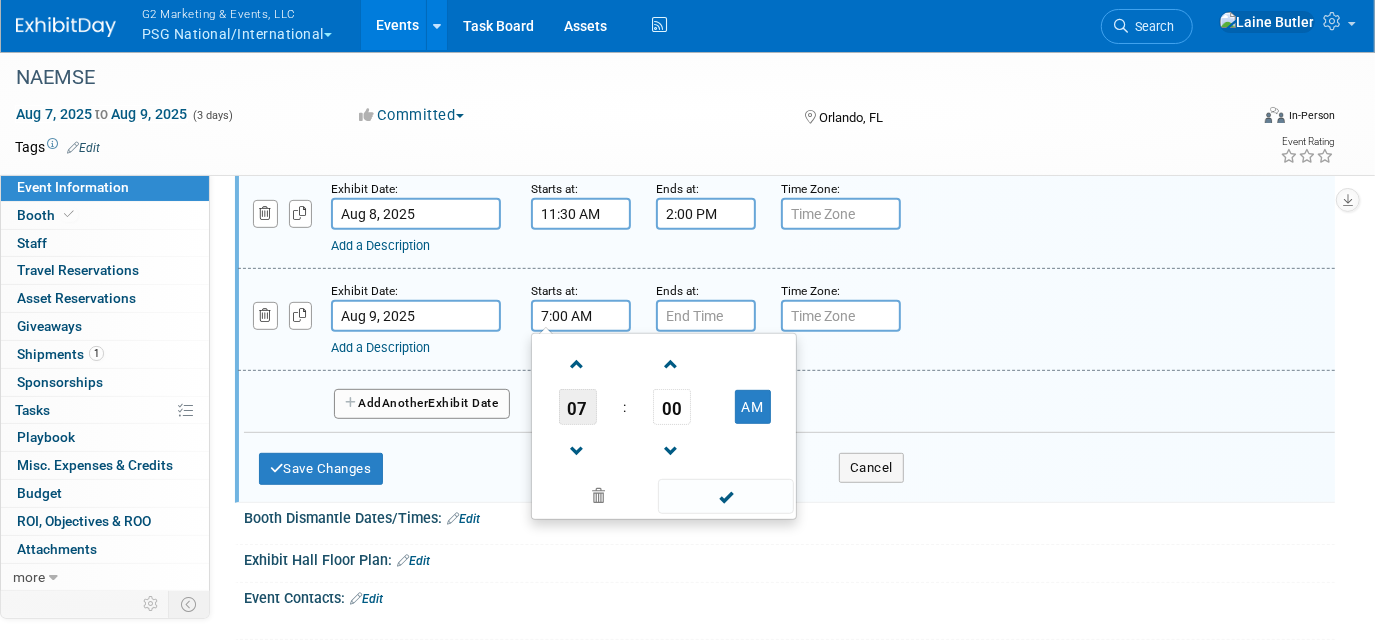 click on "07" at bounding box center (578, 407) 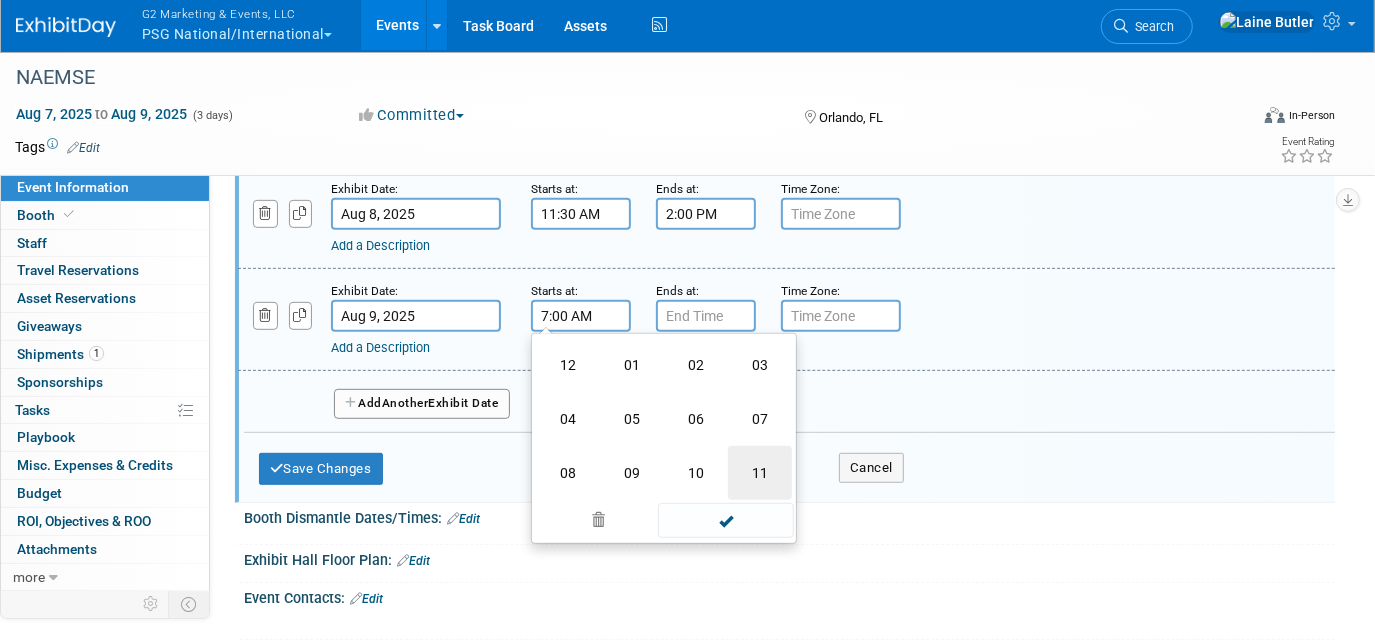 click on "11" at bounding box center [760, 473] 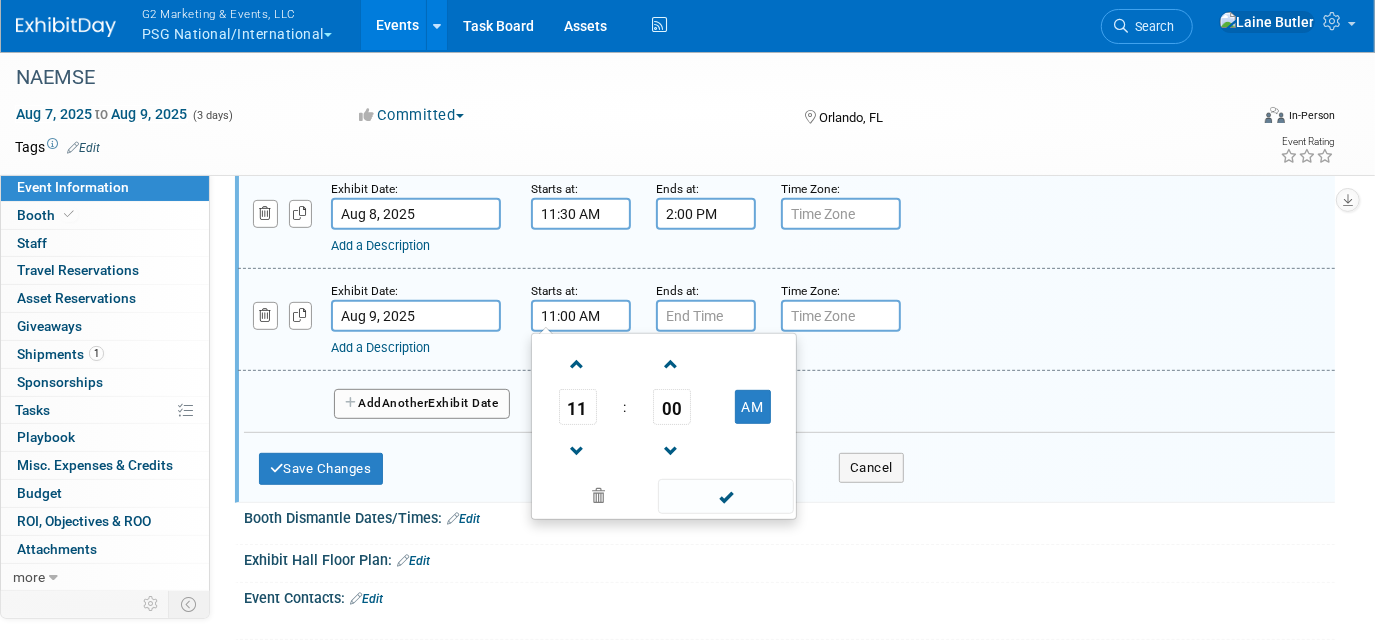 click on "00" at bounding box center [672, 407] 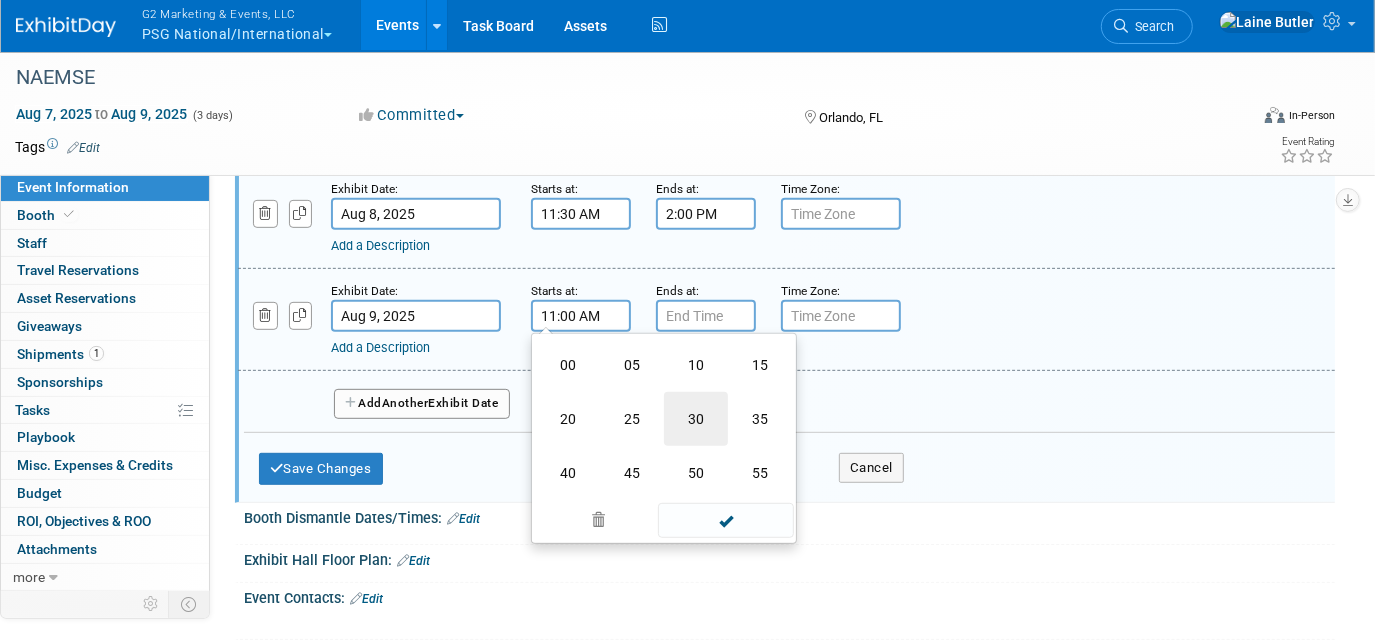 click on "30" at bounding box center (696, 419) 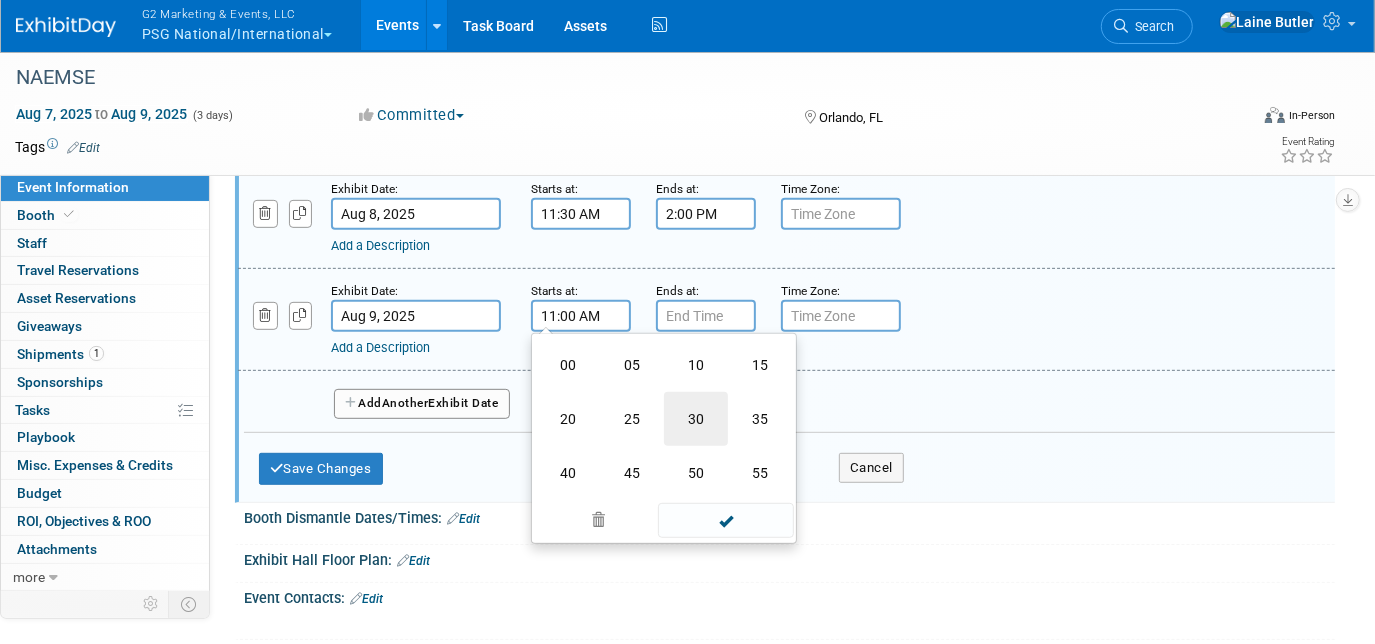 type on "11:30 AM" 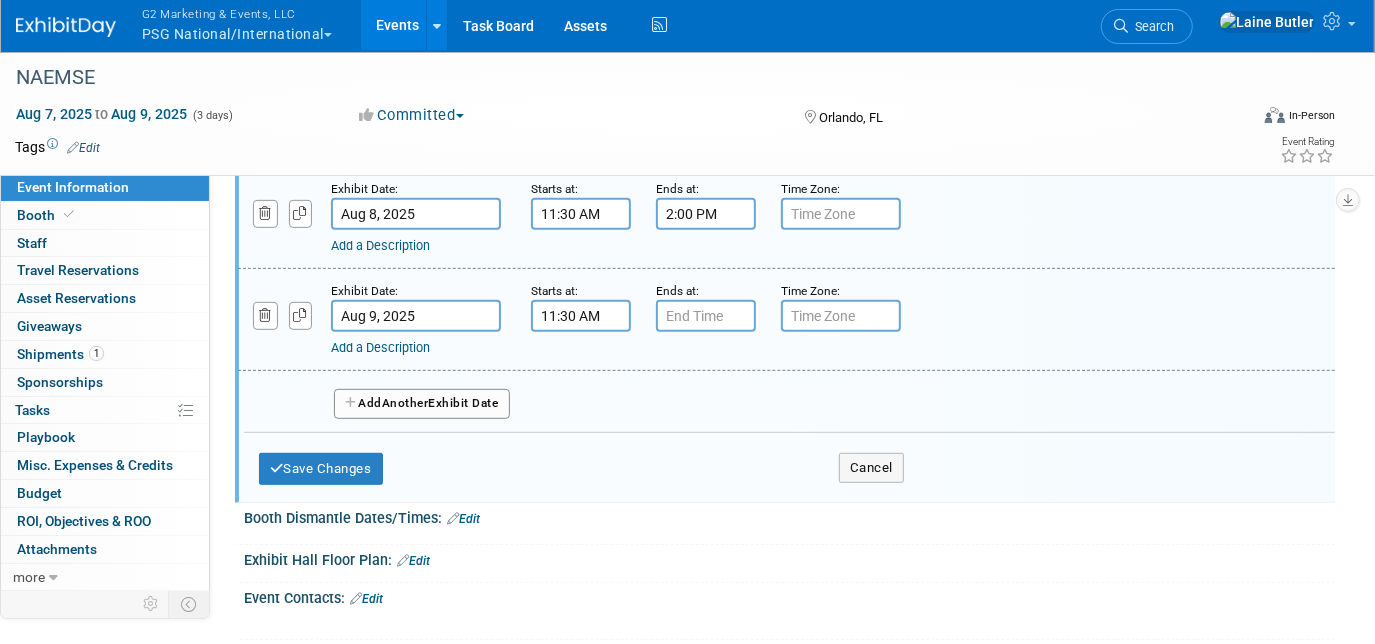 click on "Ends at:" at bounding box center [703, 290] 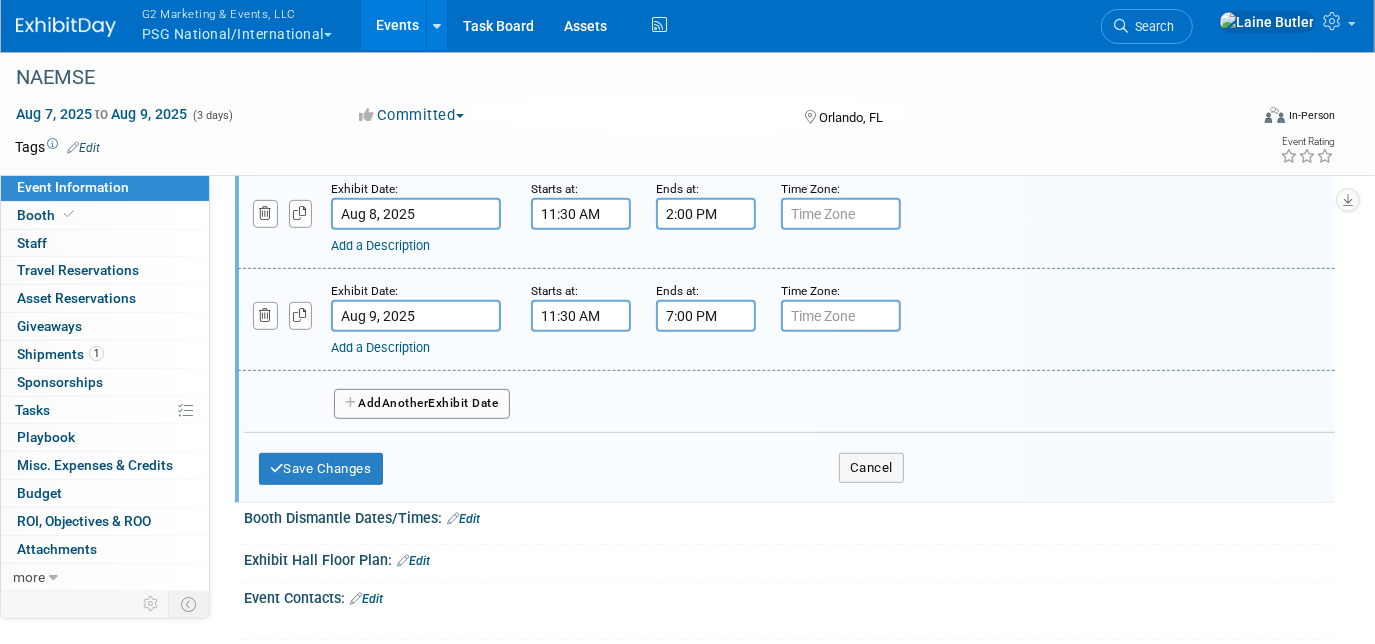 click on "7:00 PM" at bounding box center [706, 316] 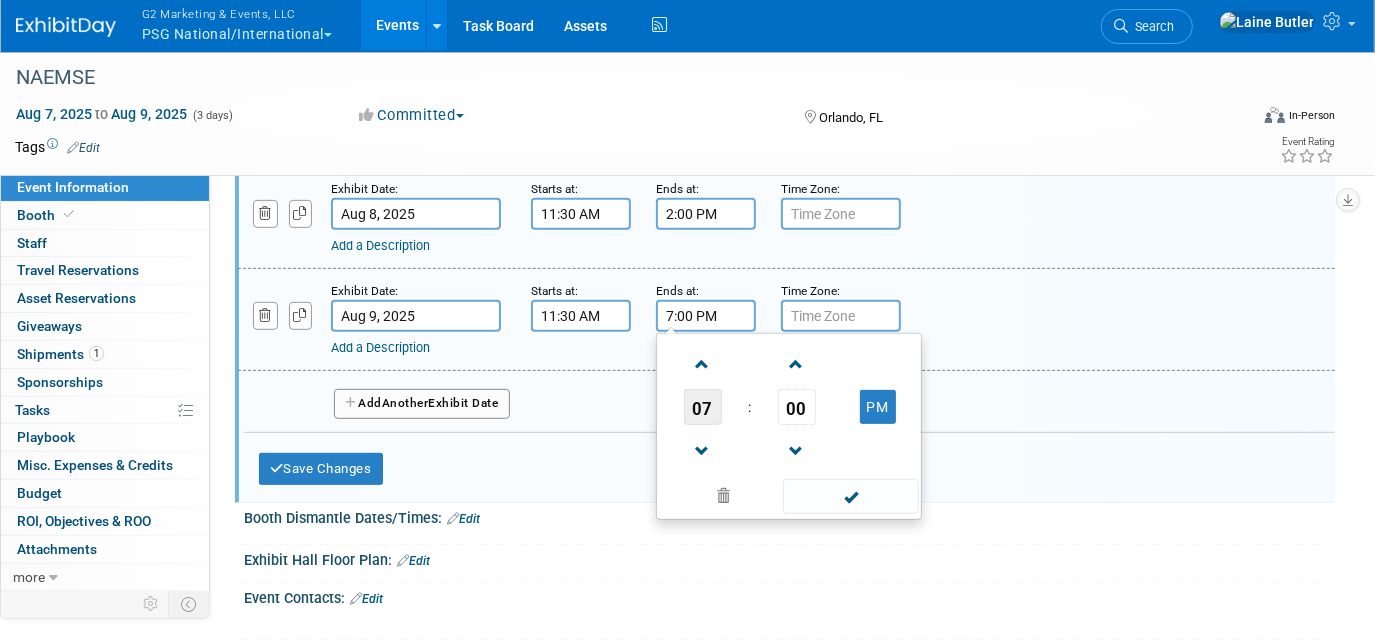 click on "07" at bounding box center [703, 407] 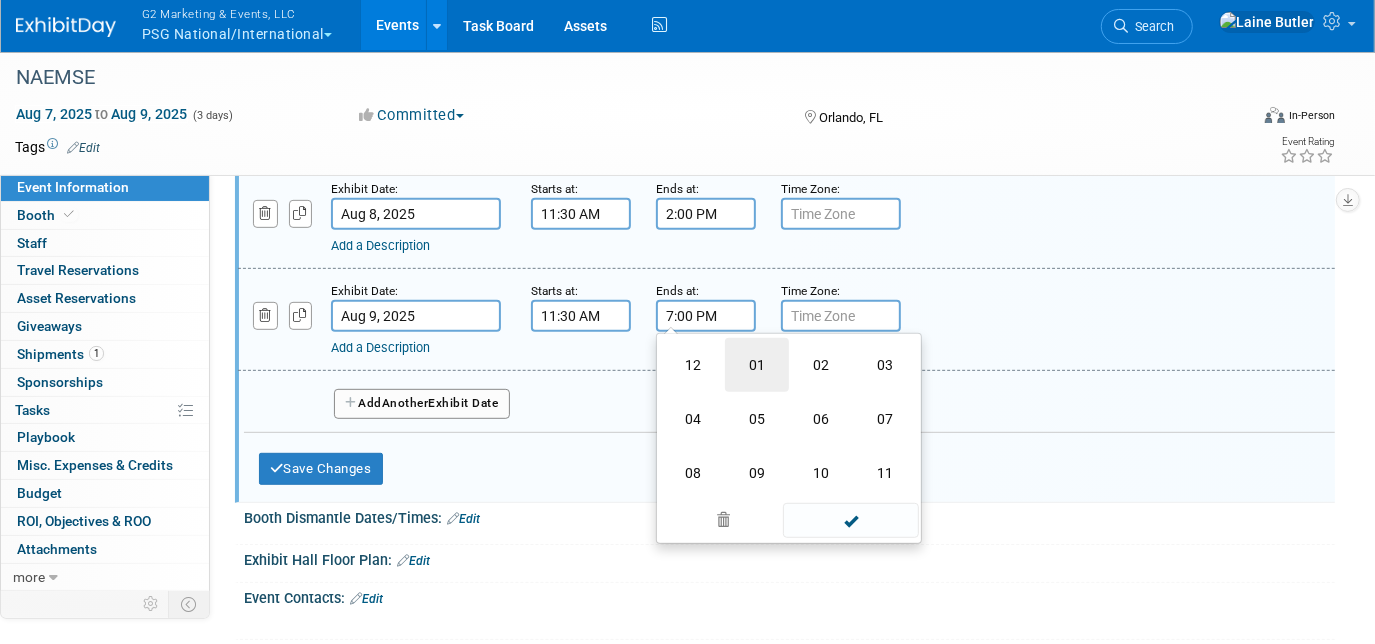 click on "01" at bounding box center [757, 365] 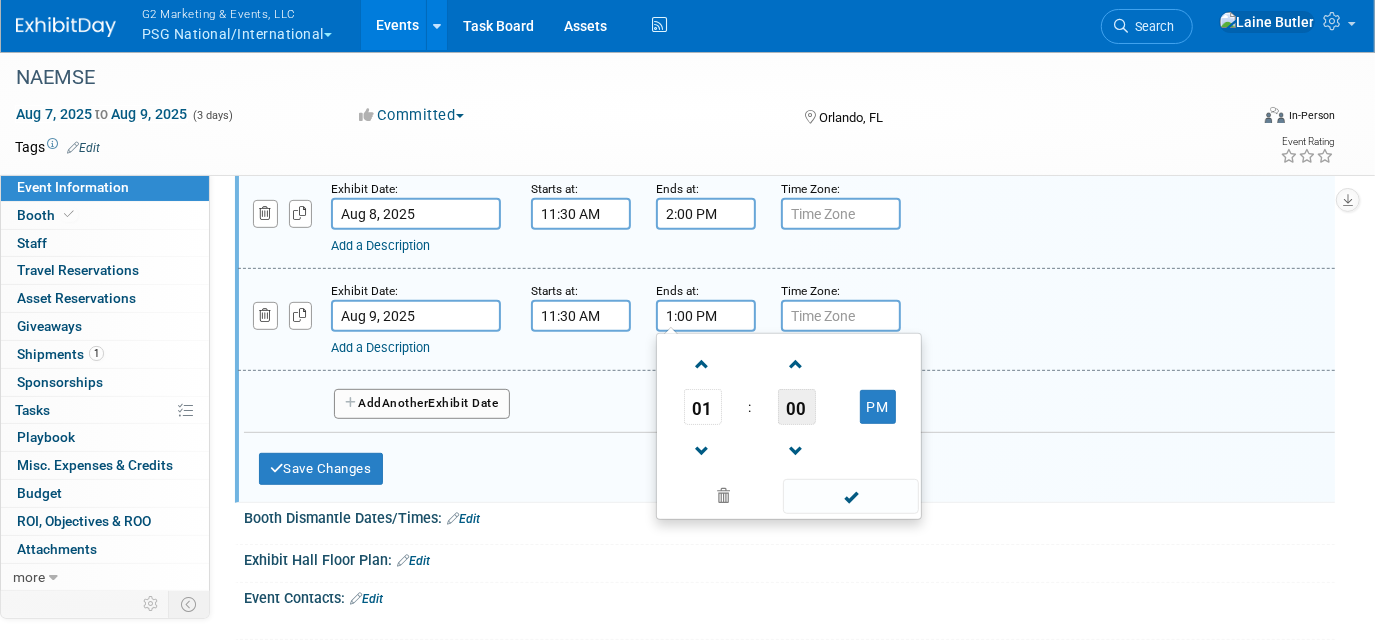 click on "00" at bounding box center [797, 407] 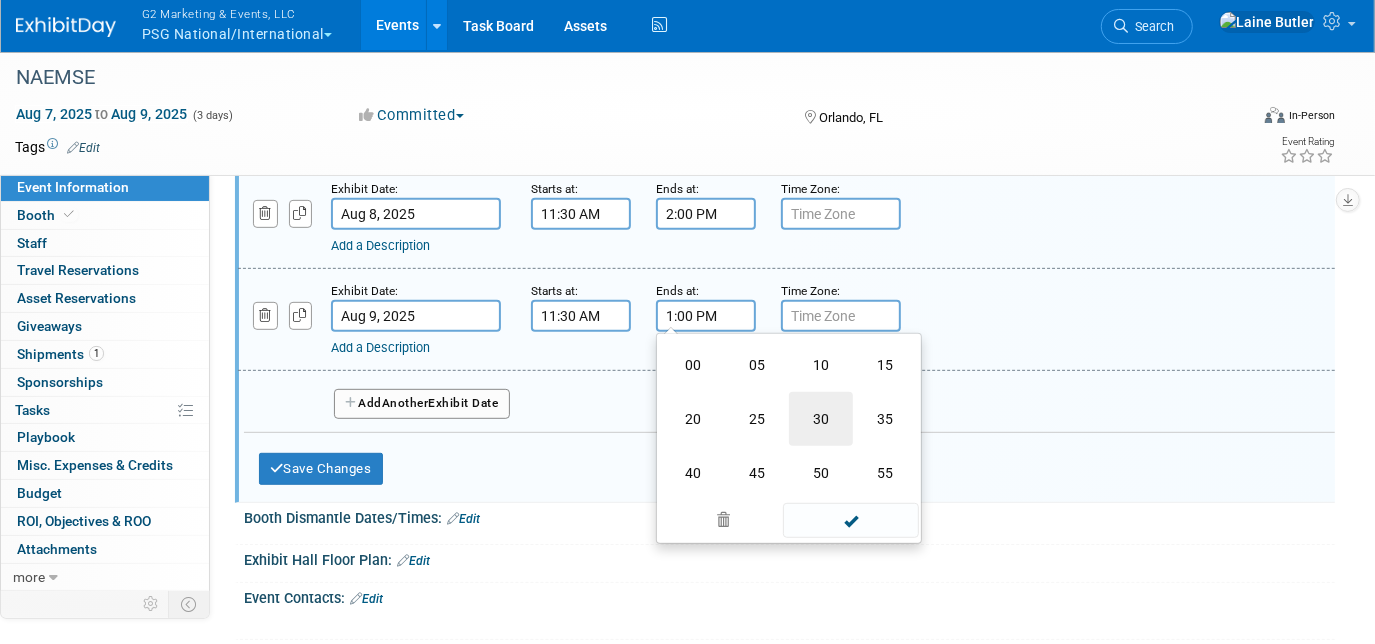 click on "30" at bounding box center (821, 419) 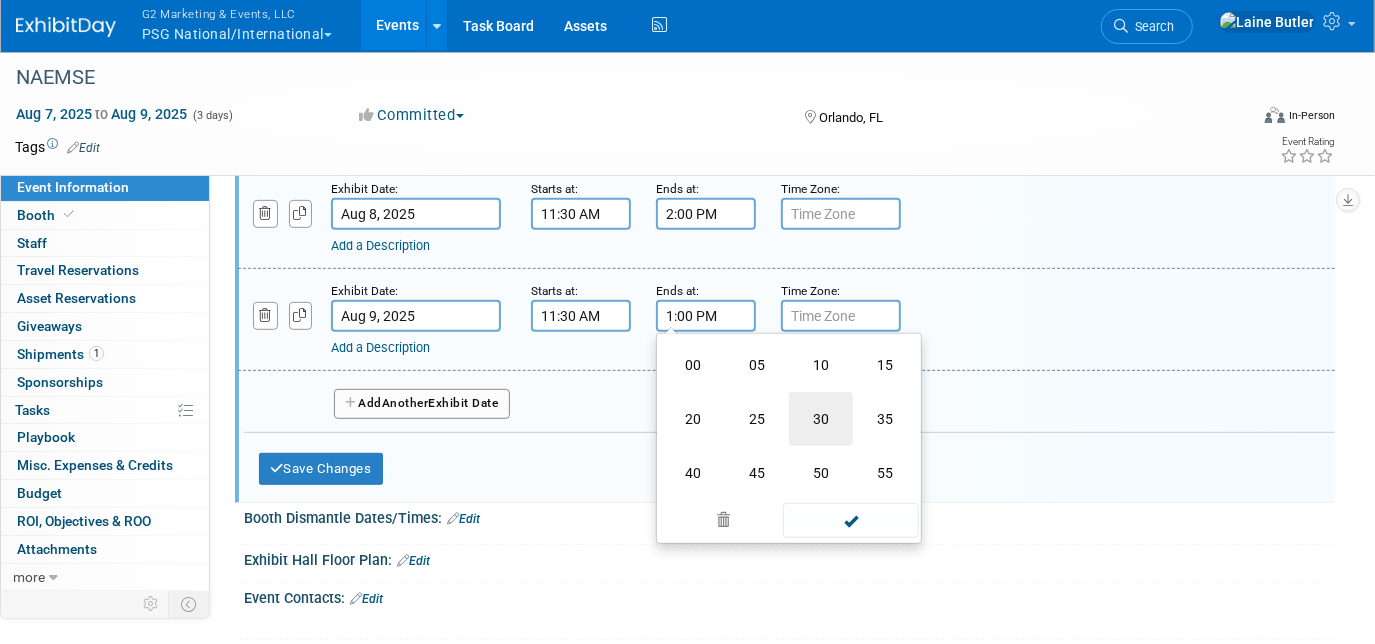 type on "1:30 PM" 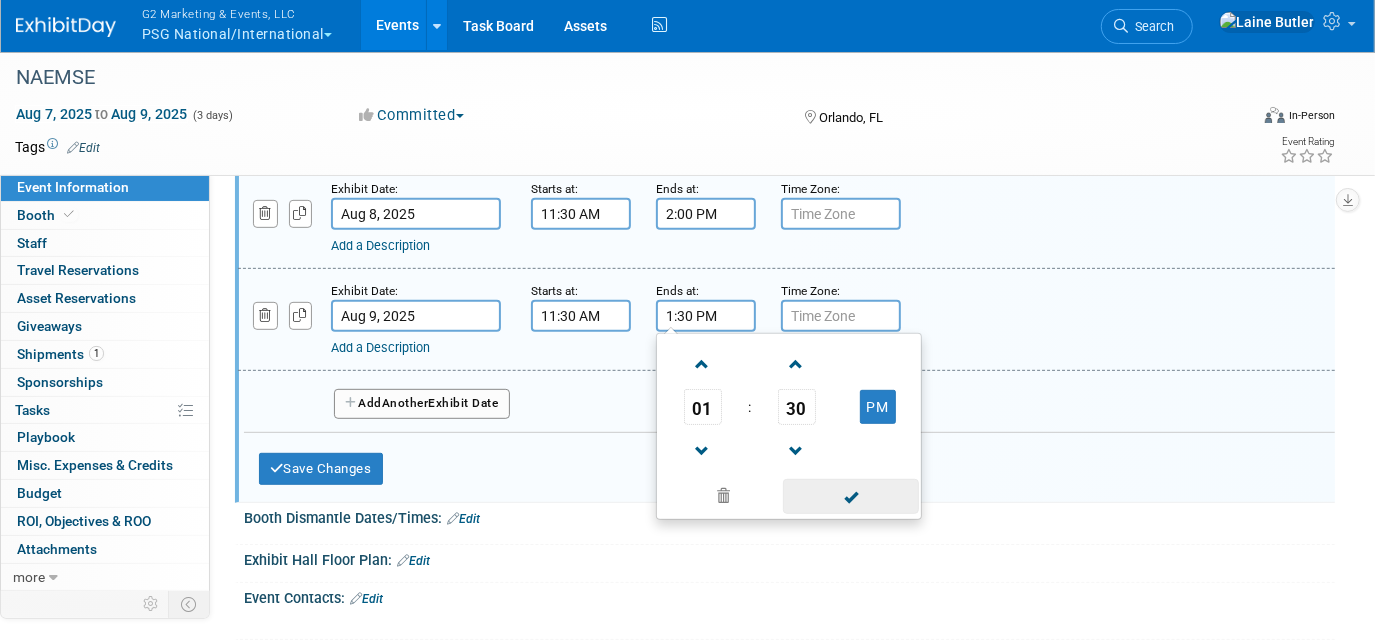 drag, startPoint x: 843, startPoint y: 481, endPoint x: 744, endPoint y: 472, distance: 99.40825 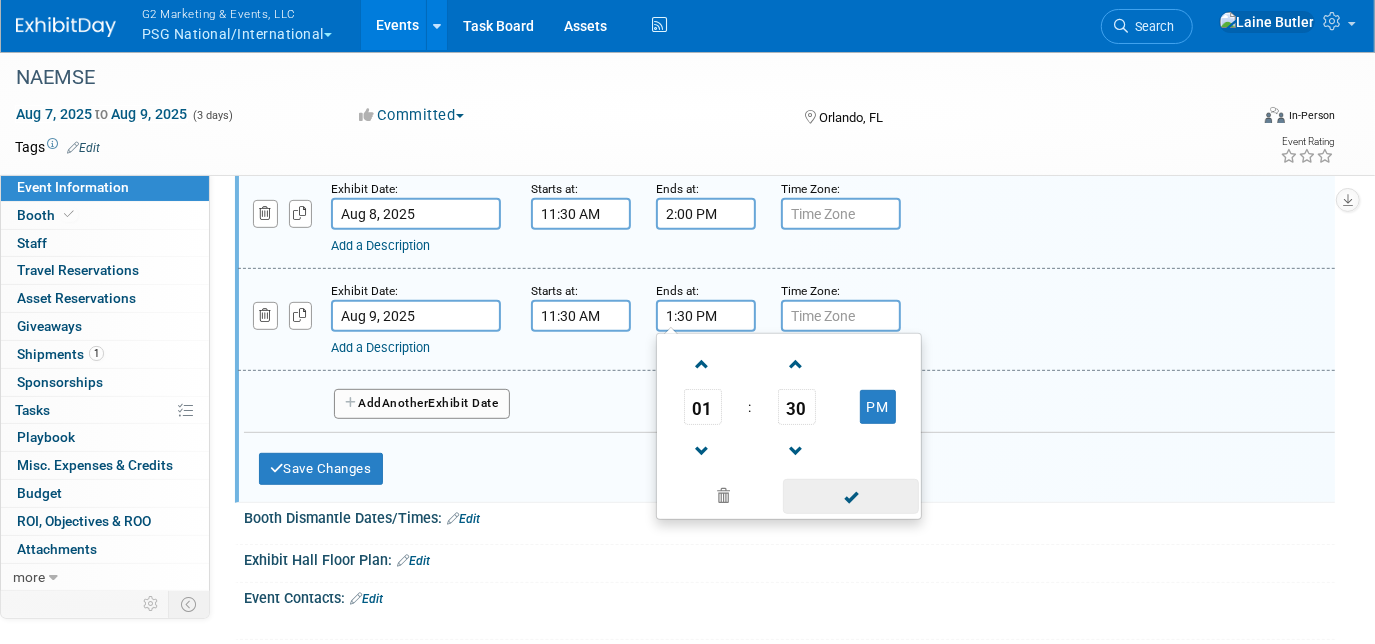 click at bounding box center [850, 496] 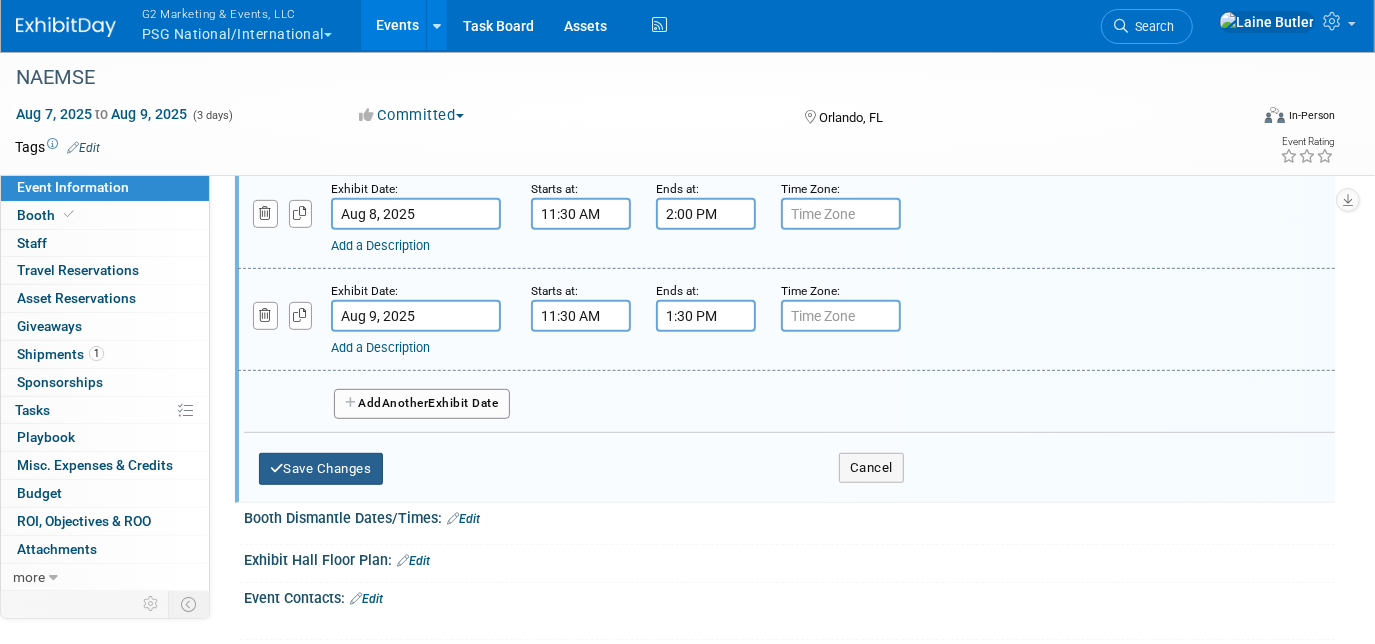 click on "Save Changes" at bounding box center (321, 469) 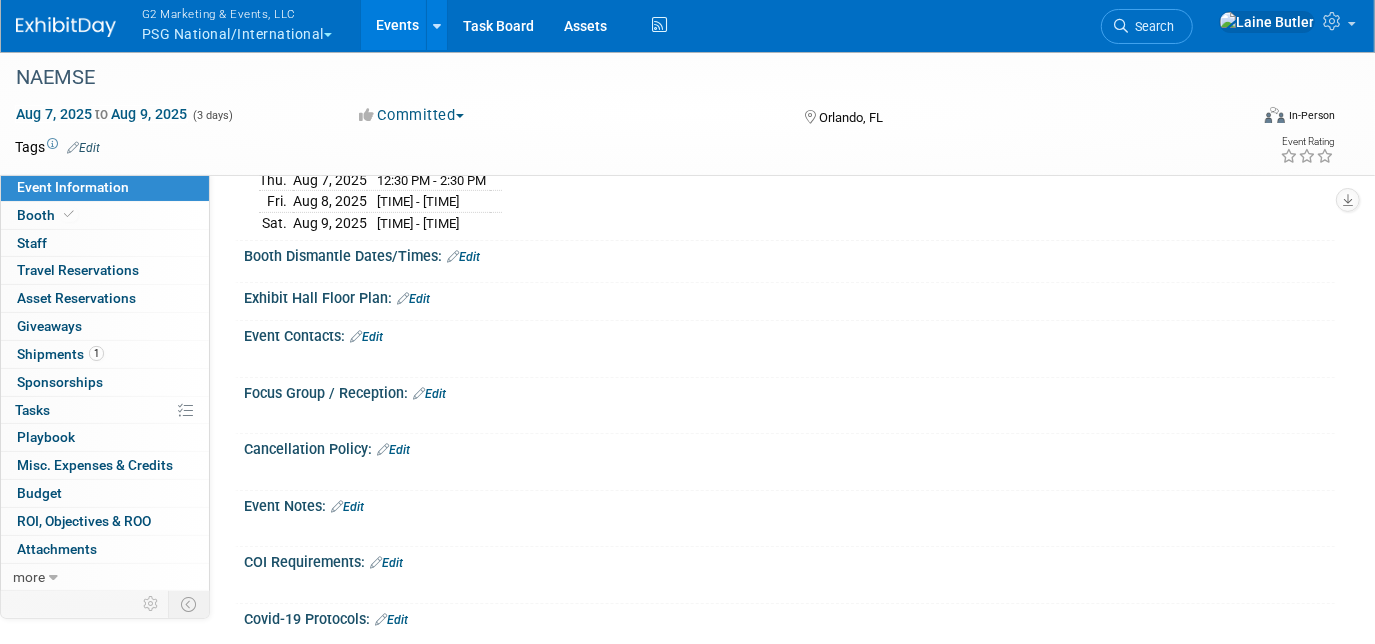 scroll, scrollTop: 272, scrollLeft: 0, axis: vertical 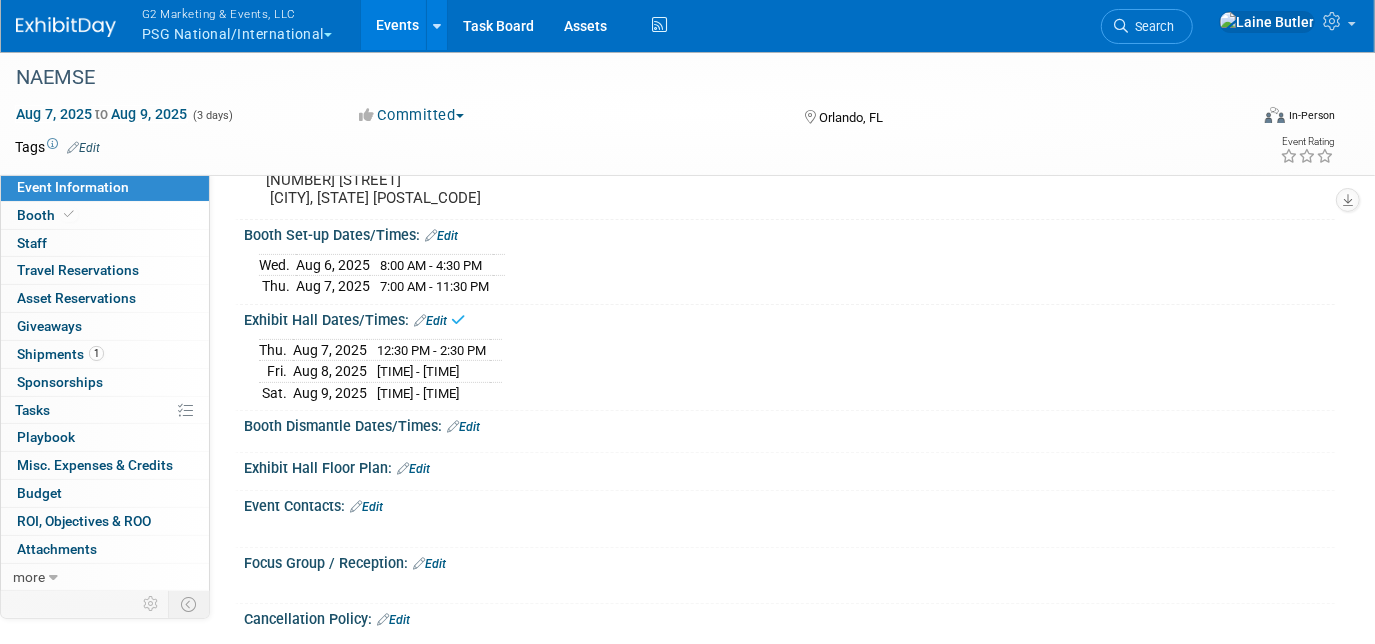 click on "Booth Dismantle Dates/Times:
Edit" at bounding box center [789, 424] 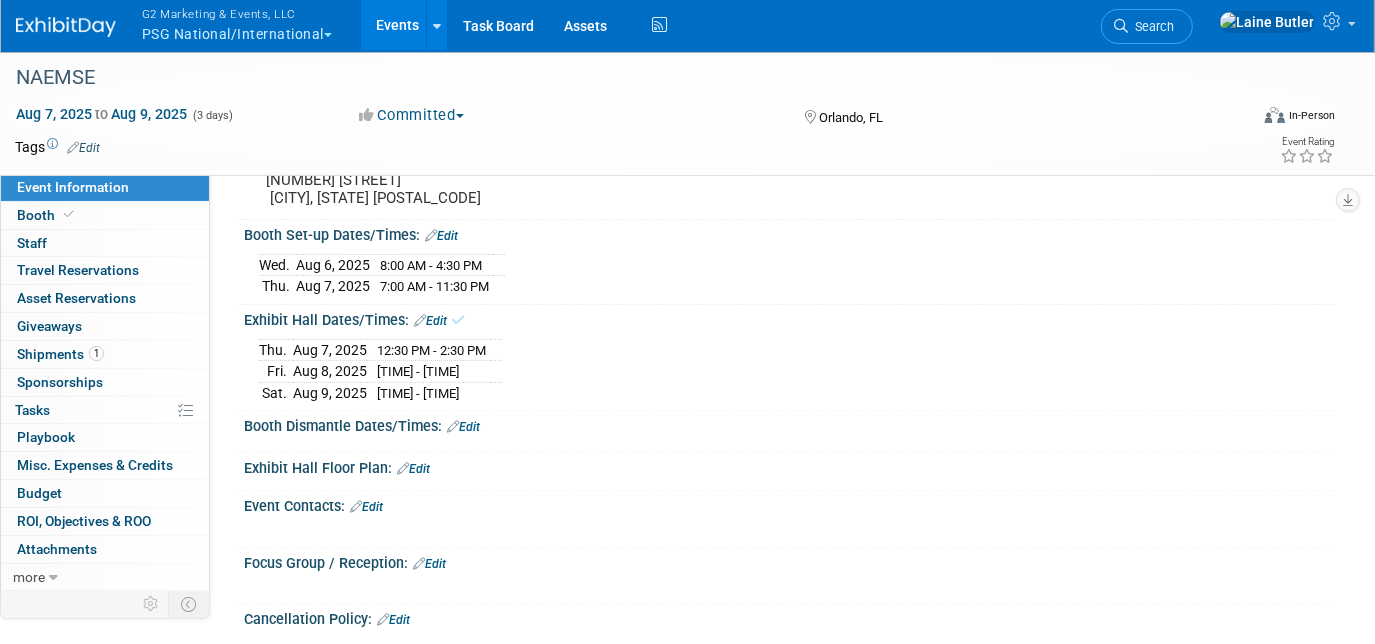 click on "Edit" at bounding box center [463, 427] 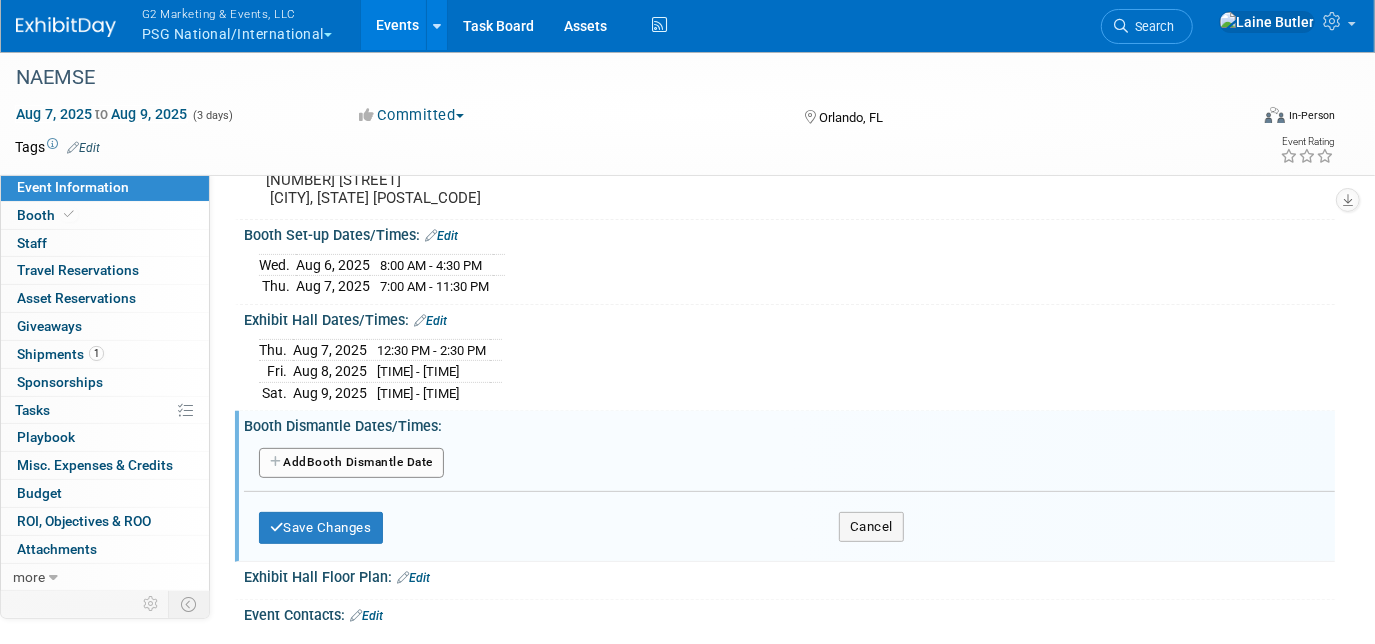 click on "Add  Another  Booth Dismantle Date" at bounding box center (351, 463) 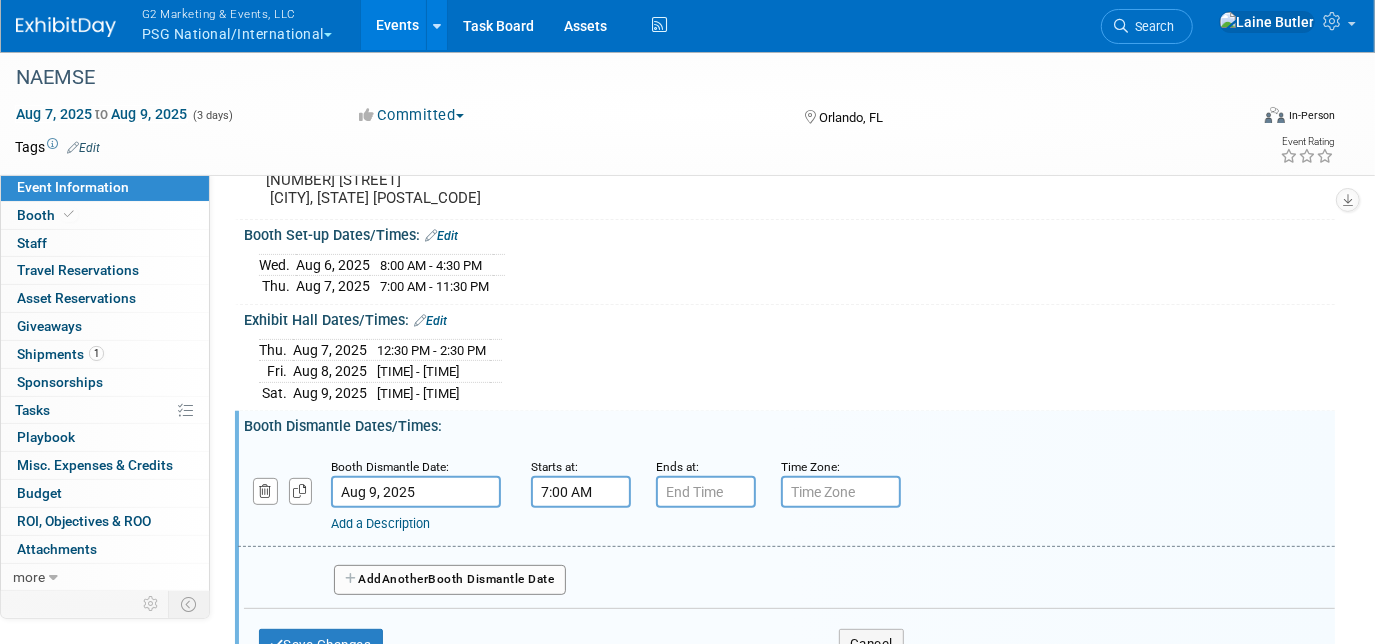 click on "7:00 AM" at bounding box center [581, 492] 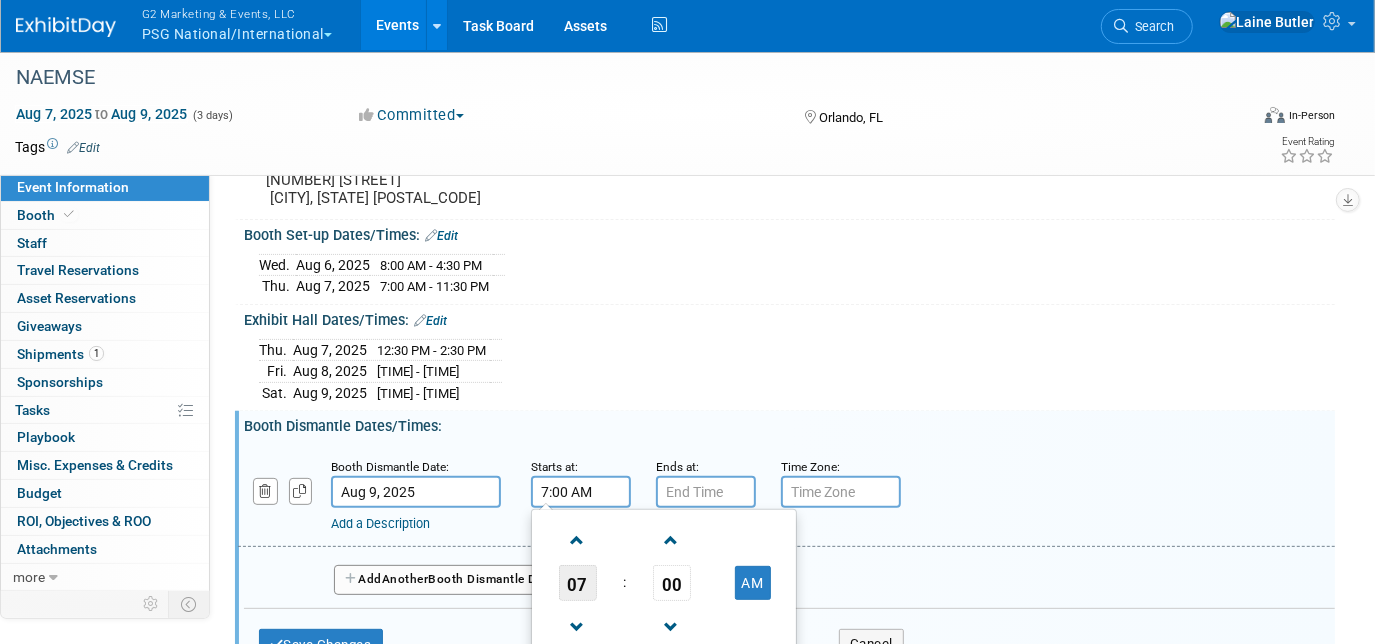 click on "07" at bounding box center [578, 583] 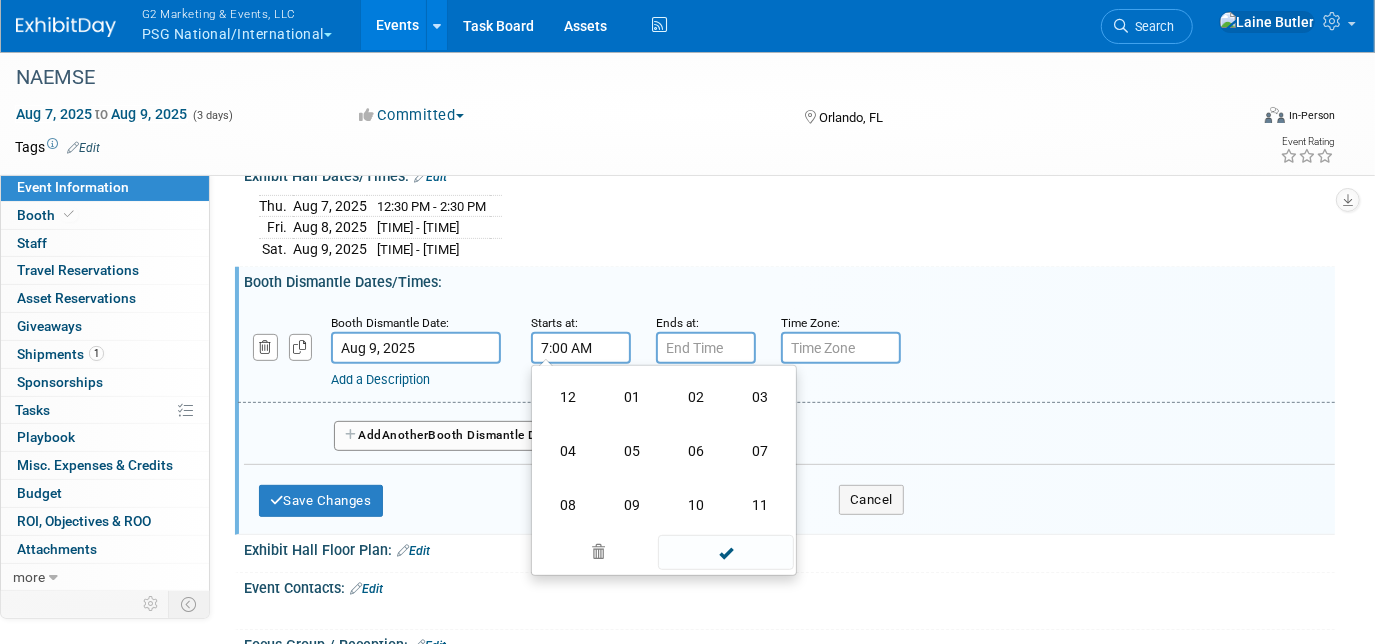 scroll, scrollTop: 545, scrollLeft: 0, axis: vertical 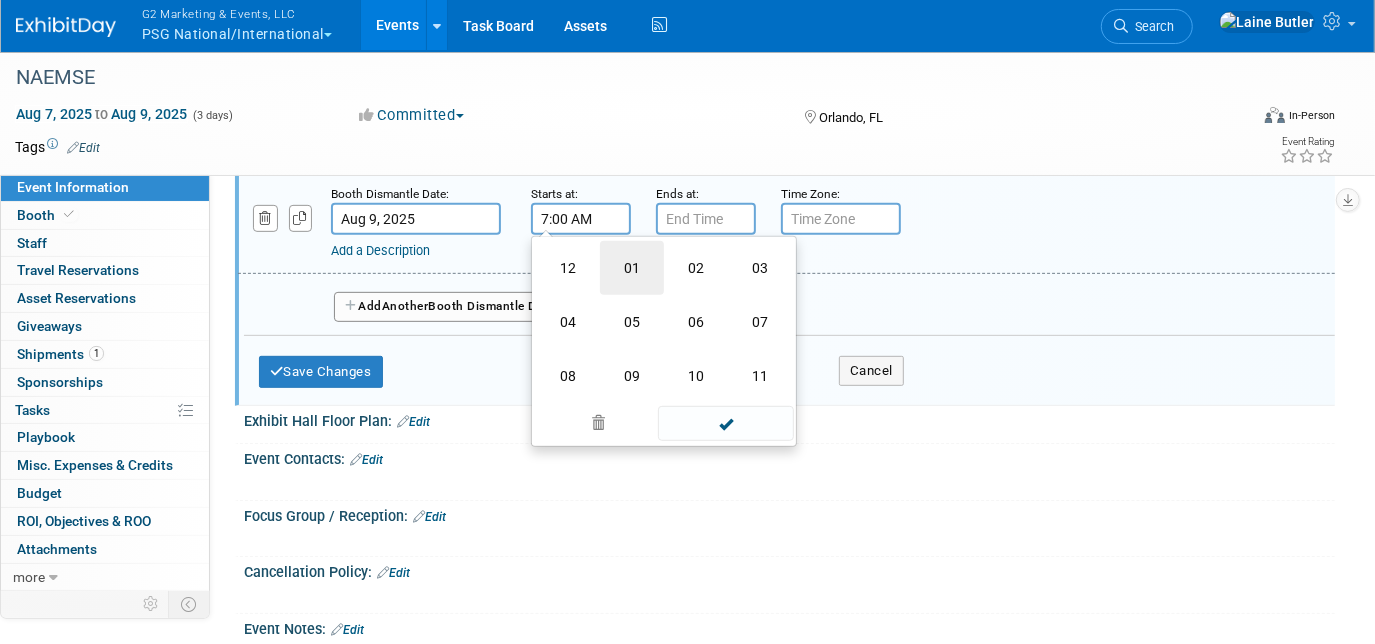 click on "01" at bounding box center (632, 268) 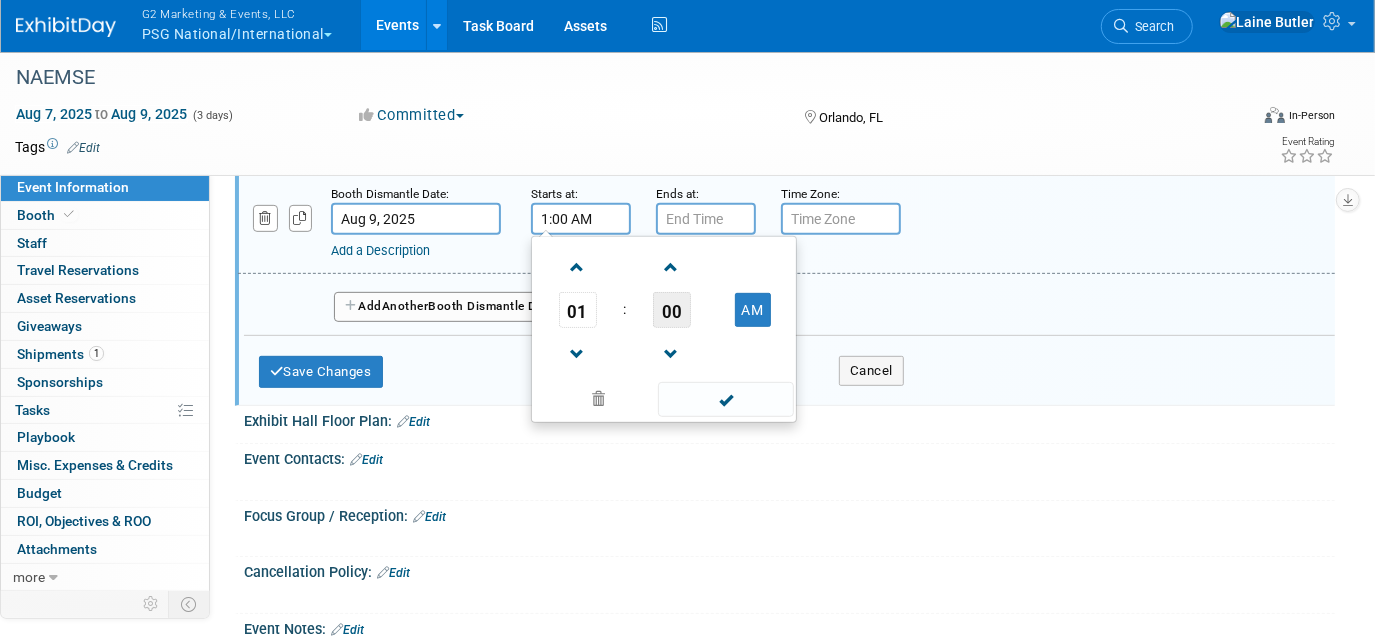 click on "00" at bounding box center (672, 310) 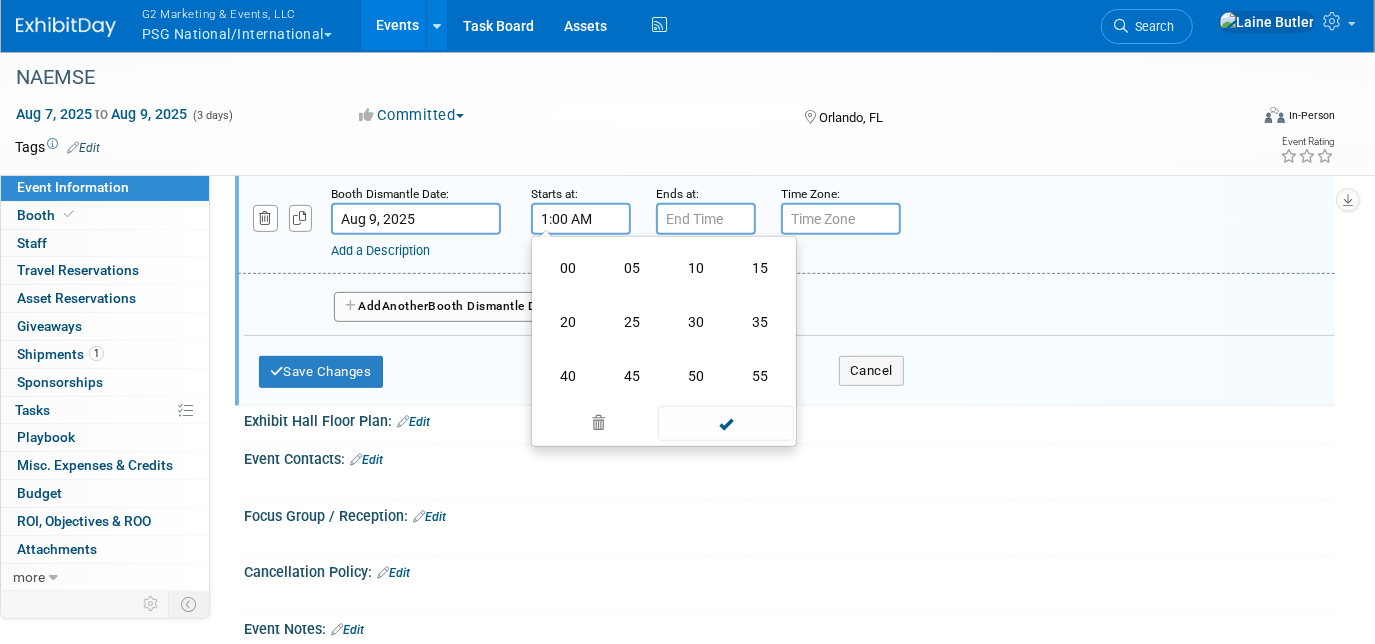 drag, startPoint x: 709, startPoint y: 306, endPoint x: 714, endPoint y: 261, distance: 45.276924 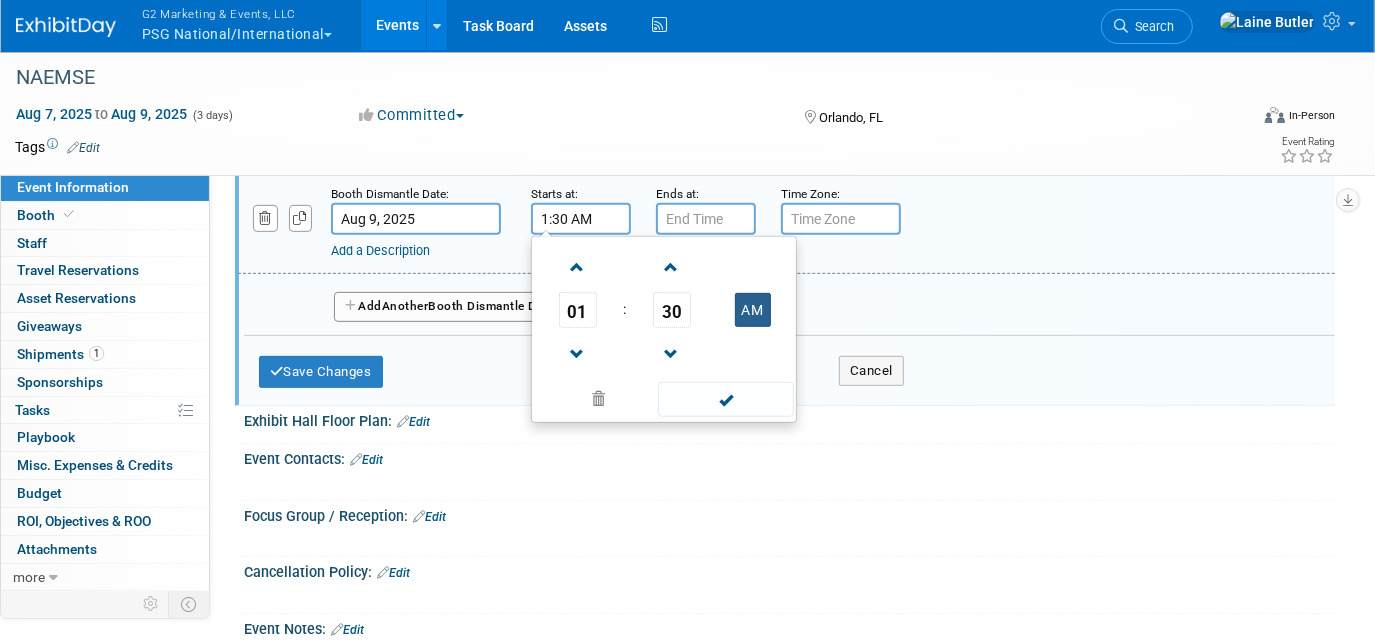 click on "AM" at bounding box center [753, 310] 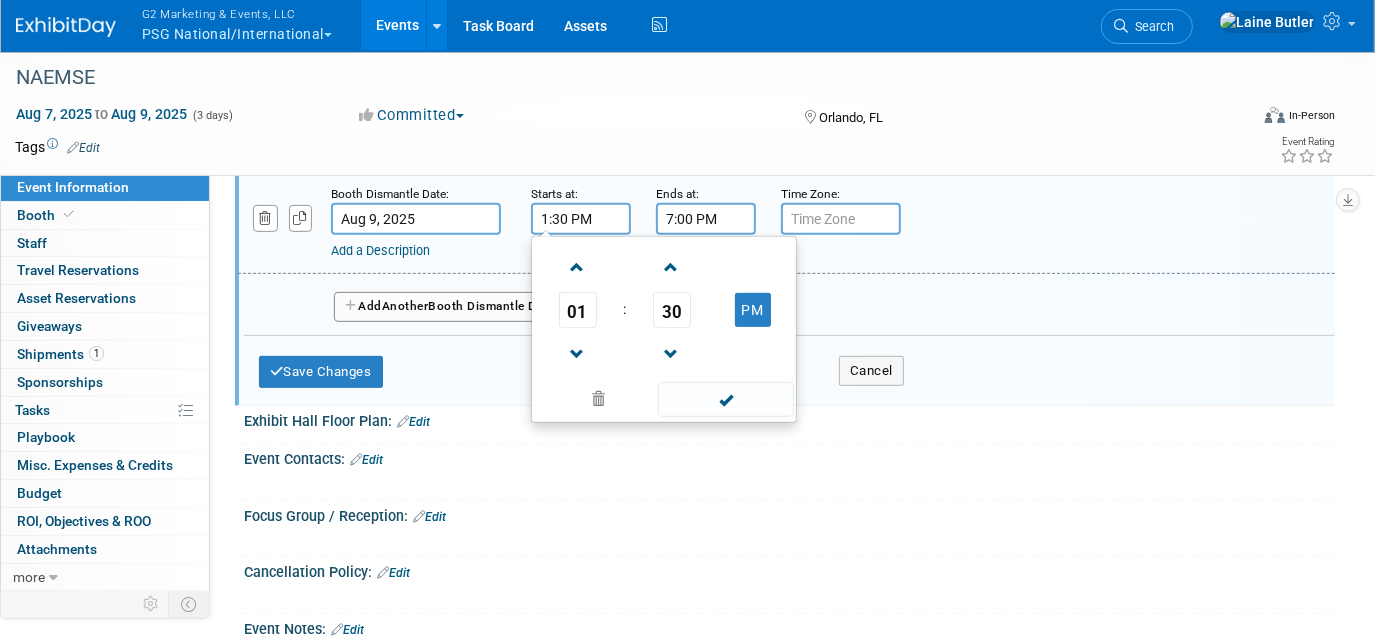 click on "7:00 PM" at bounding box center [706, 219] 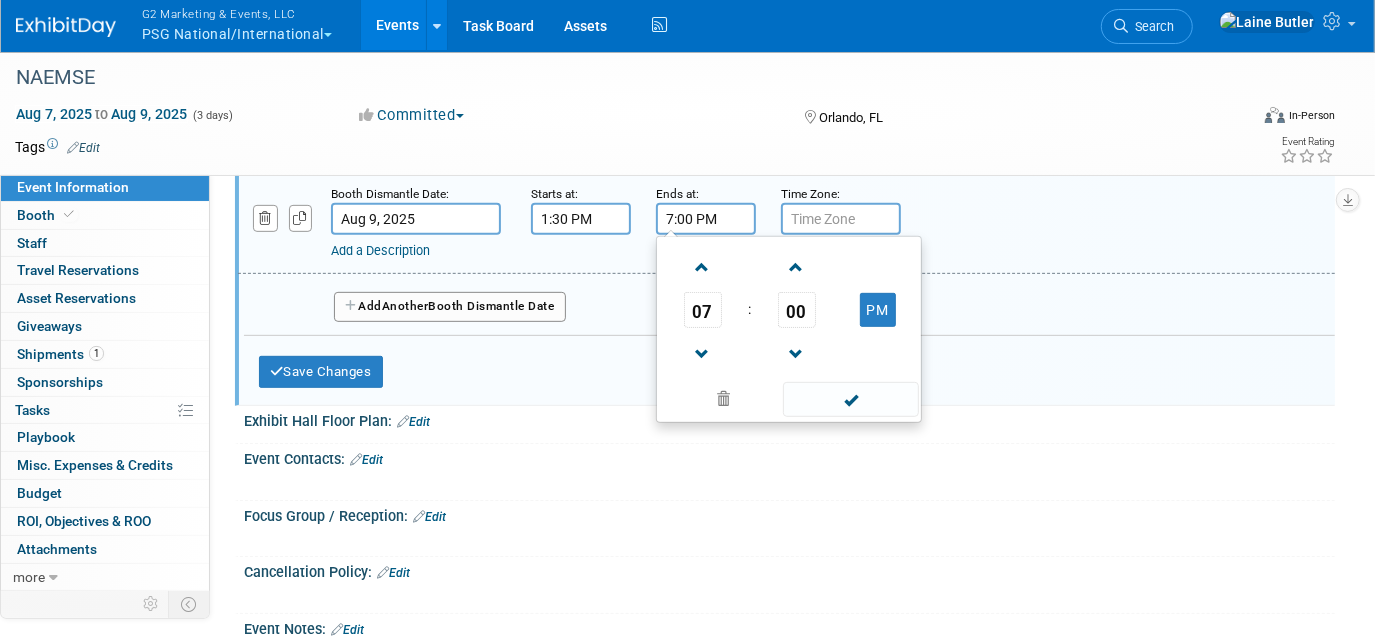 click on "07" at bounding box center (702, 310) 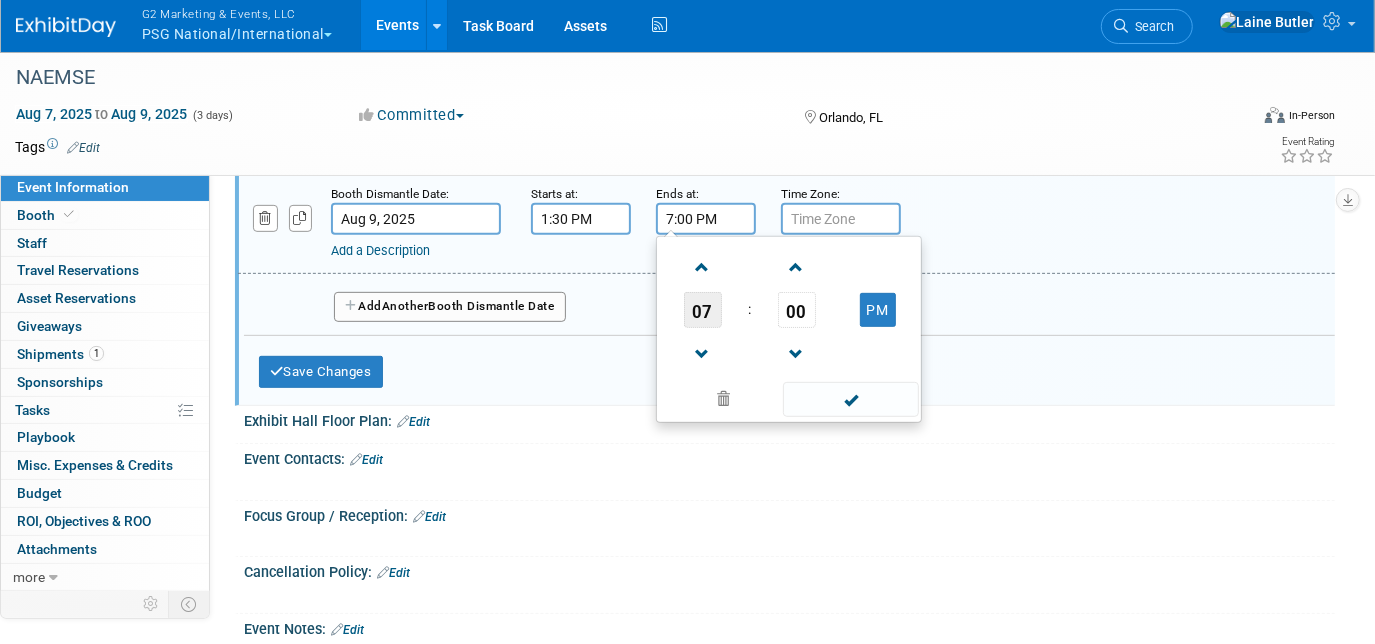 click on "07" at bounding box center (703, 310) 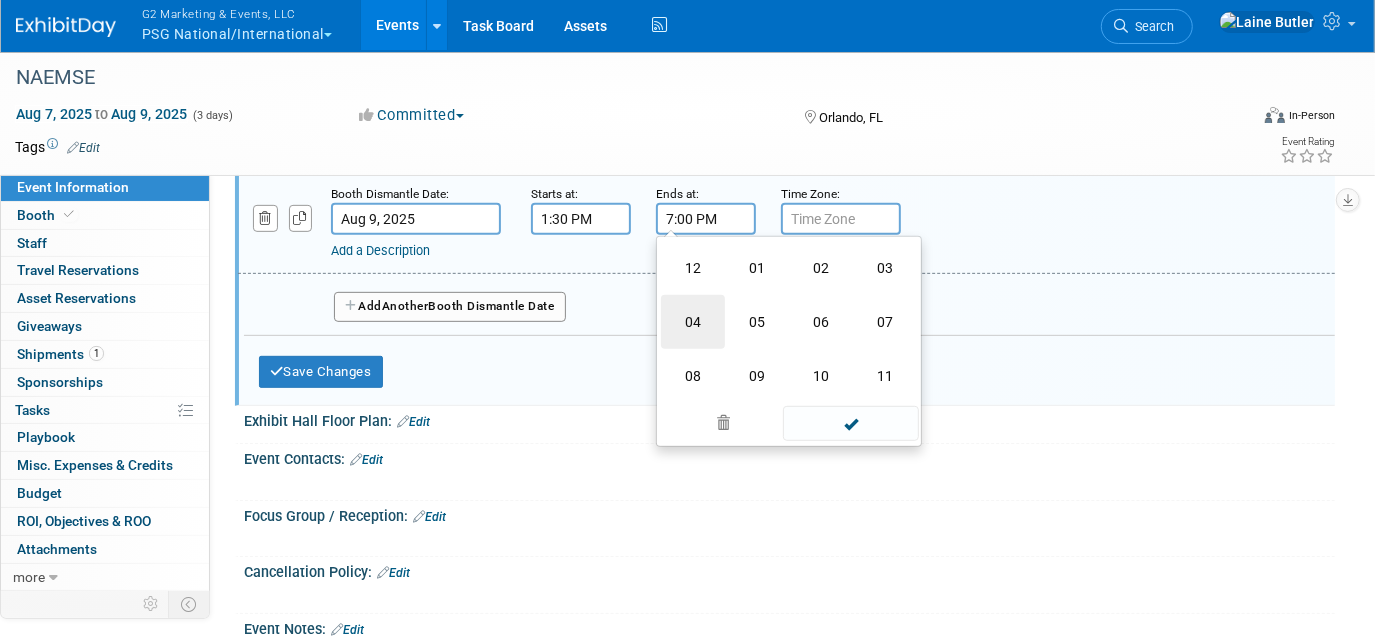 click on "04" at bounding box center [693, 322] 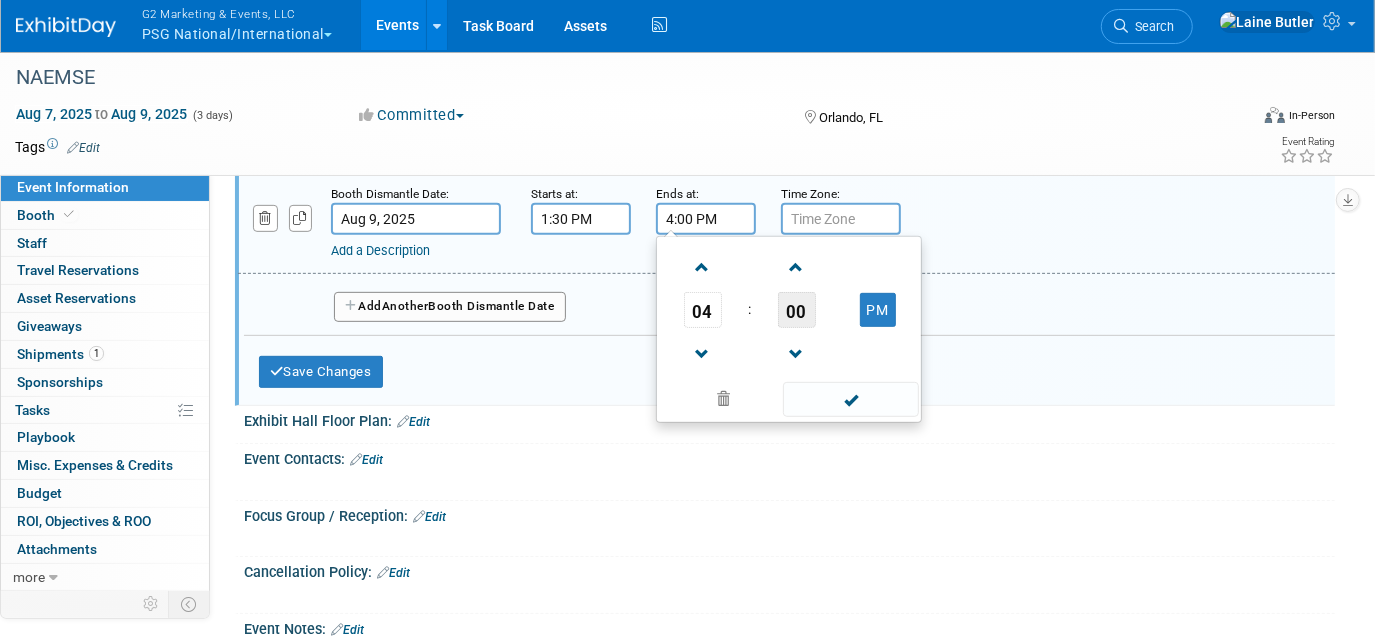 click on "00" at bounding box center (797, 310) 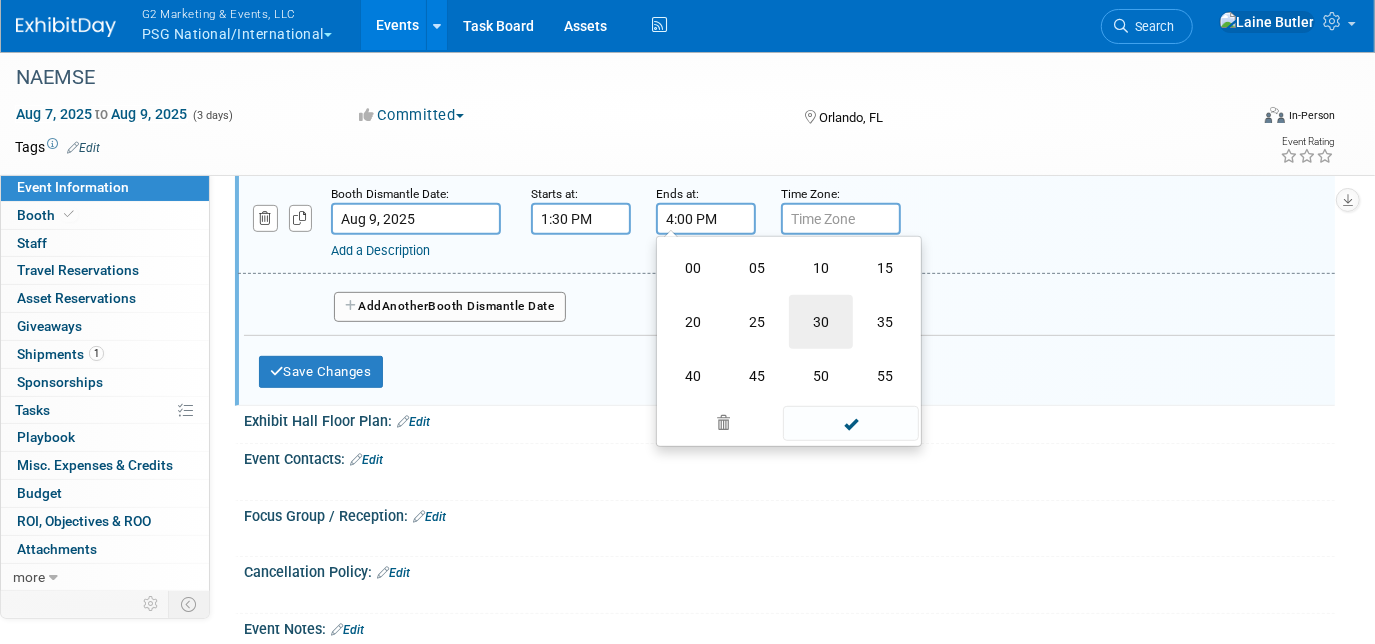 click on "30" at bounding box center (821, 322) 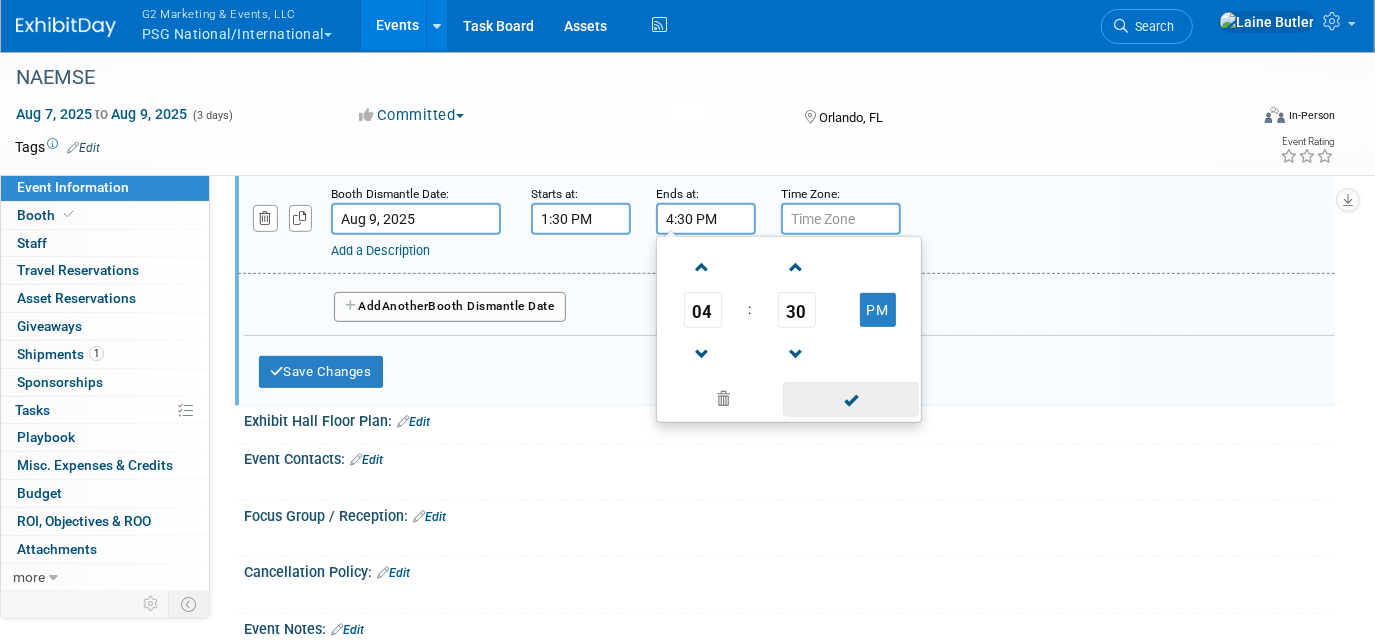 click at bounding box center (850, 399) 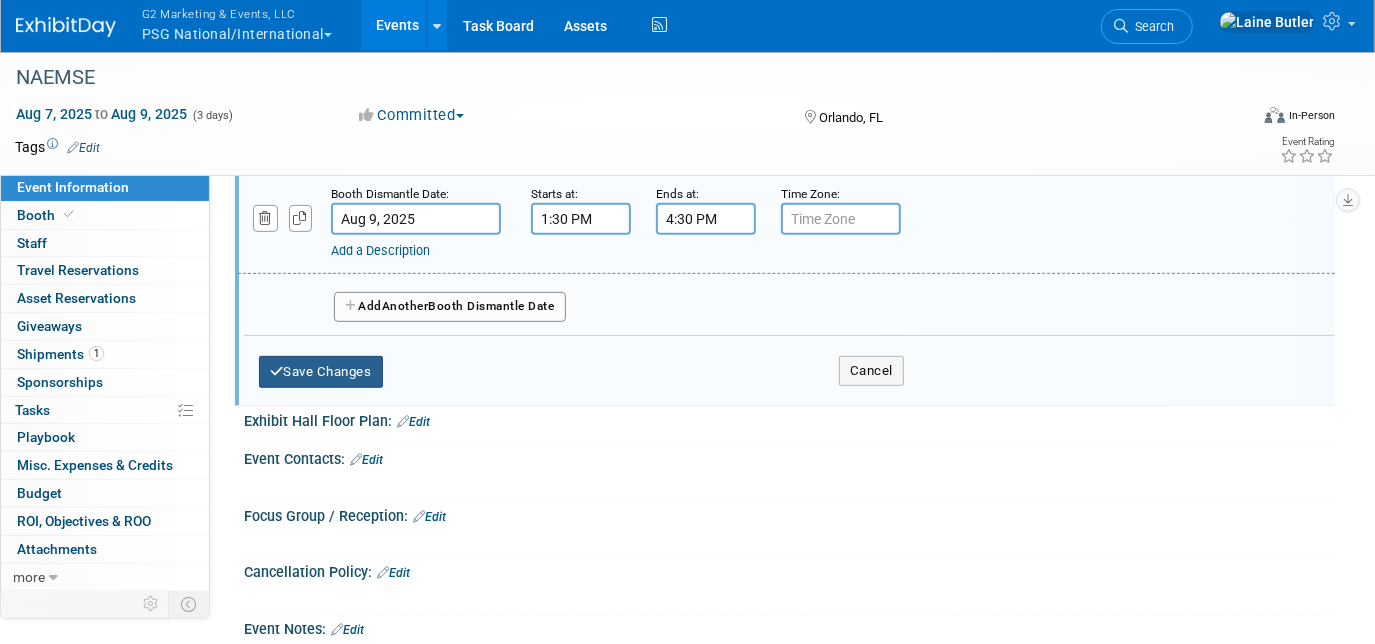 click on "Save Changes" at bounding box center [321, 372] 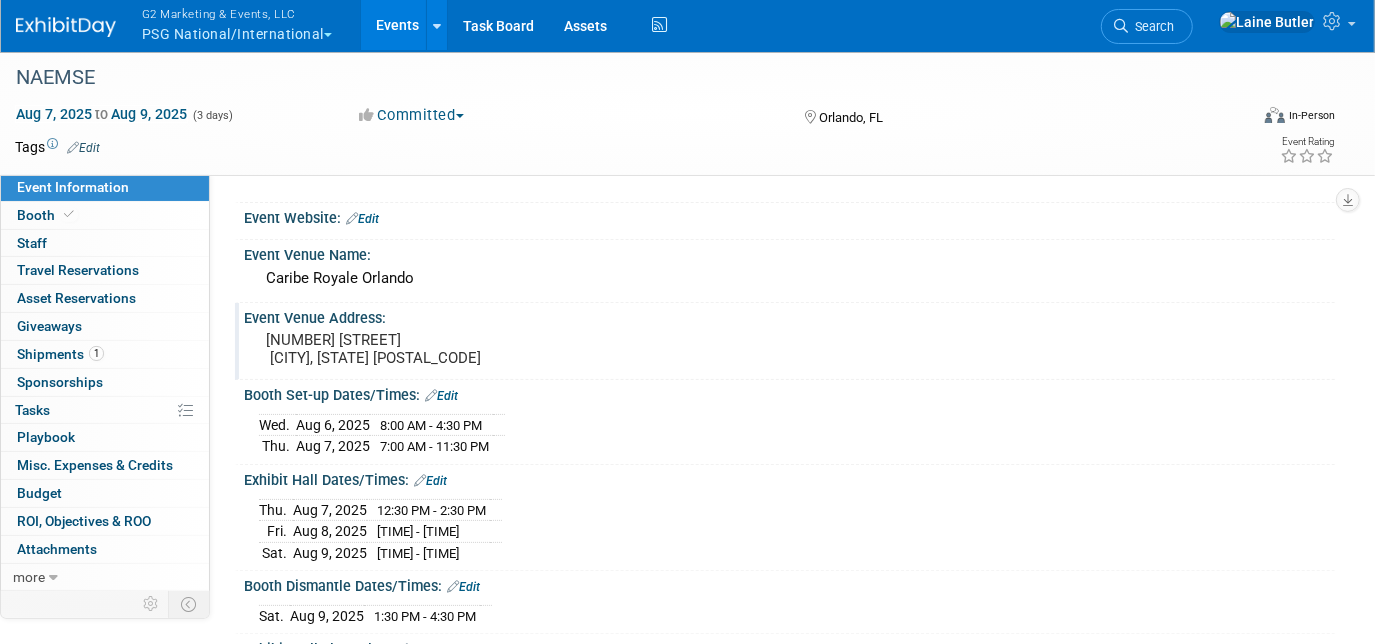 scroll, scrollTop: 0, scrollLeft: 0, axis: both 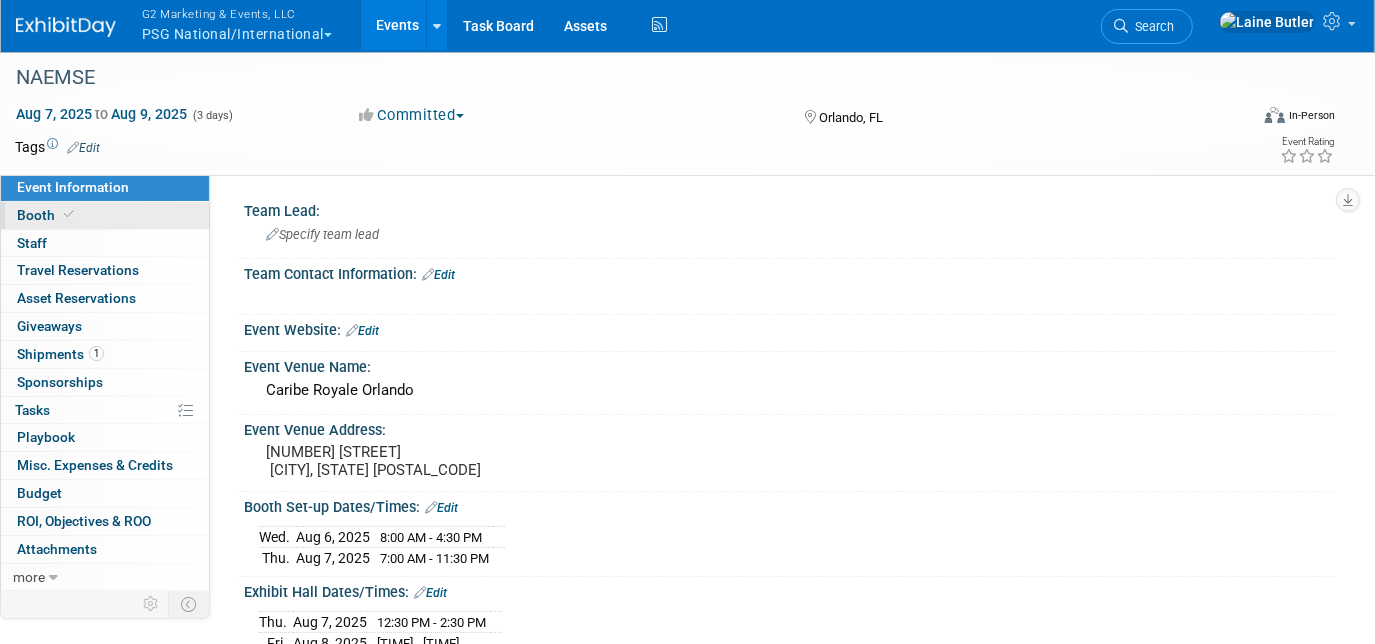 click on "Booth" at bounding box center [105, 215] 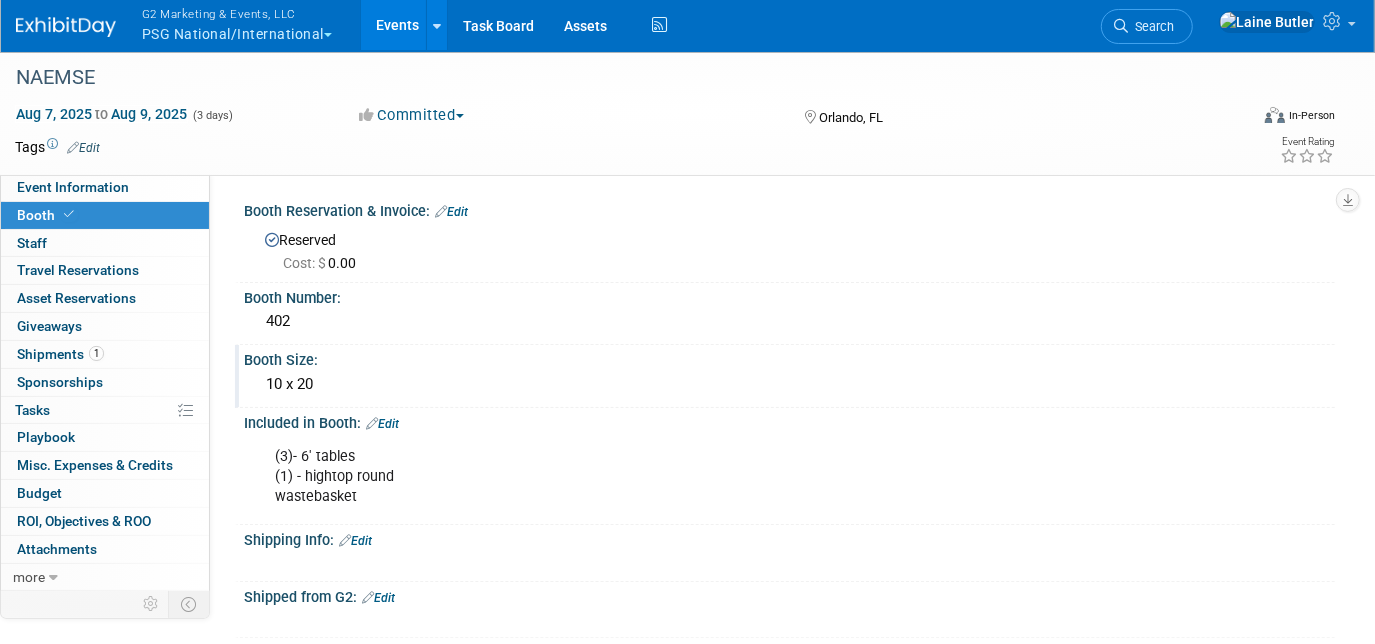 scroll, scrollTop: 272, scrollLeft: 0, axis: vertical 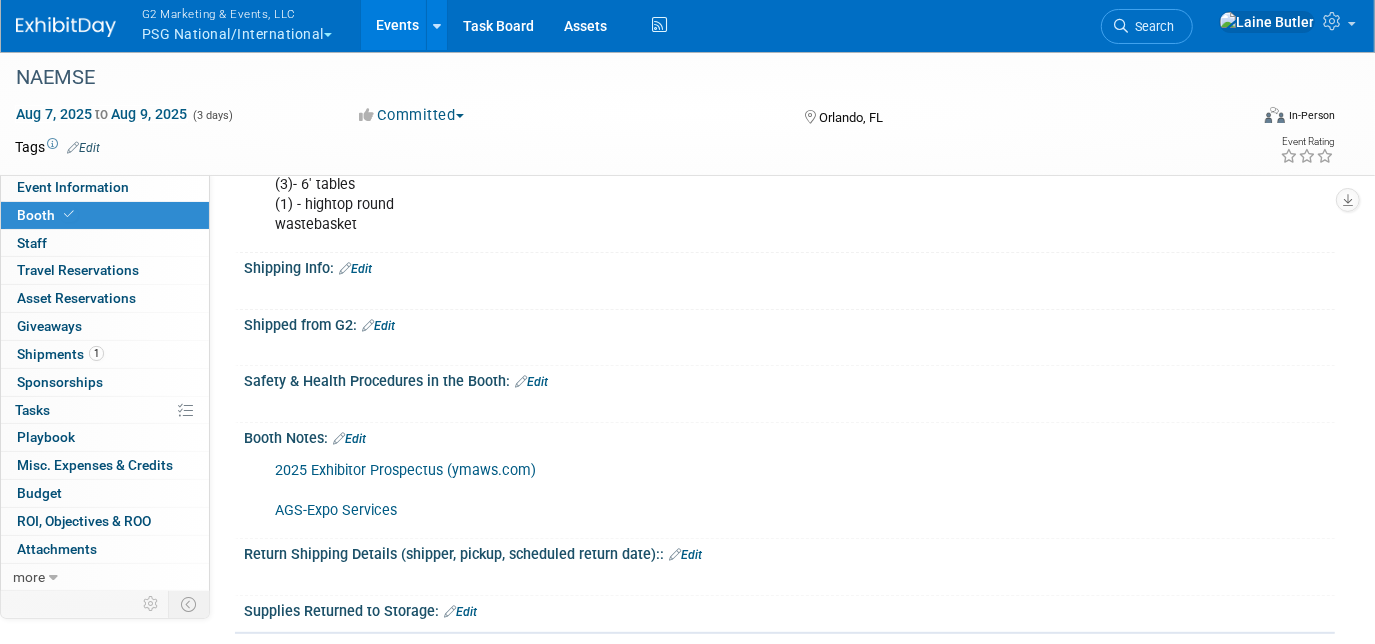 click on "Shipping Info:
Edit" at bounding box center [789, 266] 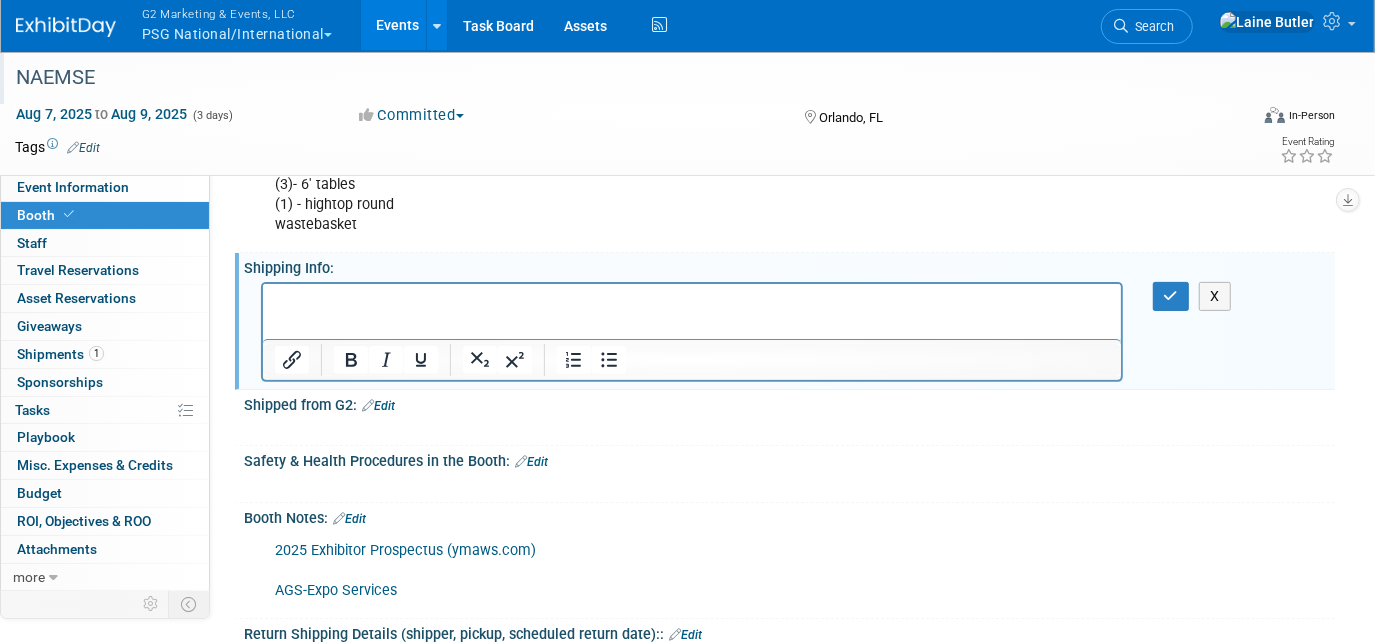 scroll, scrollTop: 0, scrollLeft: 0, axis: both 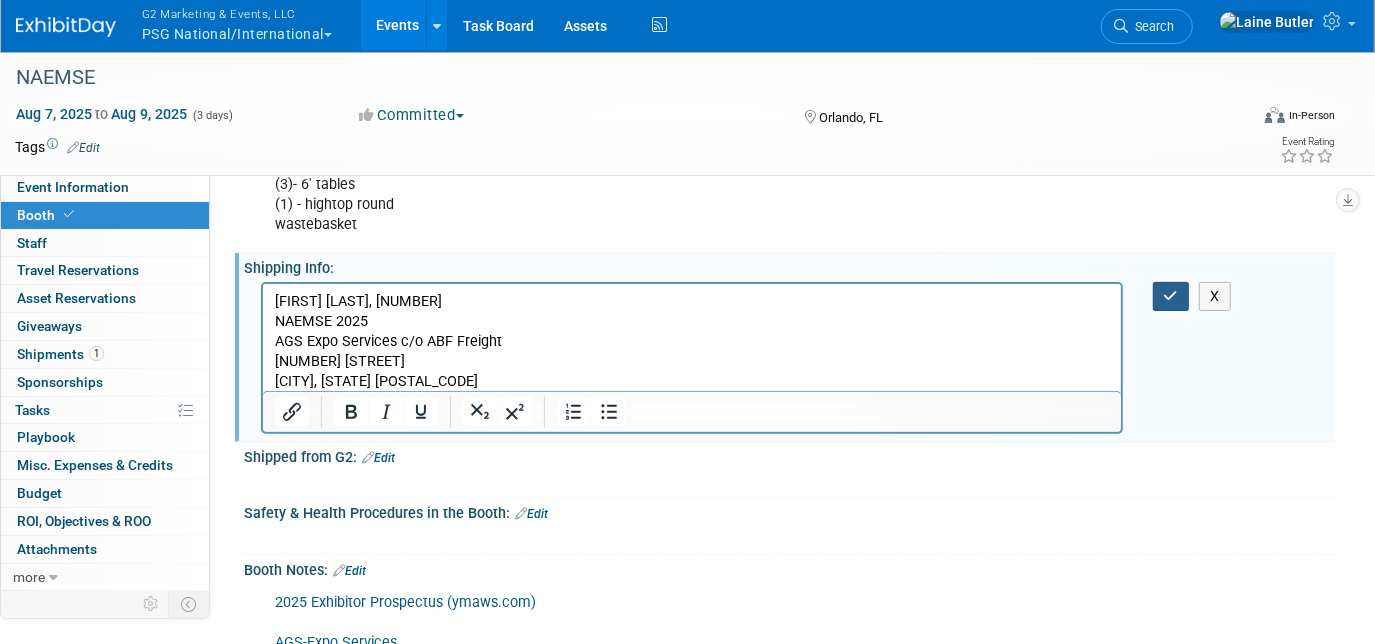 click at bounding box center [1171, 296] 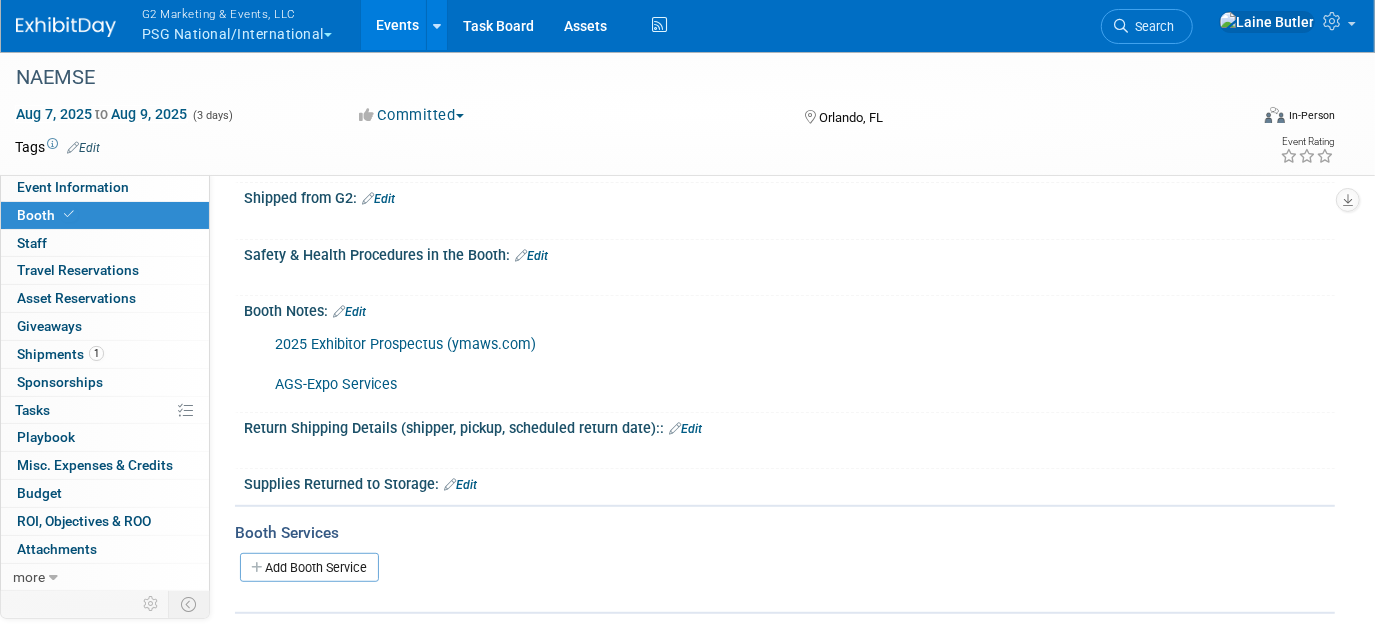 scroll, scrollTop: 545, scrollLeft: 0, axis: vertical 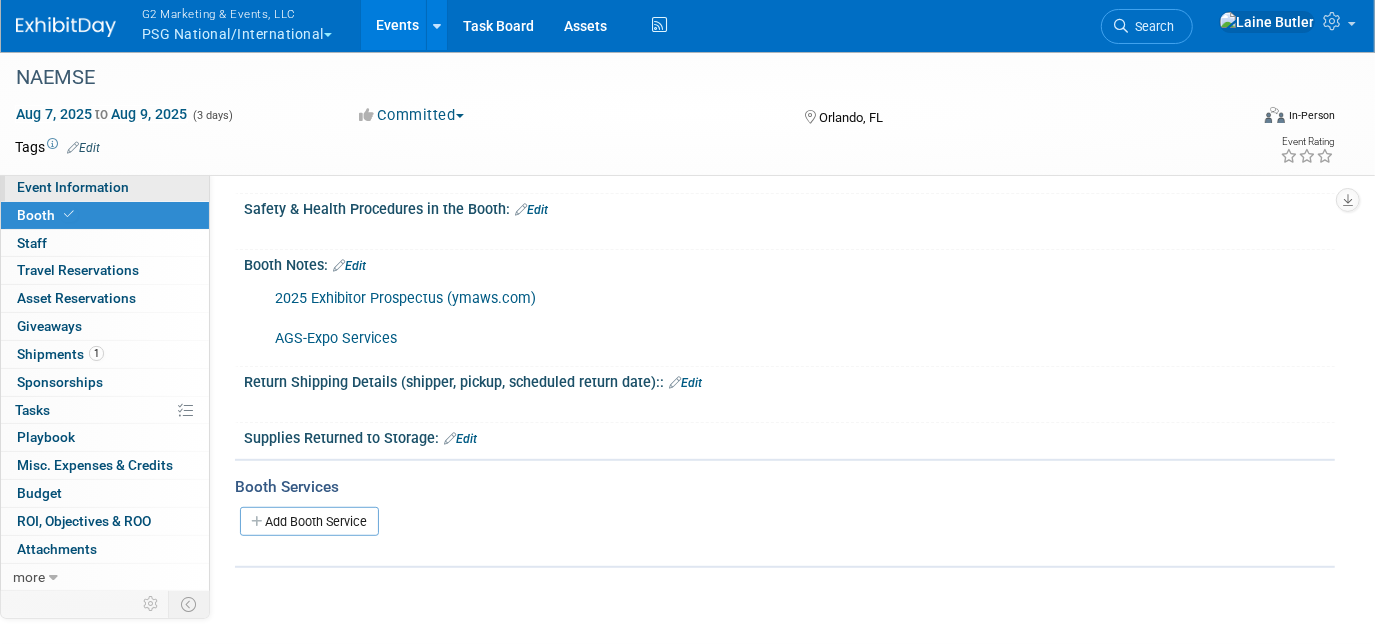 click on "Event Information" at bounding box center (73, 187) 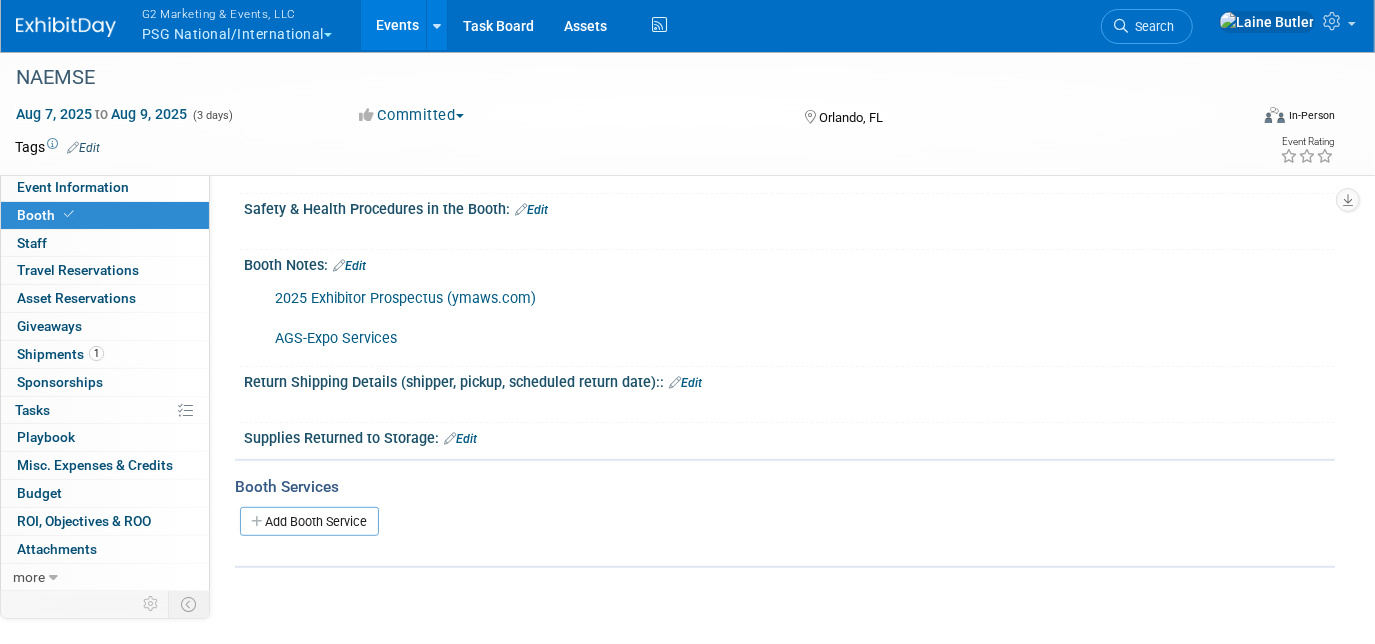 scroll, scrollTop: 0, scrollLeft: 0, axis: both 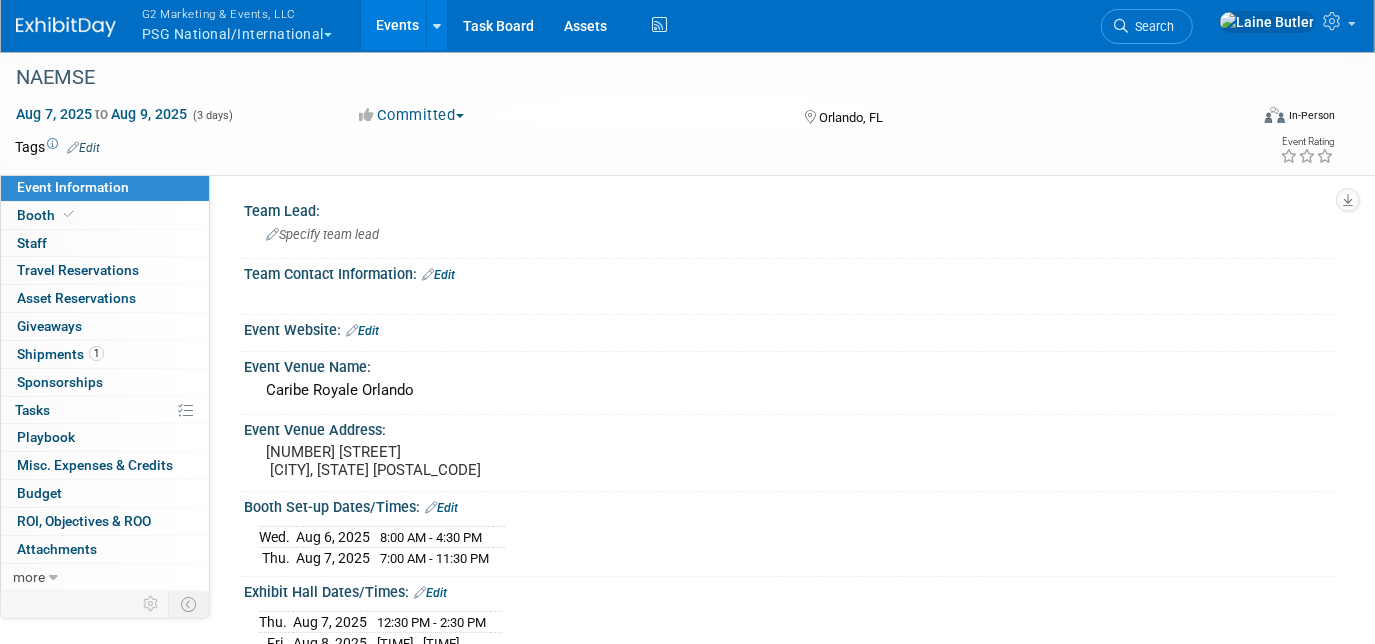 click on "Edit" at bounding box center (362, 331) 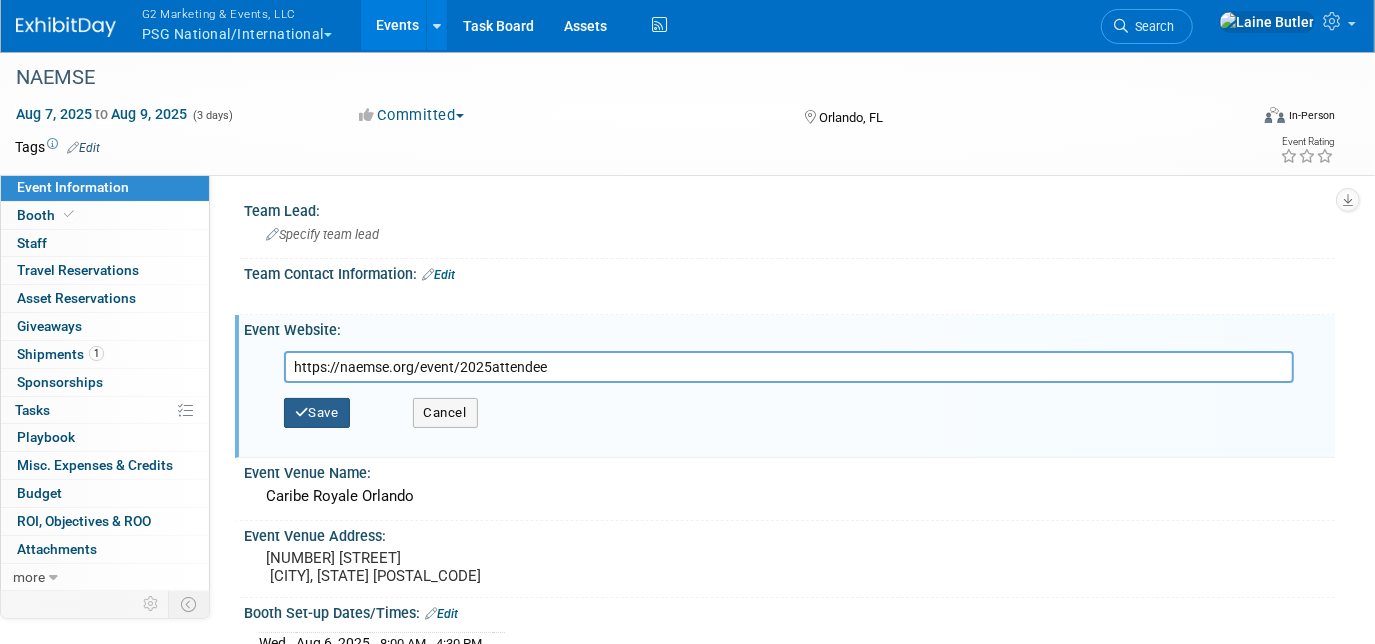 type on "https://naemse.org/event/2025attendee" 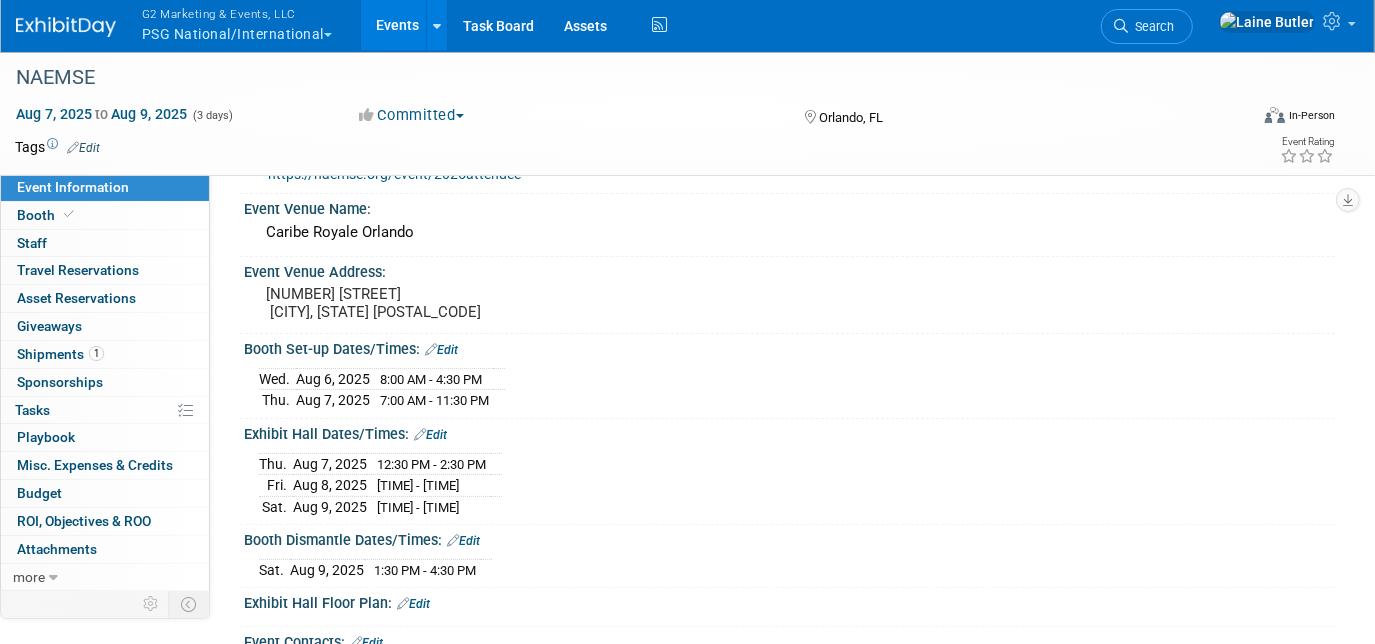 scroll, scrollTop: 454, scrollLeft: 0, axis: vertical 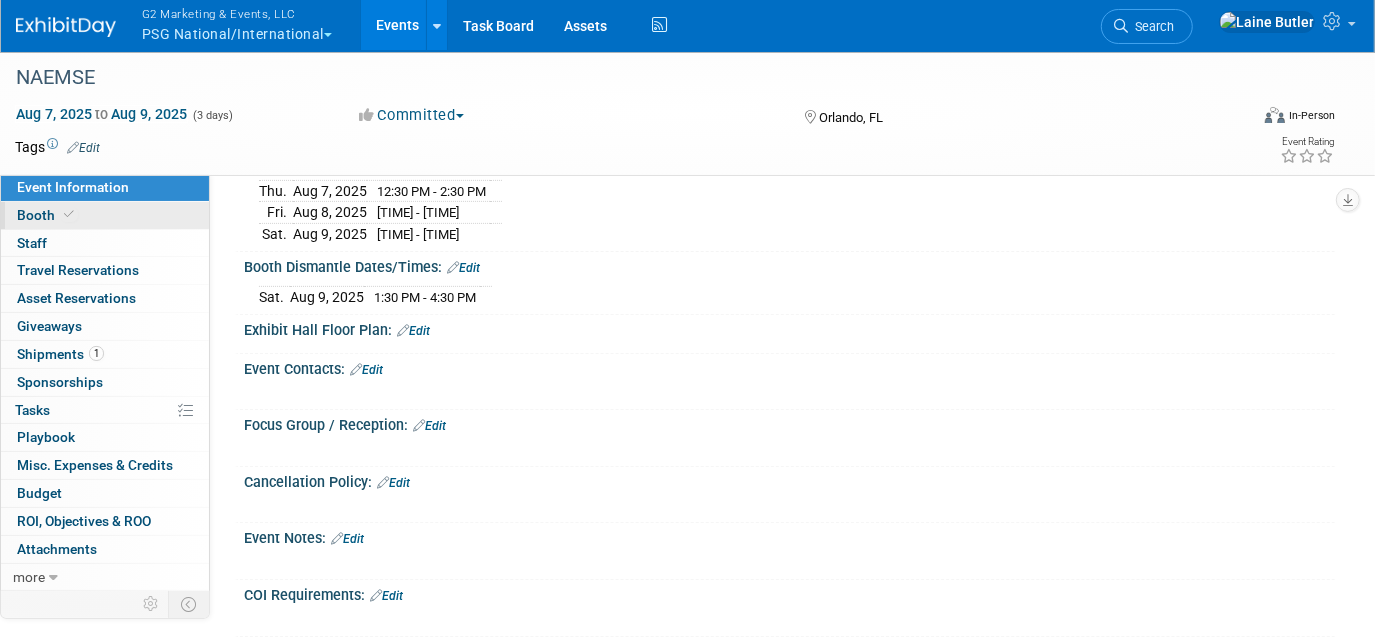 click on "Booth" at bounding box center (105, 215) 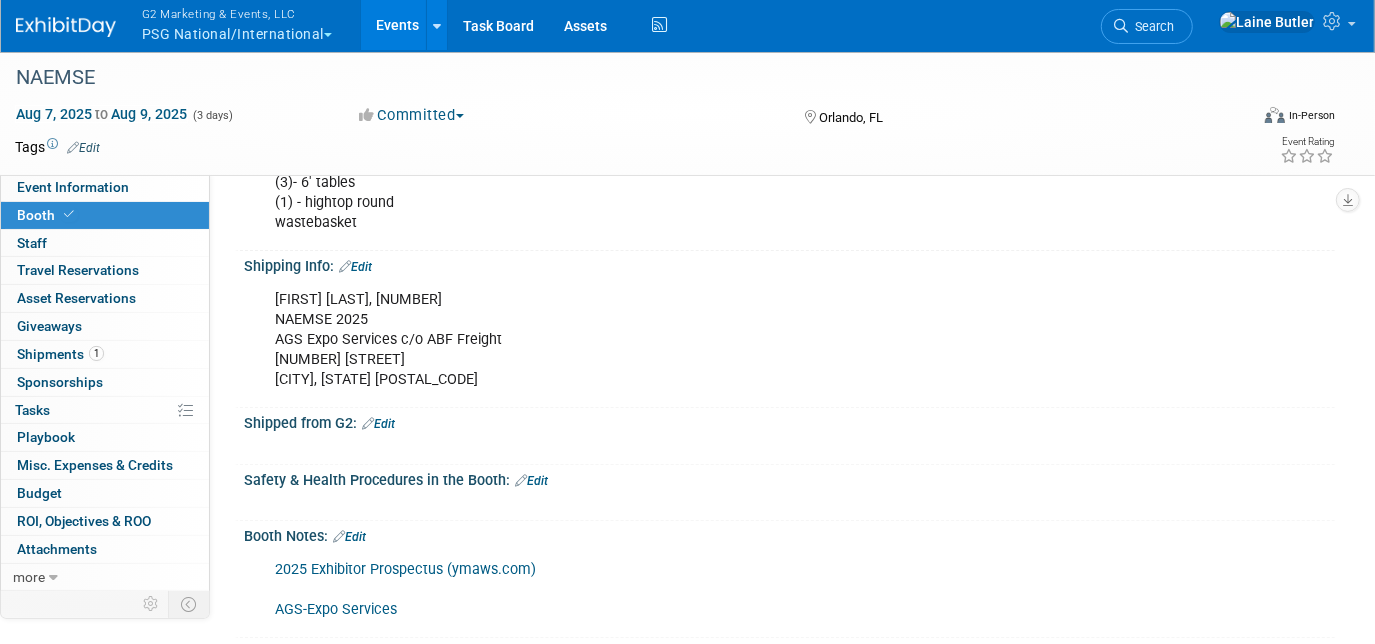 scroll, scrollTop: 272, scrollLeft: 0, axis: vertical 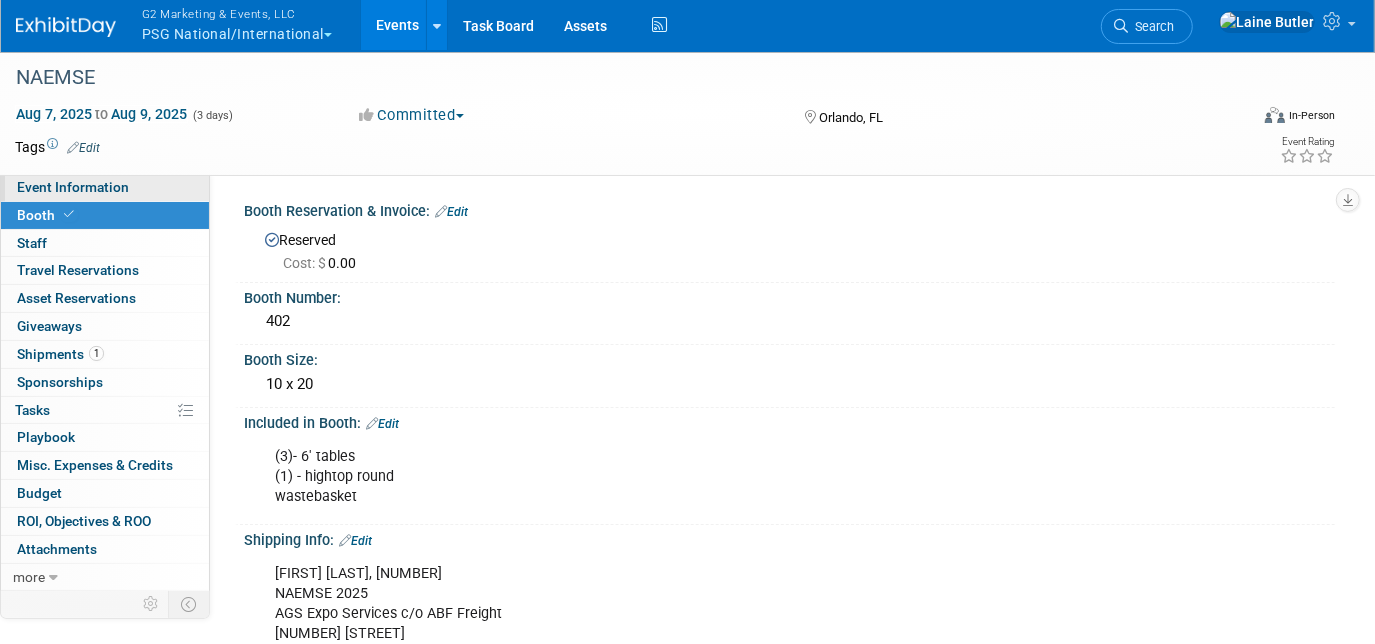 click on "Event Information" at bounding box center (105, 187) 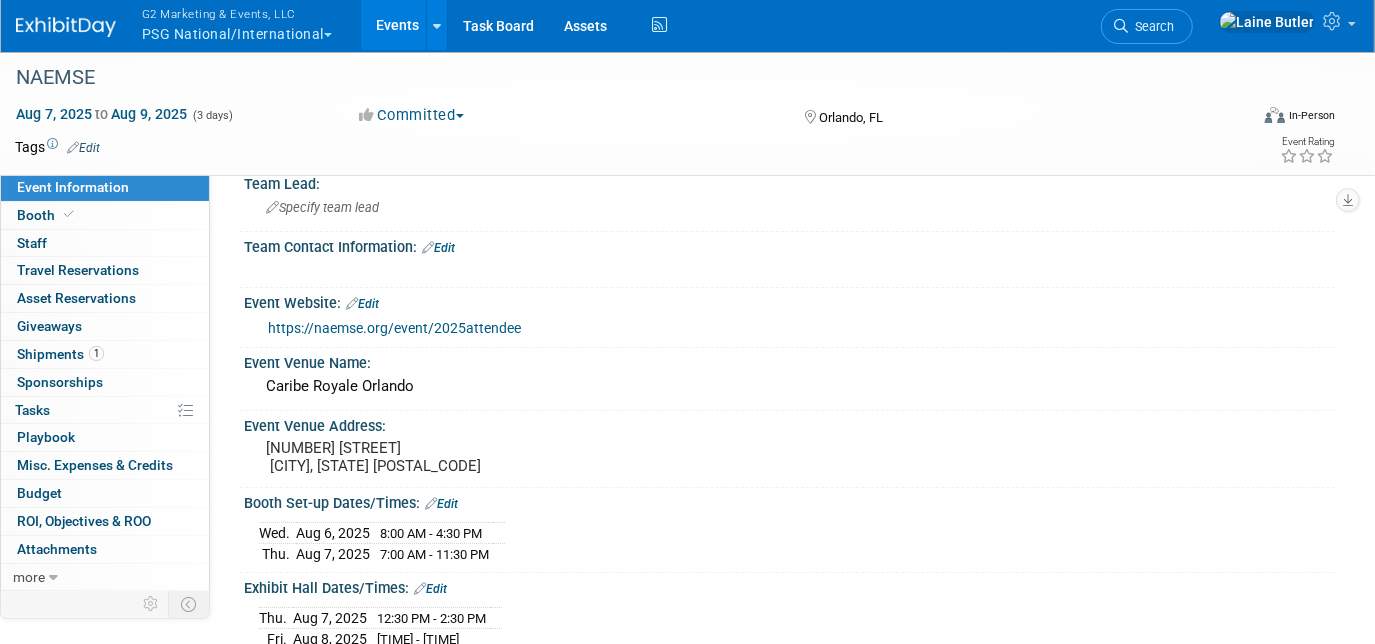 scroll, scrollTop: 0, scrollLeft: 0, axis: both 